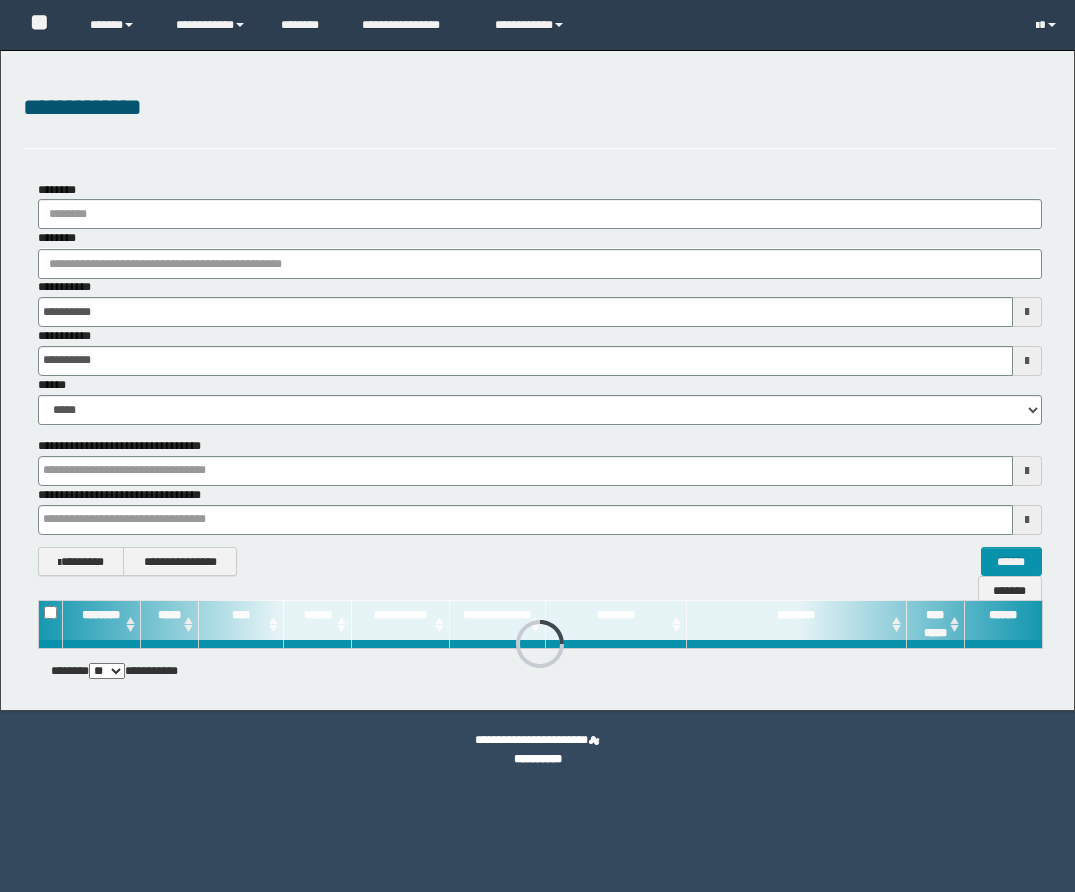 scroll, scrollTop: 0, scrollLeft: 0, axis: both 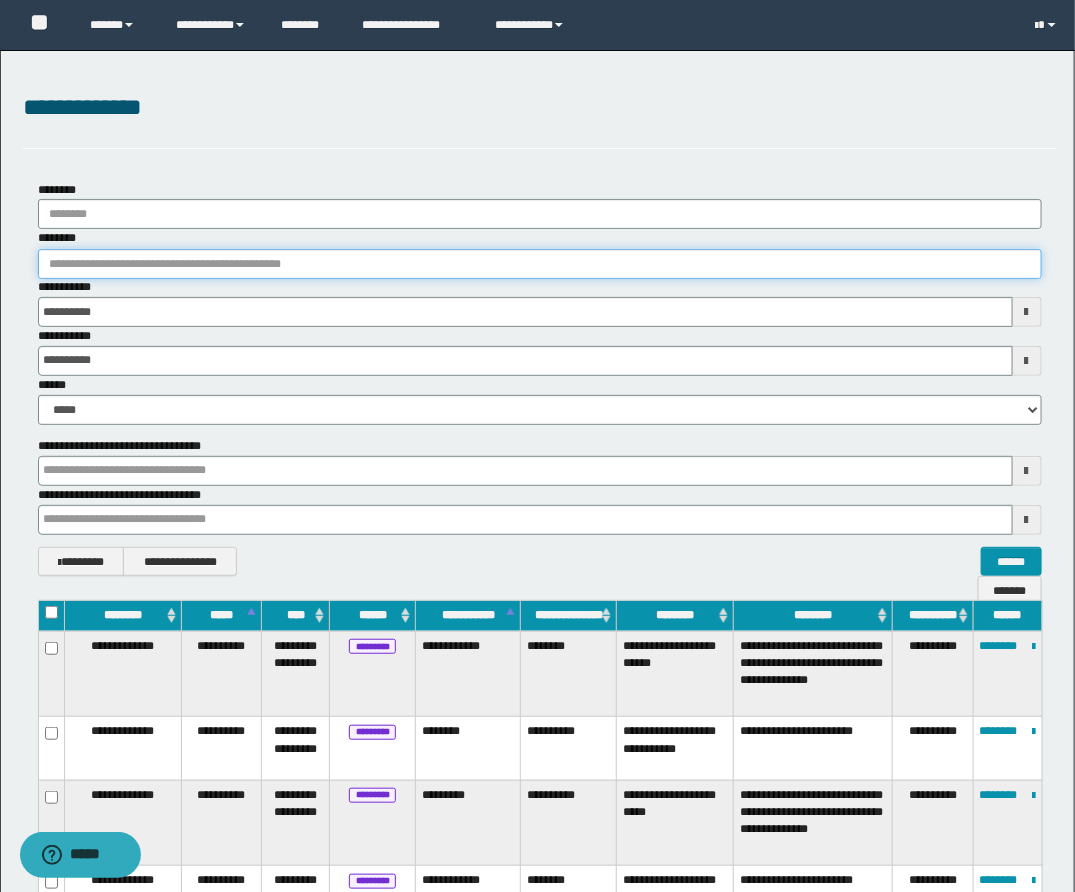 click on "********" at bounding box center (540, 264) 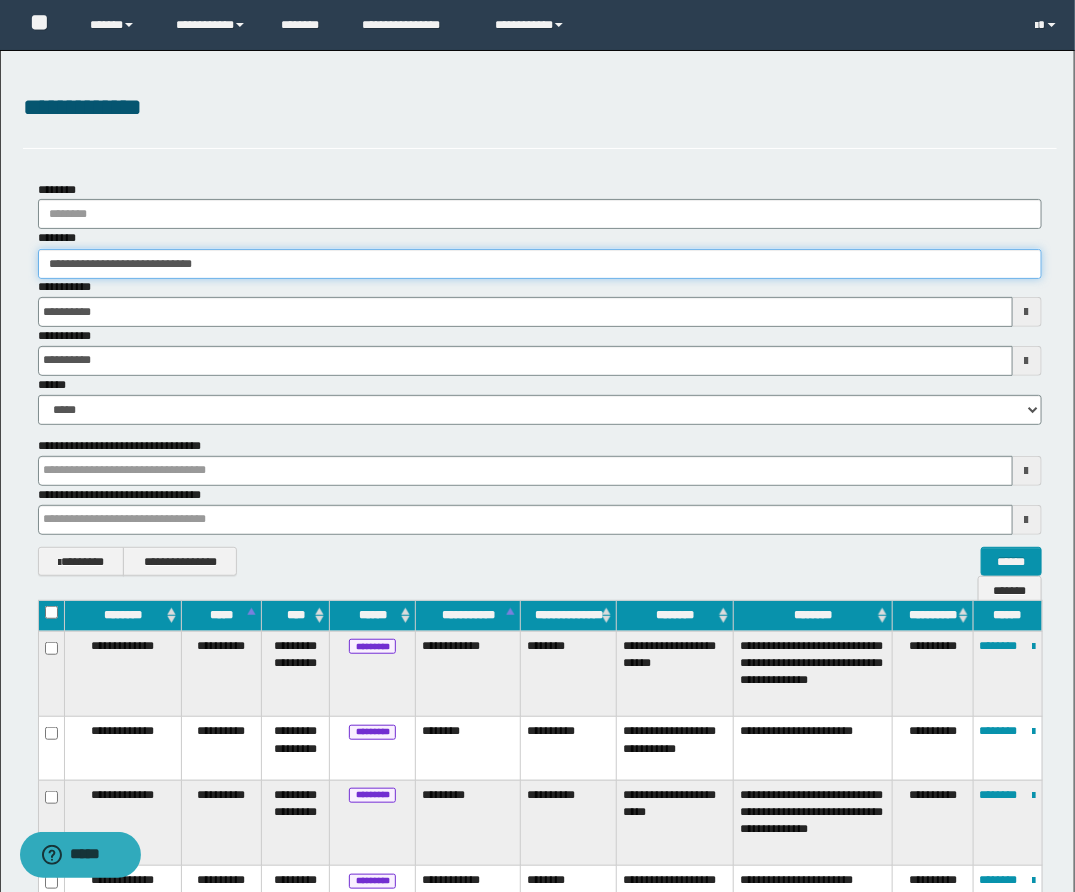 type on "**********" 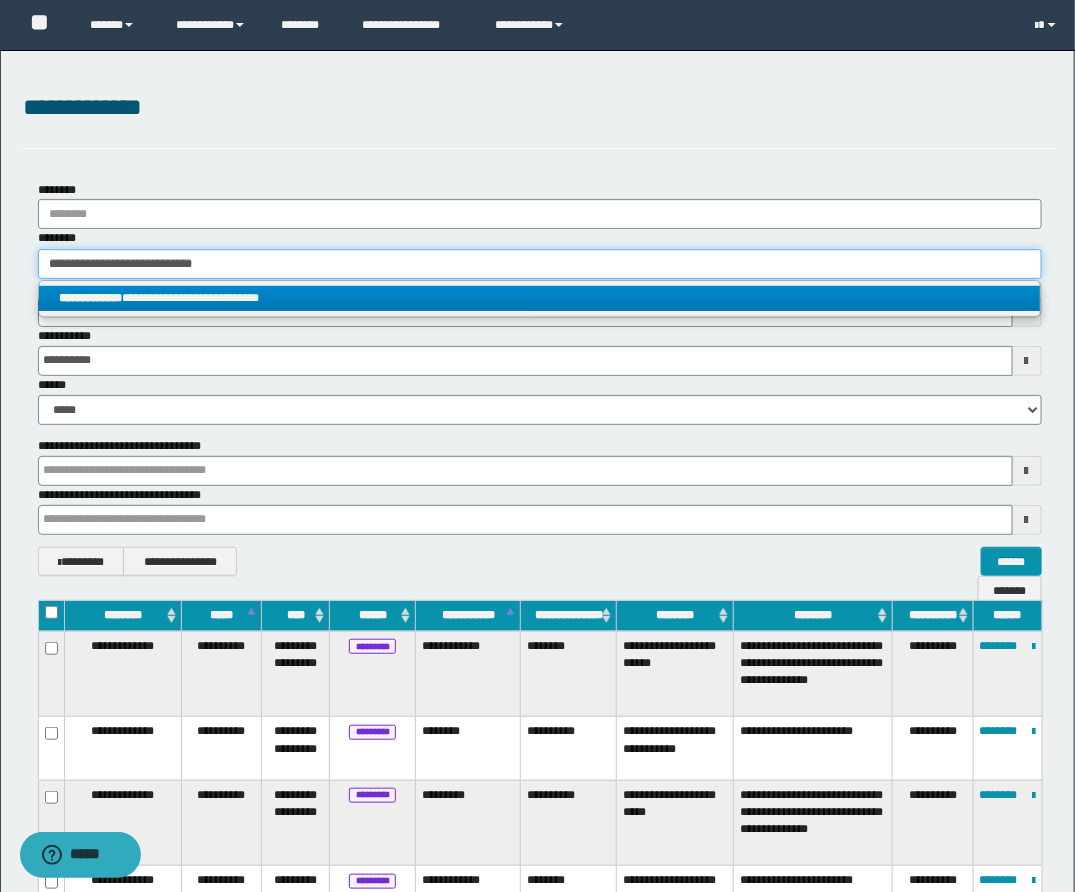 type on "**********" 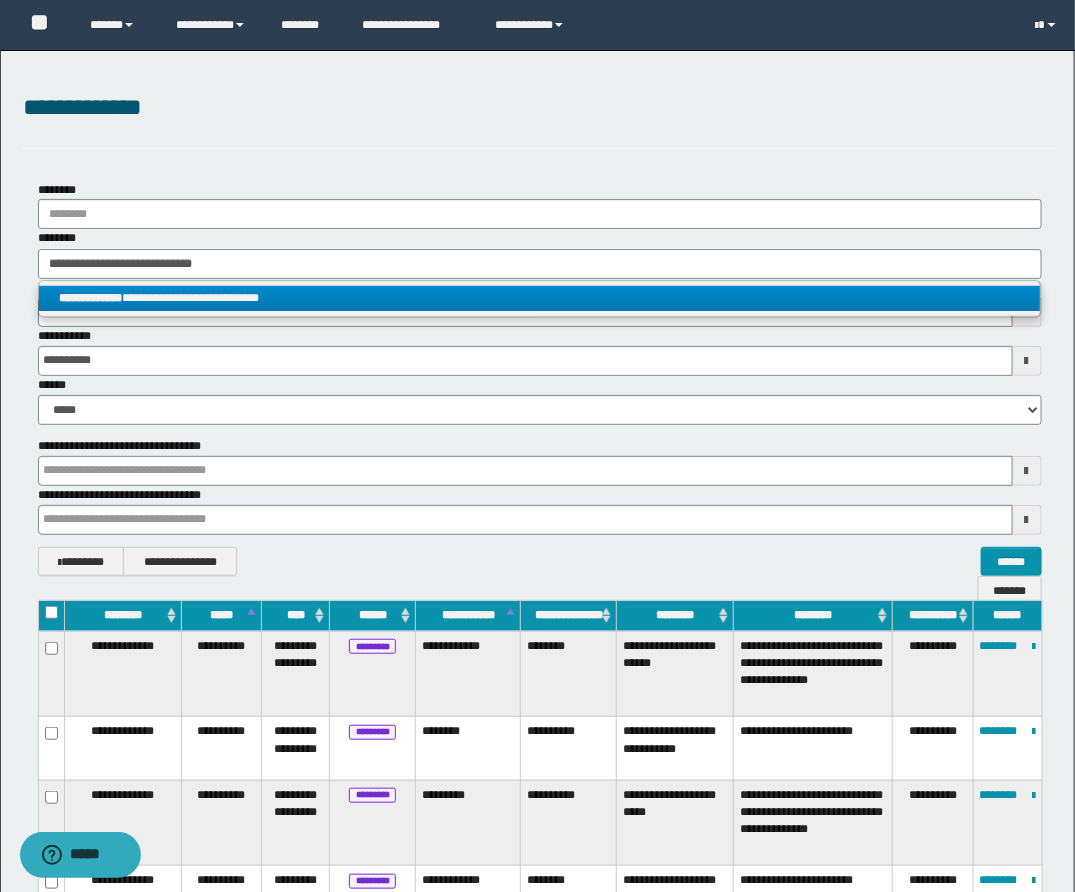 click on "**********" at bounding box center [539, 298] 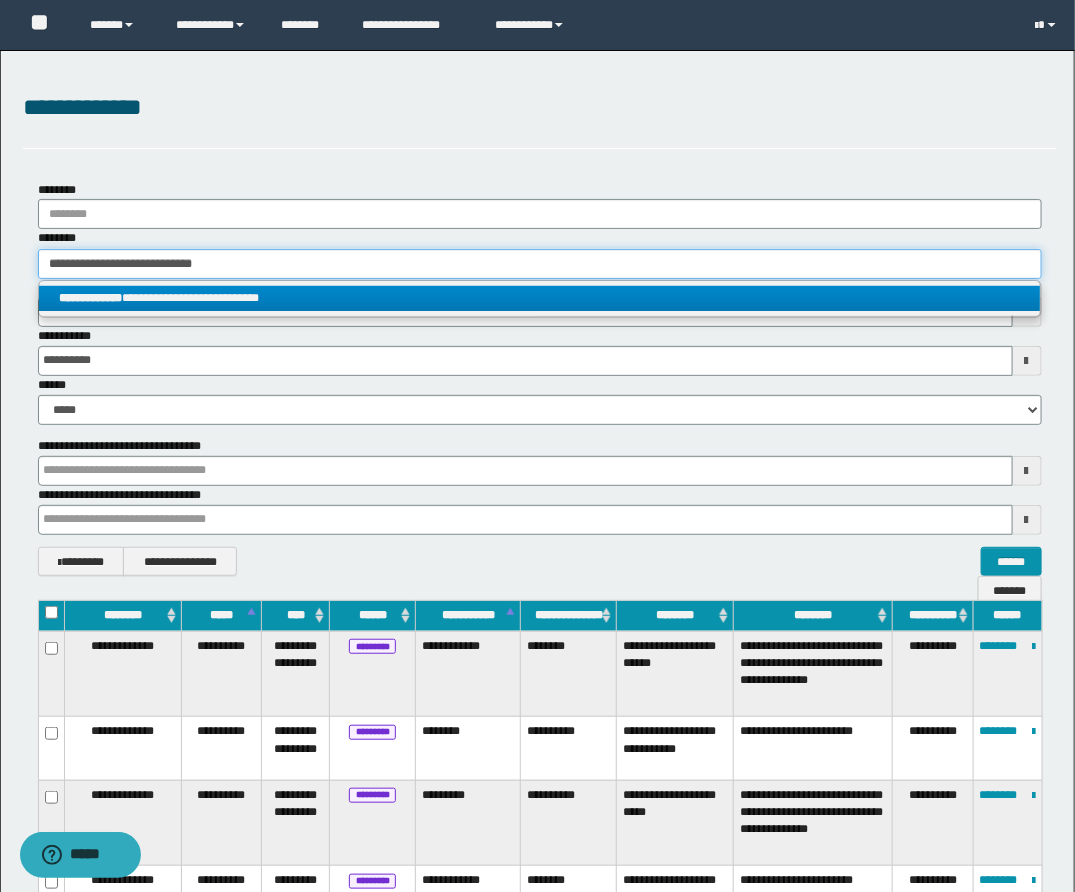 type 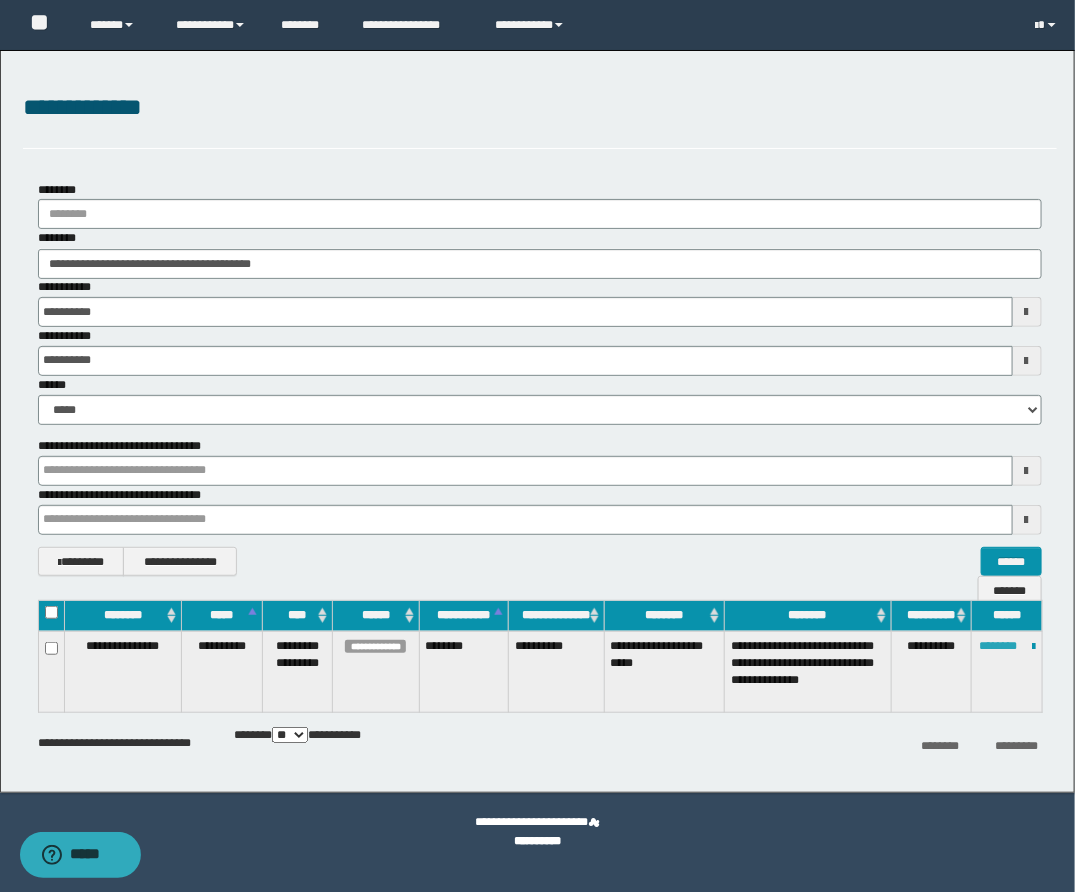 click on "********" at bounding box center (998, 646) 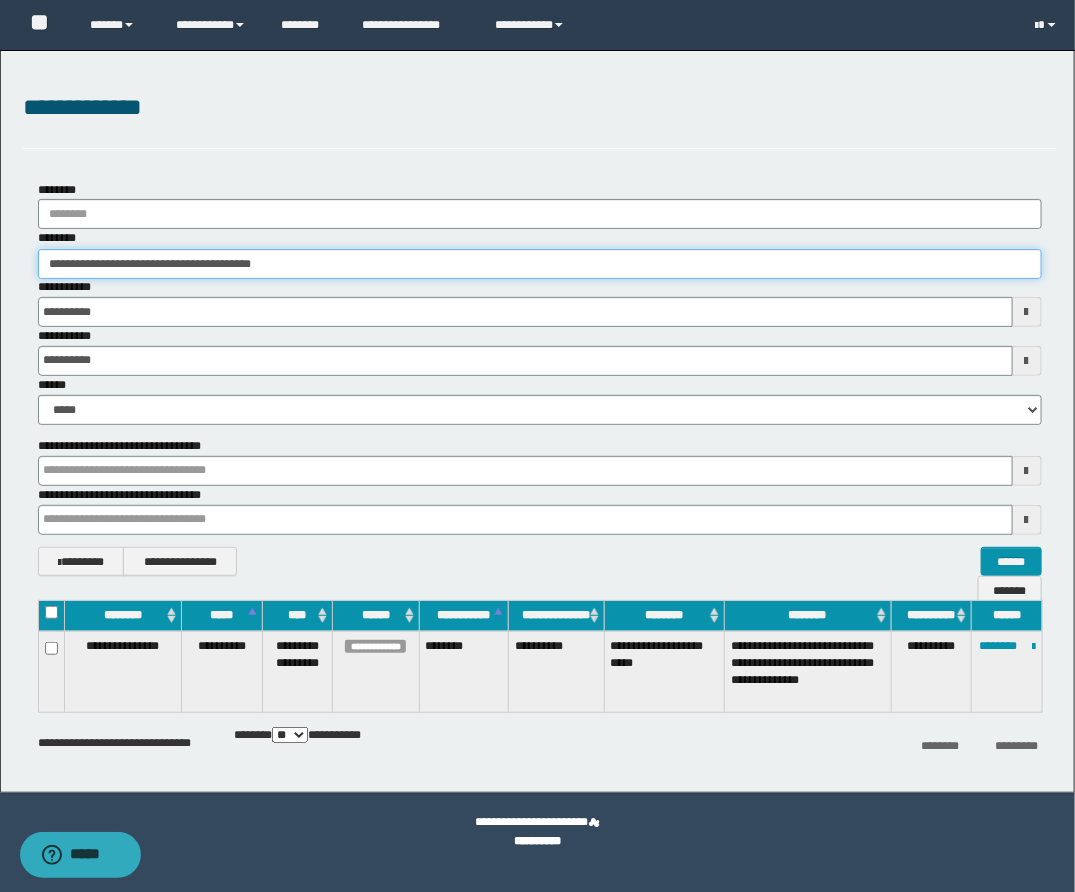 drag, startPoint x: 365, startPoint y: 266, endPoint x: -21, endPoint y: 244, distance: 386.62643 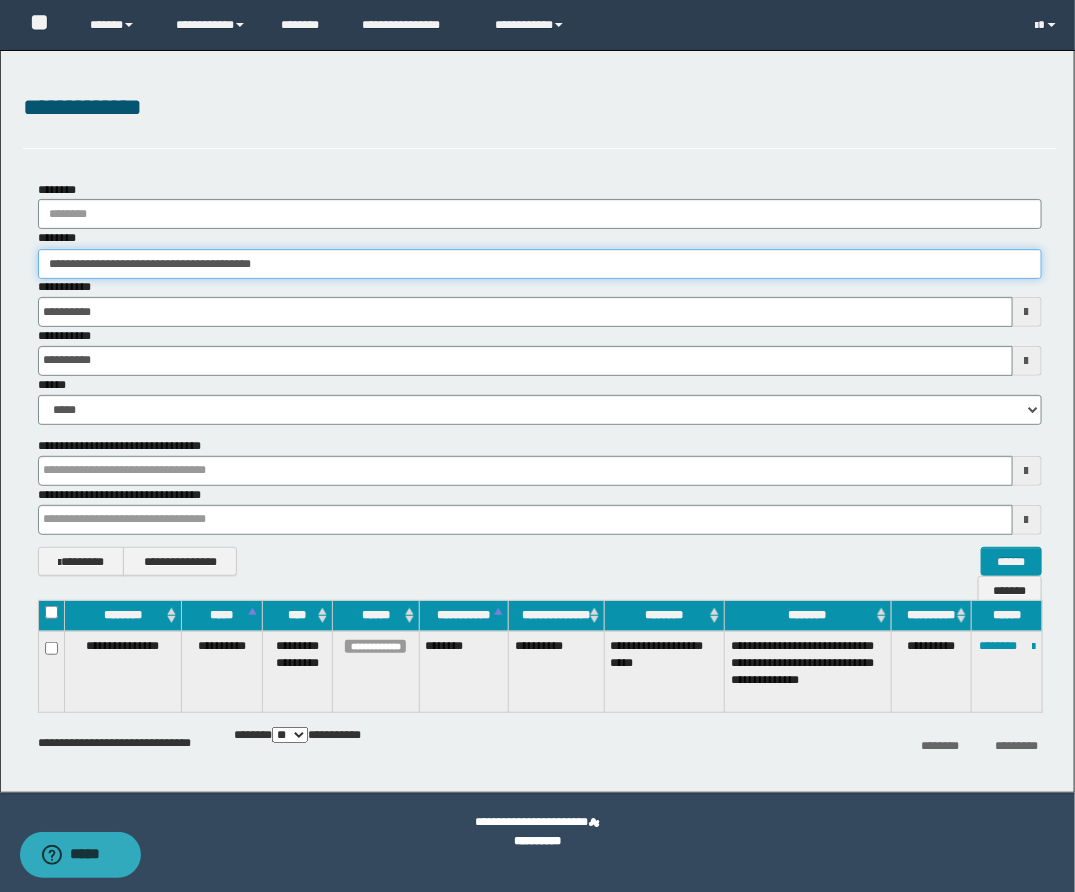click on "**********" at bounding box center (537, 446) 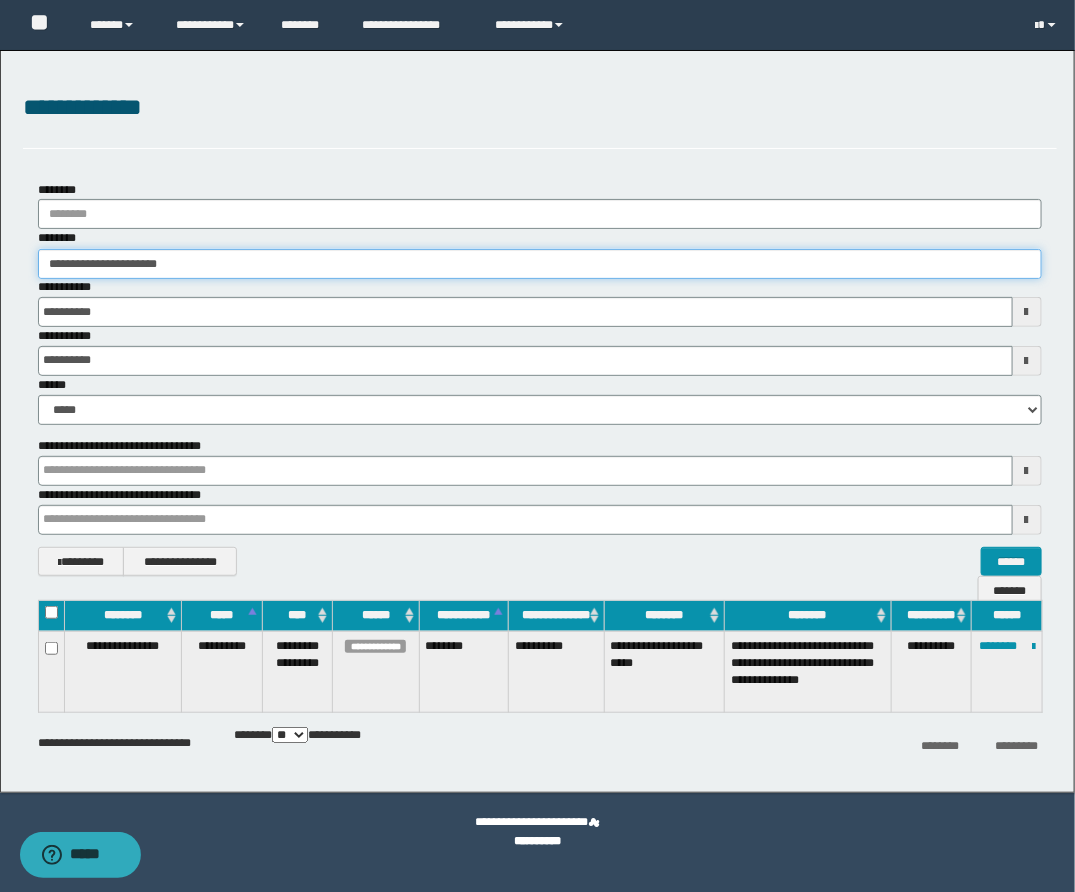type on "**********" 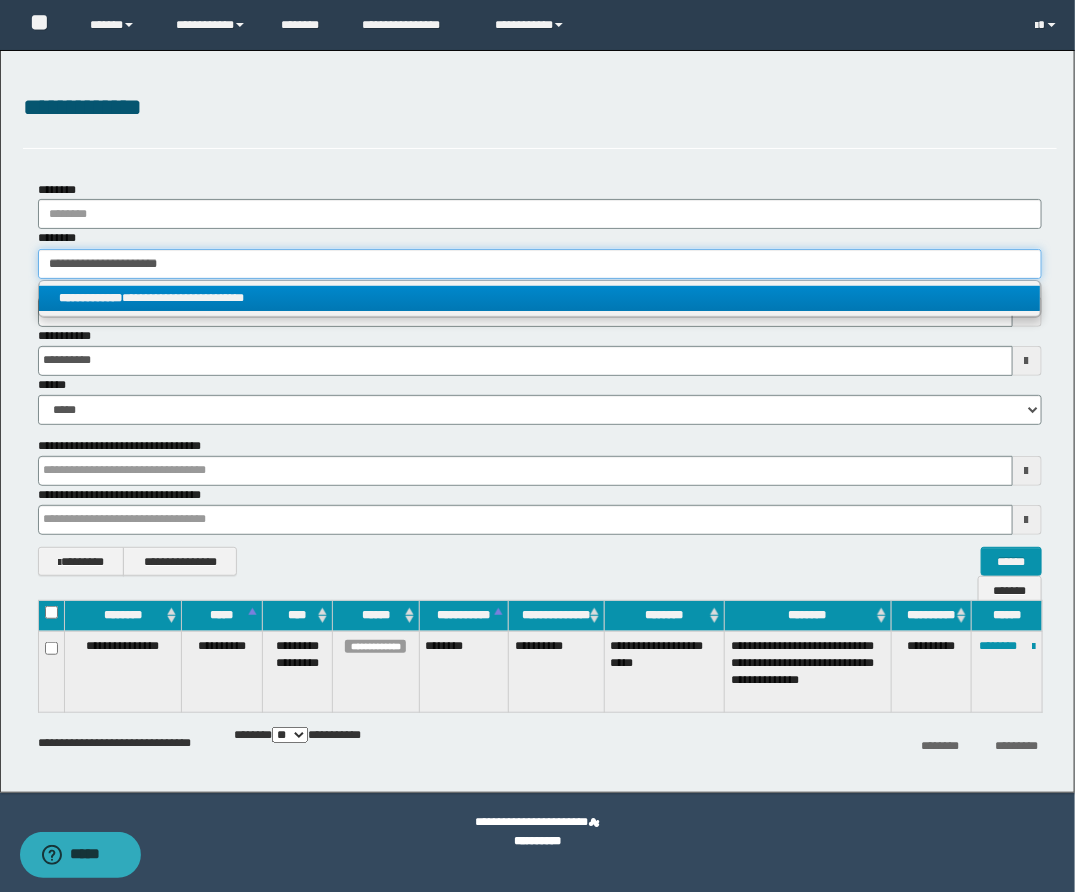 type on "**********" 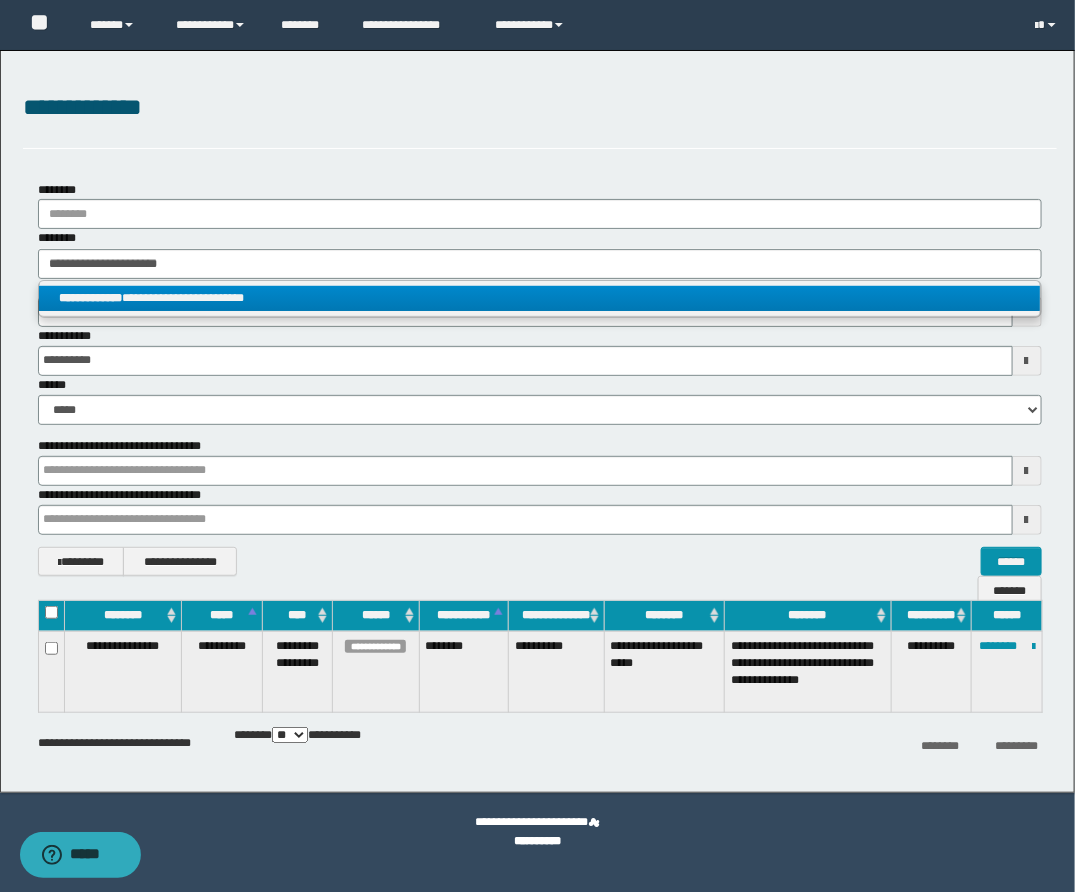 click on "**********" at bounding box center (539, 298) 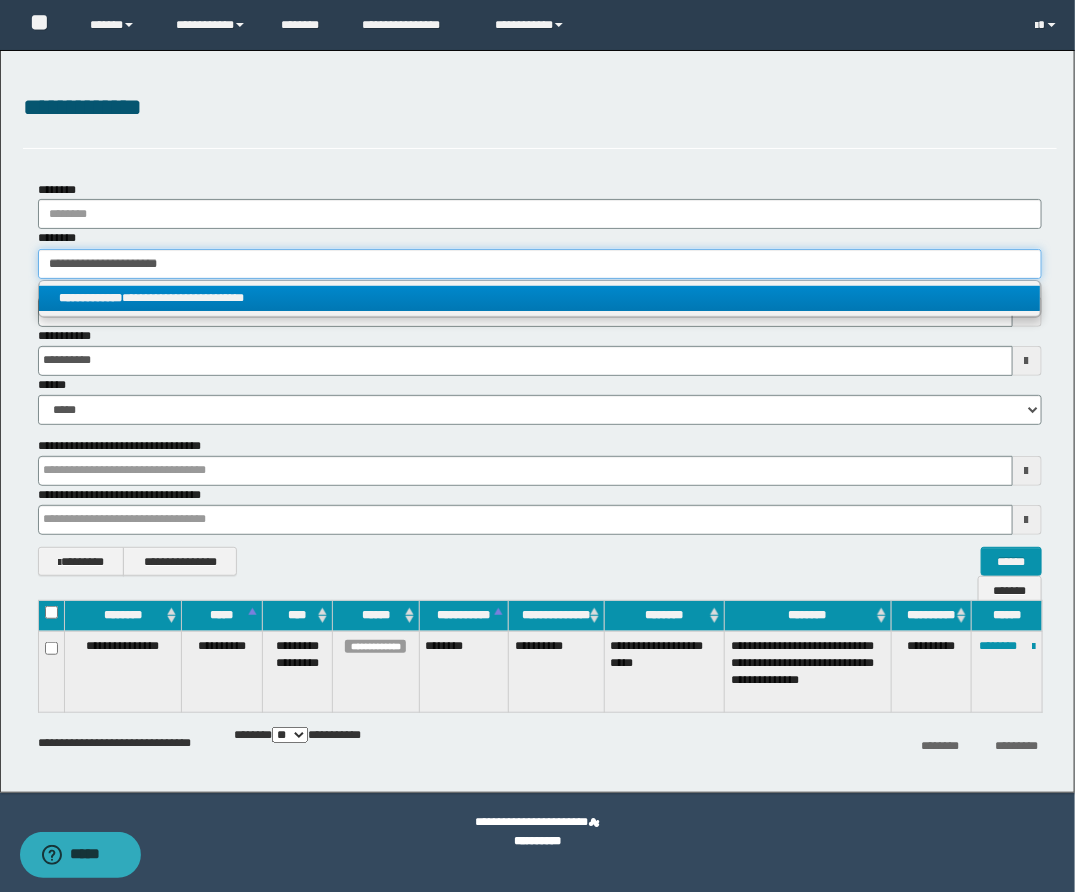 type 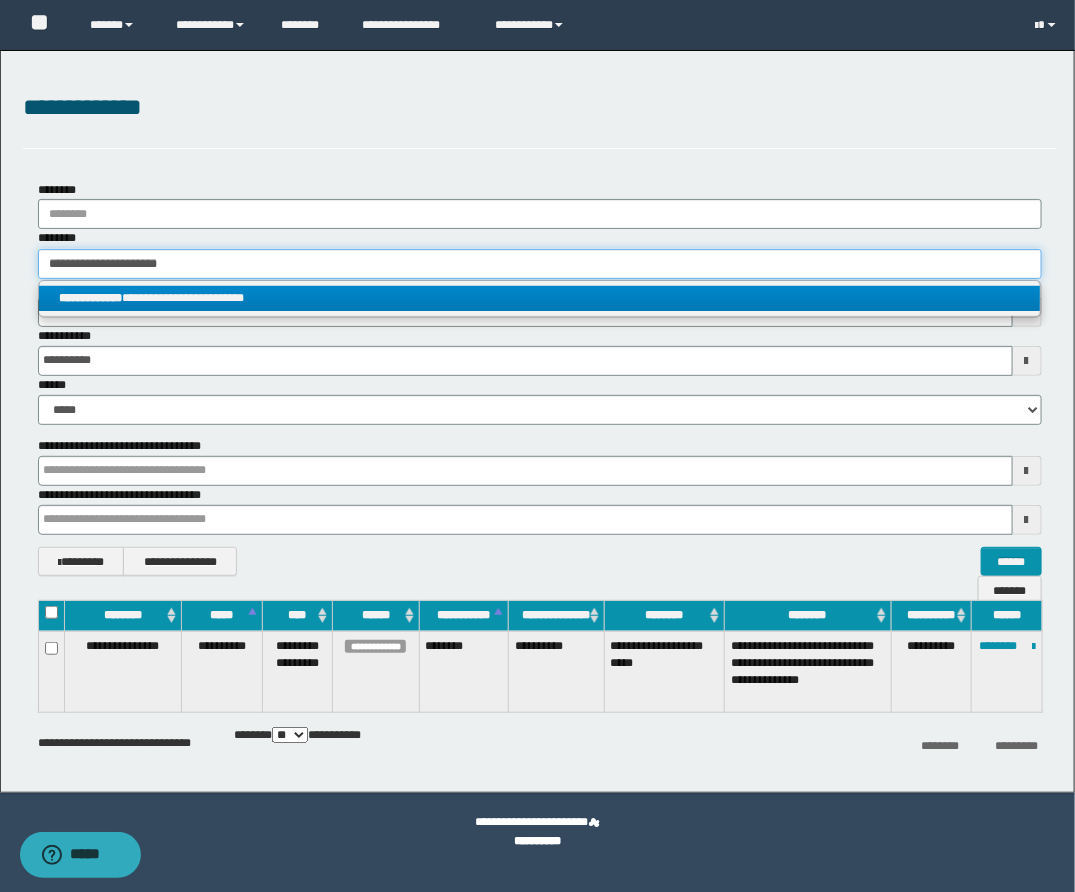 type on "**********" 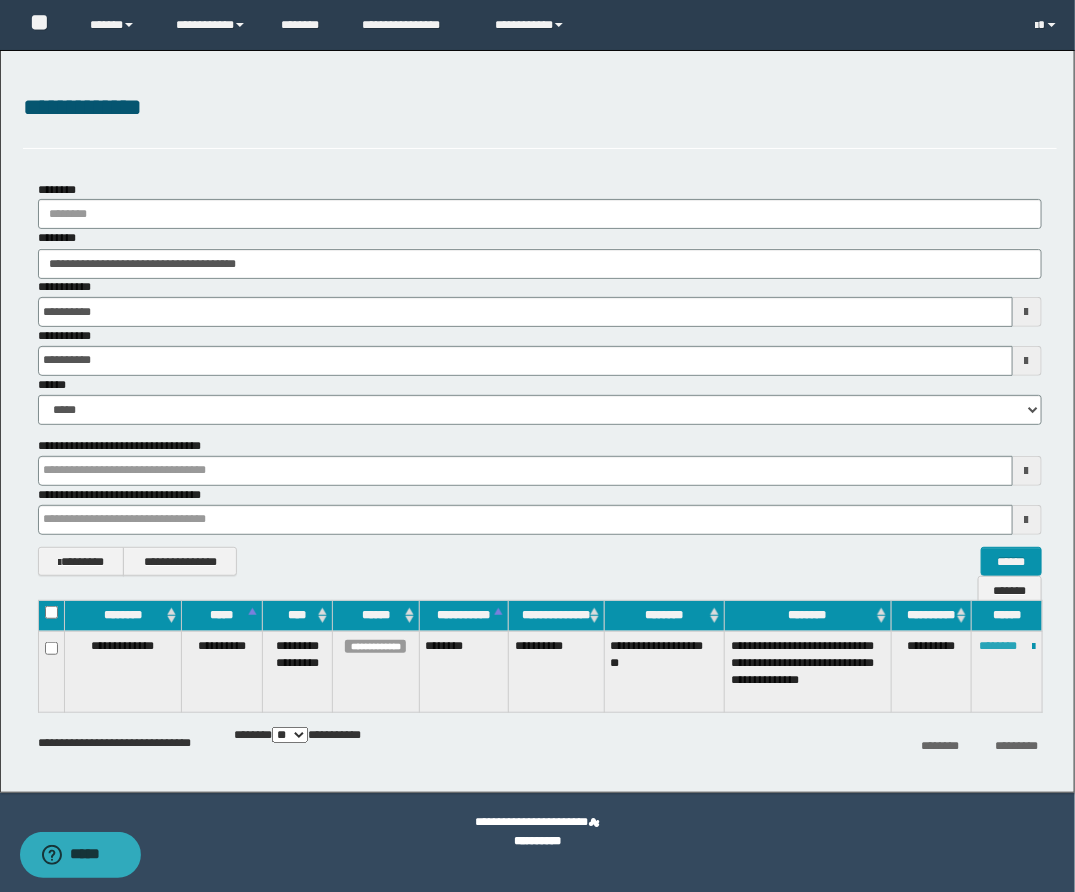 click on "********" at bounding box center [998, 646] 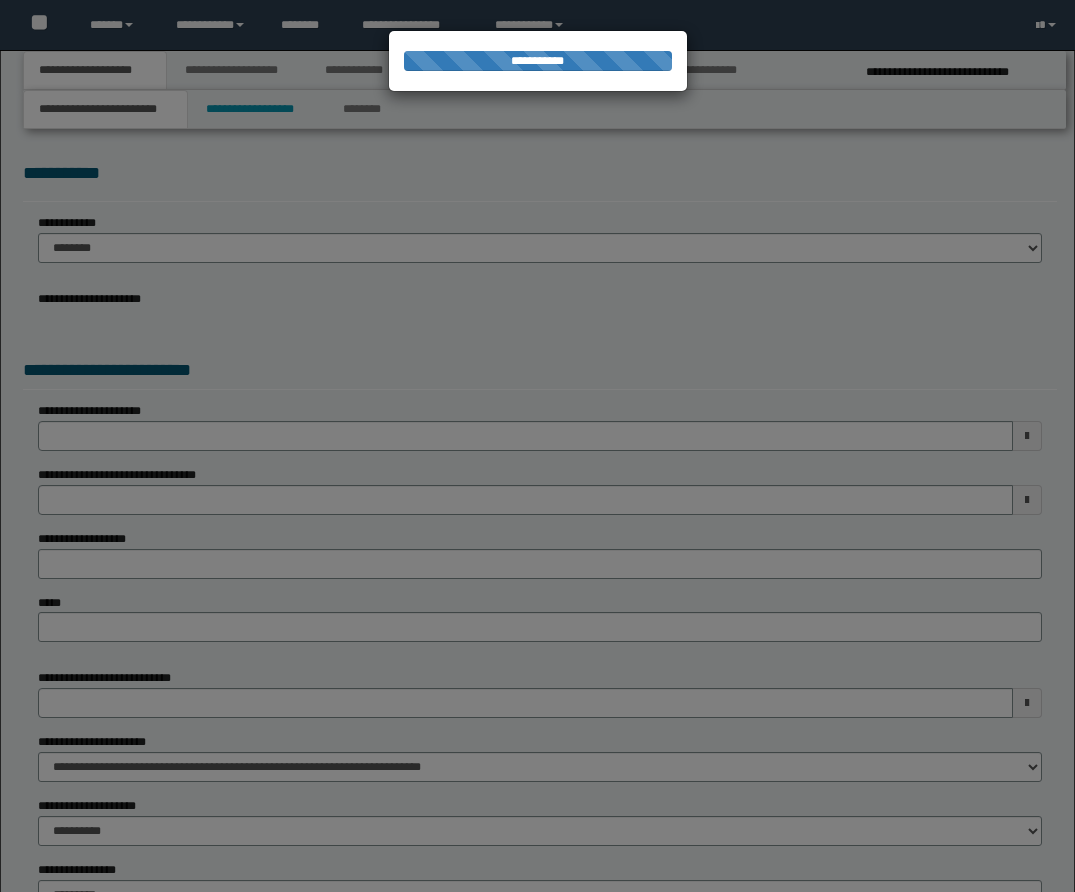 scroll, scrollTop: 0, scrollLeft: 0, axis: both 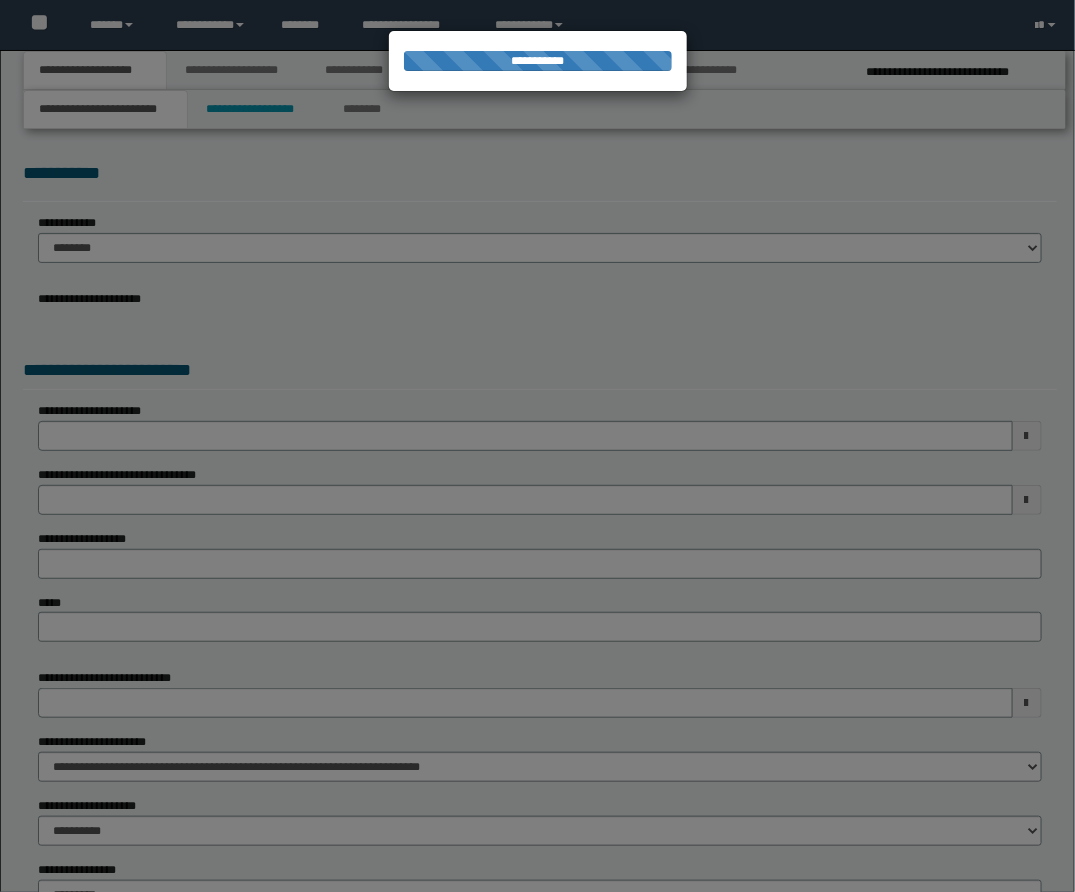 select on "*" 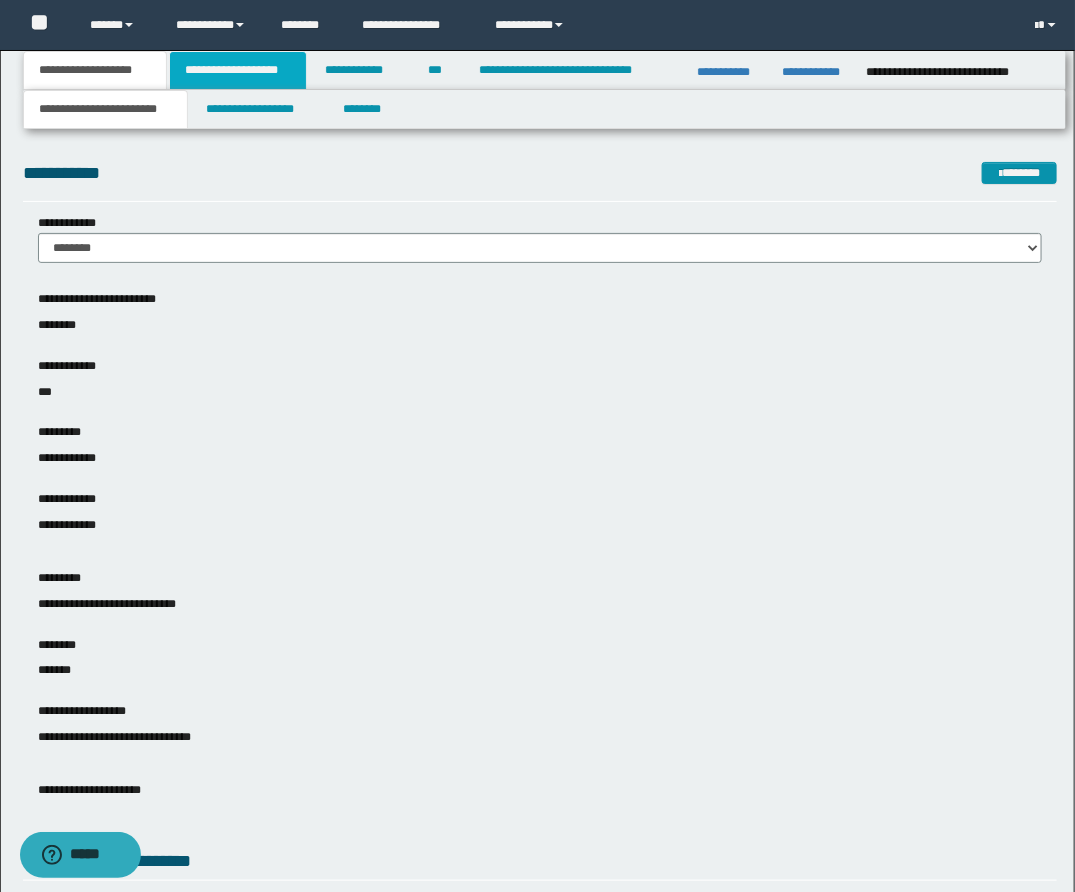 click on "**********" at bounding box center (238, 70) 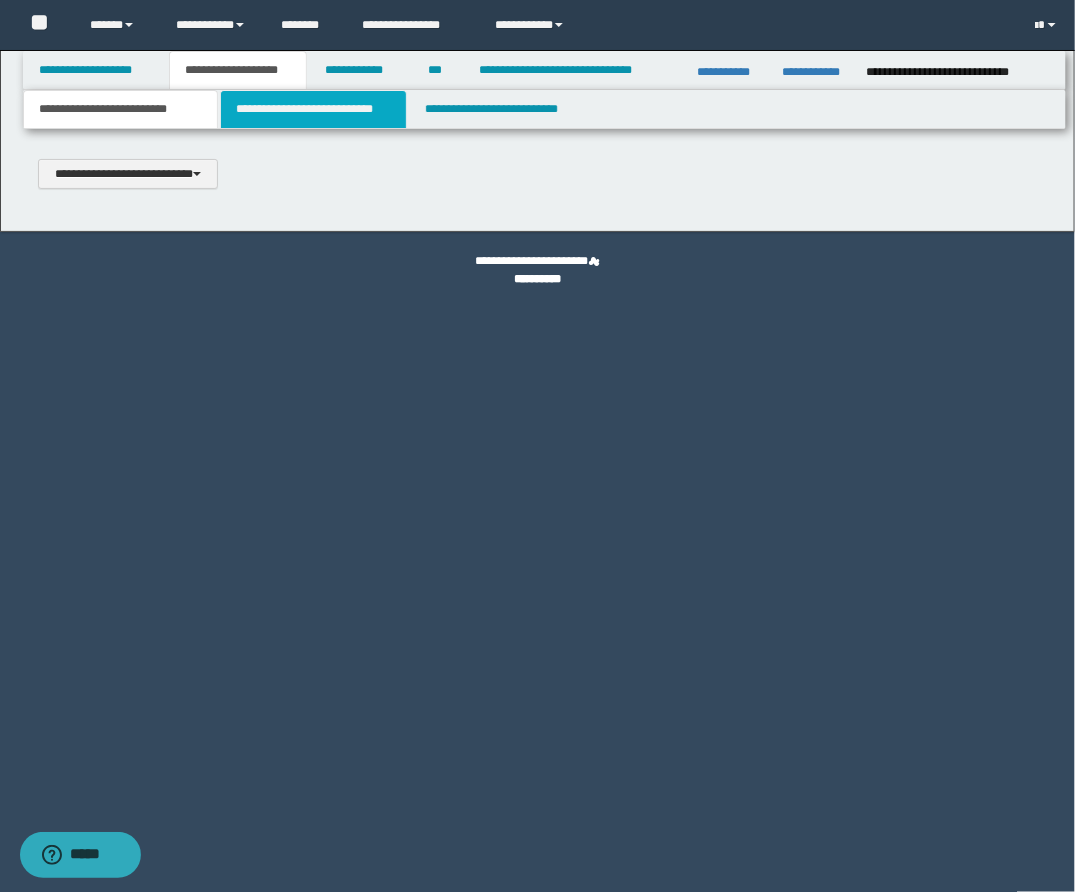 type 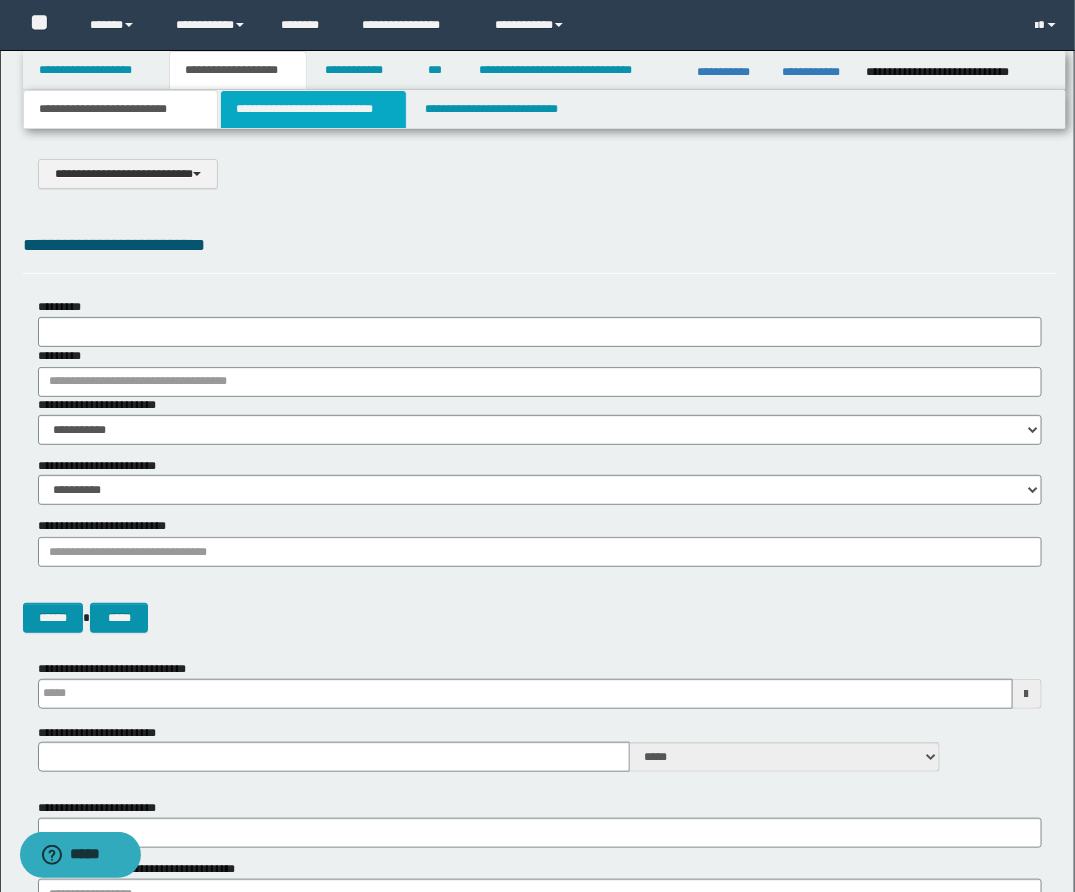 click on "**********" at bounding box center (313, 109) 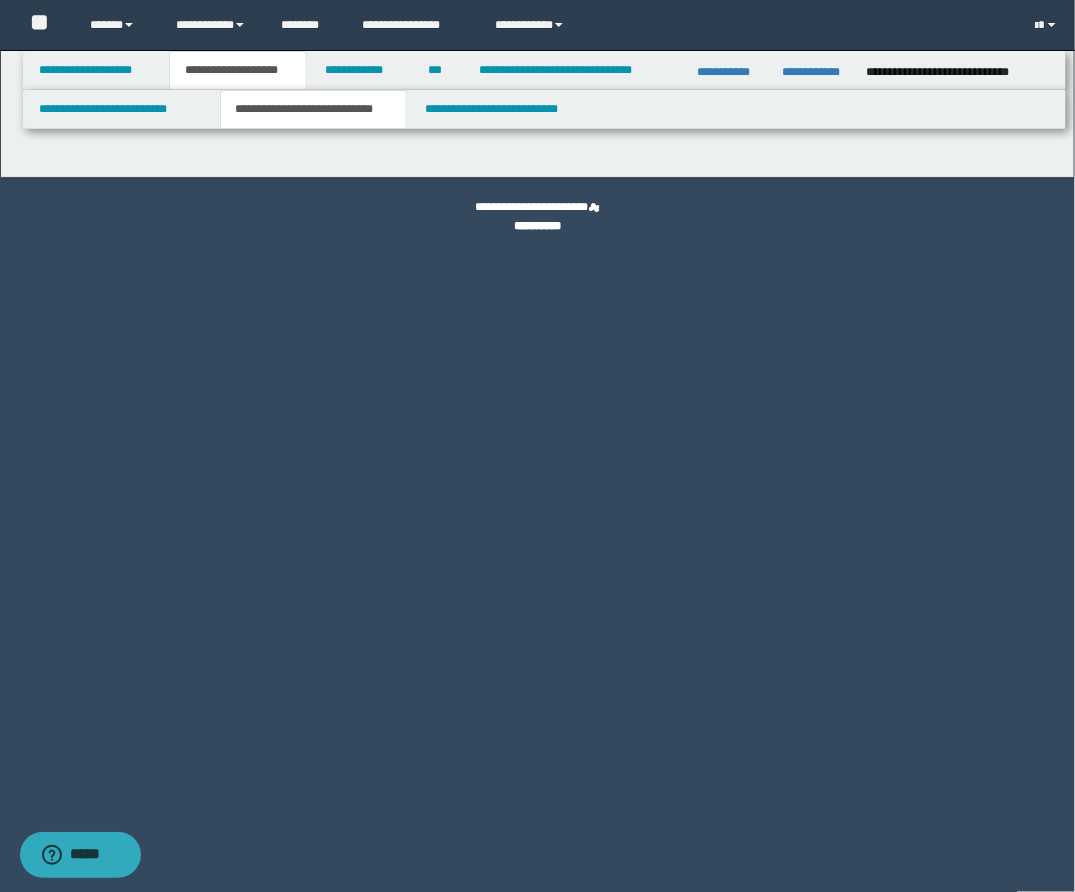 select on "*" 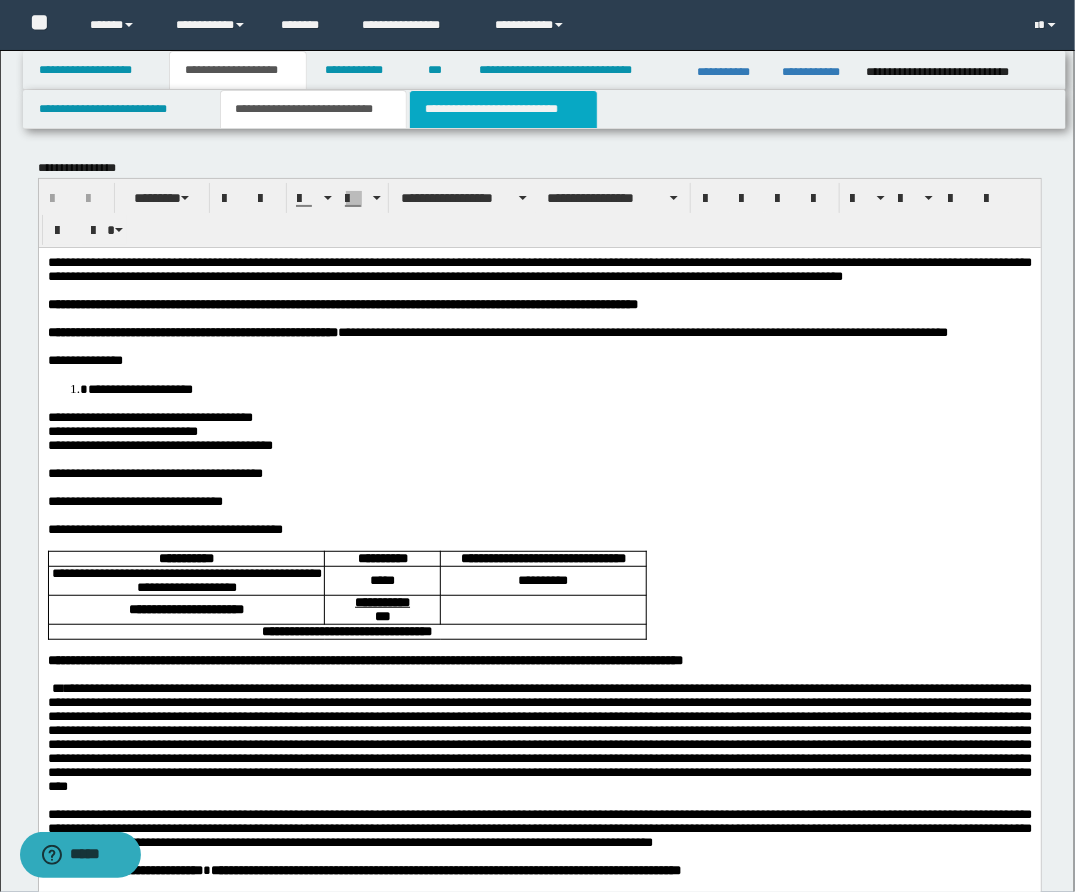 scroll, scrollTop: 0, scrollLeft: 0, axis: both 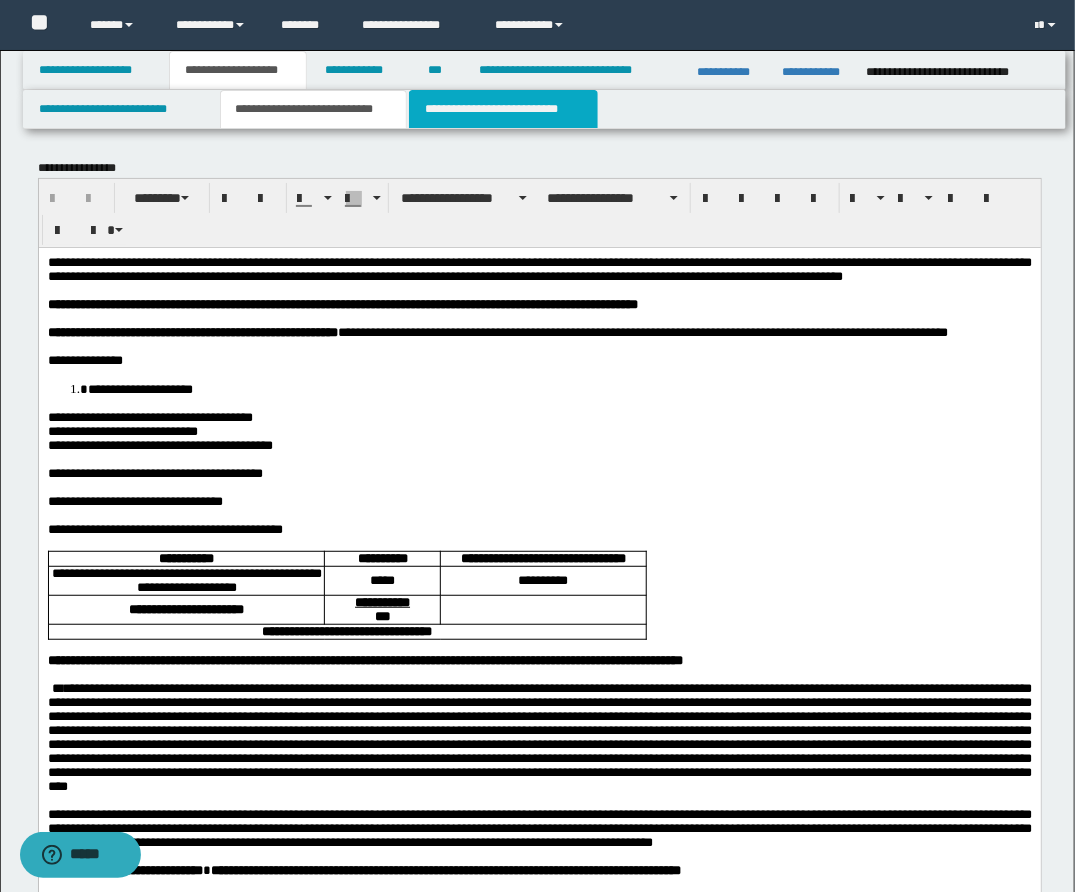 drag, startPoint x: 467, startPoint y: 110, endPoint x: 512, endPoint y: 185, distance: 87.46428 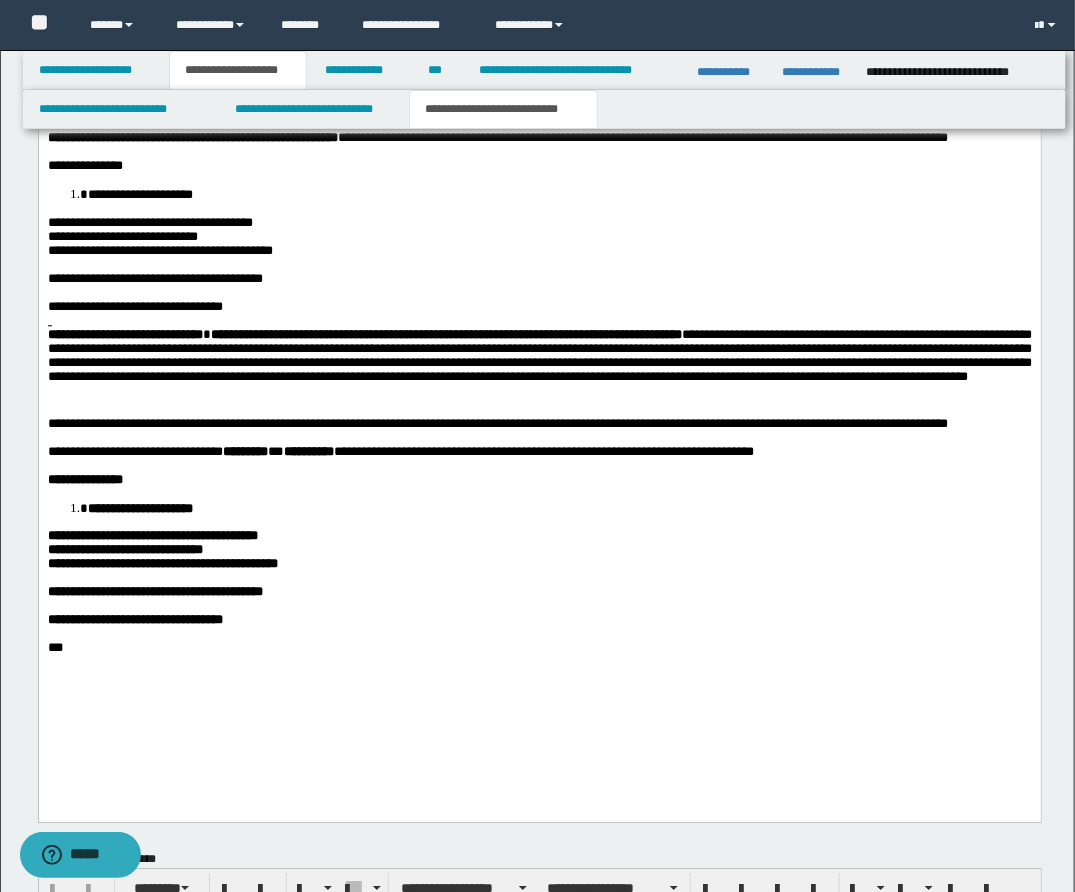 scroll, scrollTop: 1400, scrollLeft: 0, axis: vertical 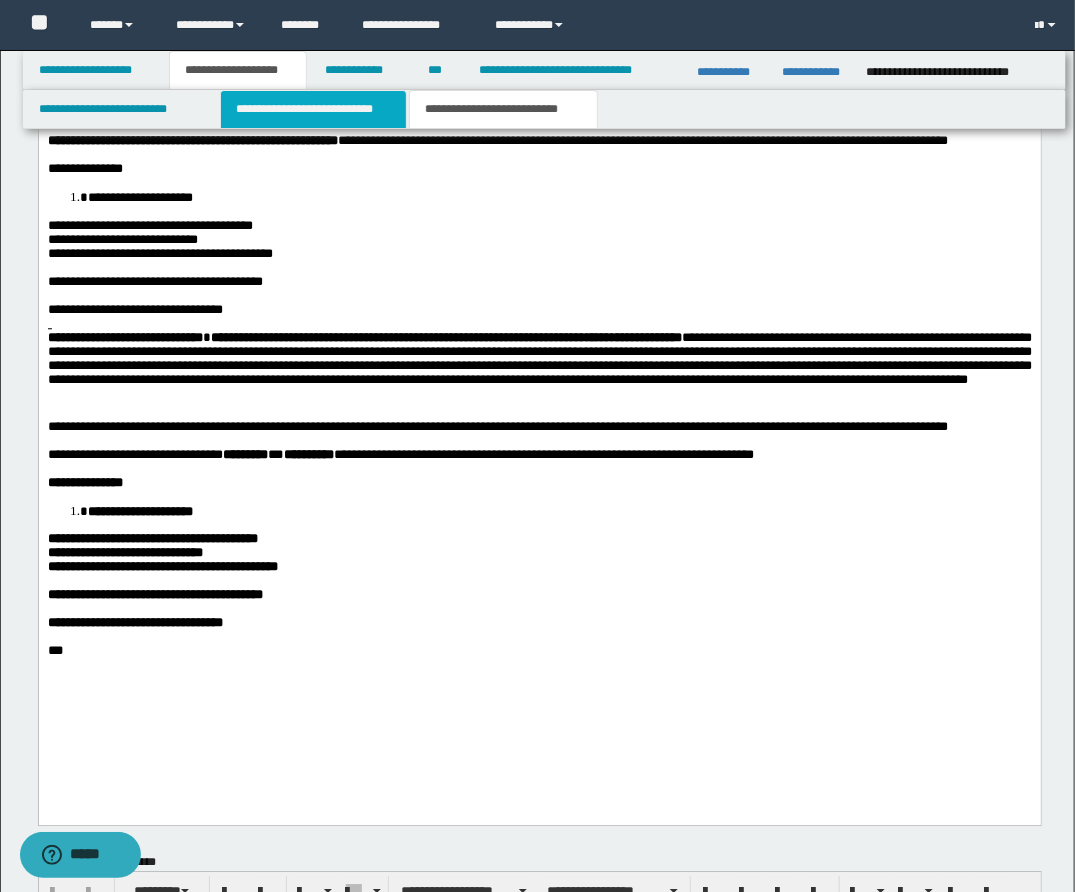 click on "**********" at bounding box center (313, 109) 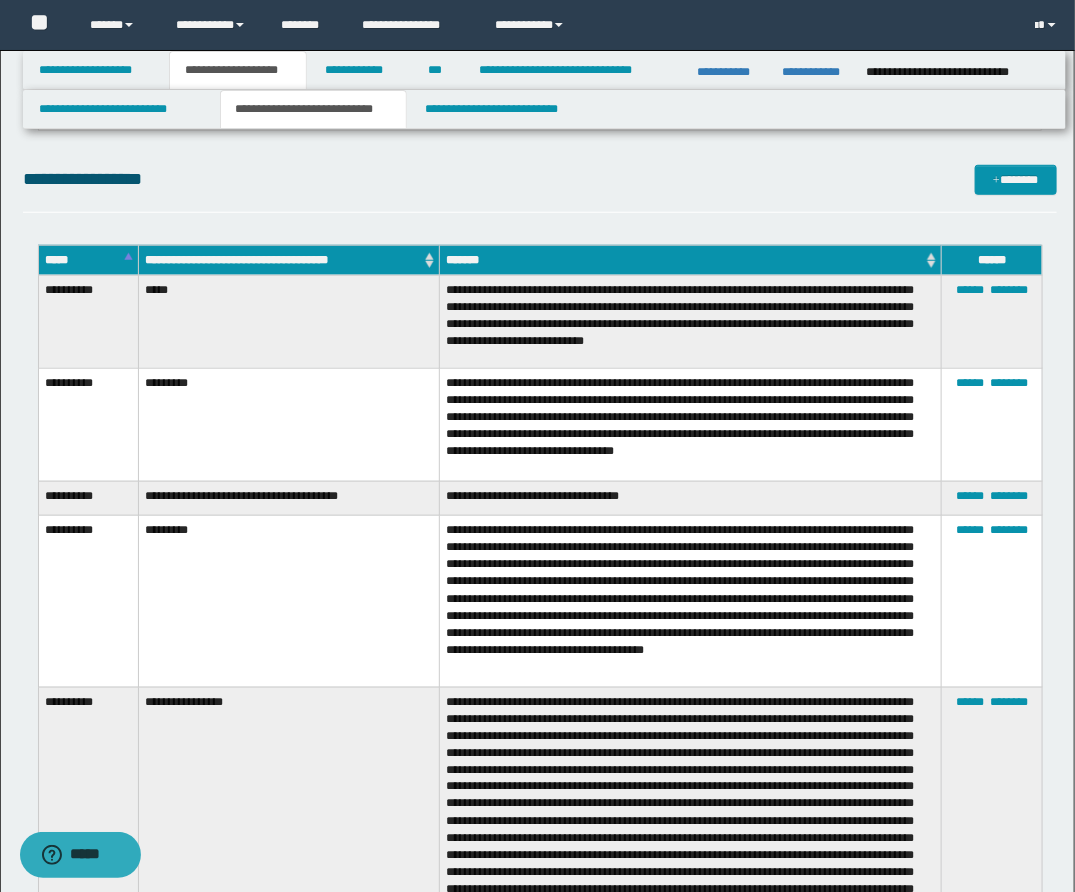 scroll, scrollTop: 403, scrollLeft: 0, axis: vertical 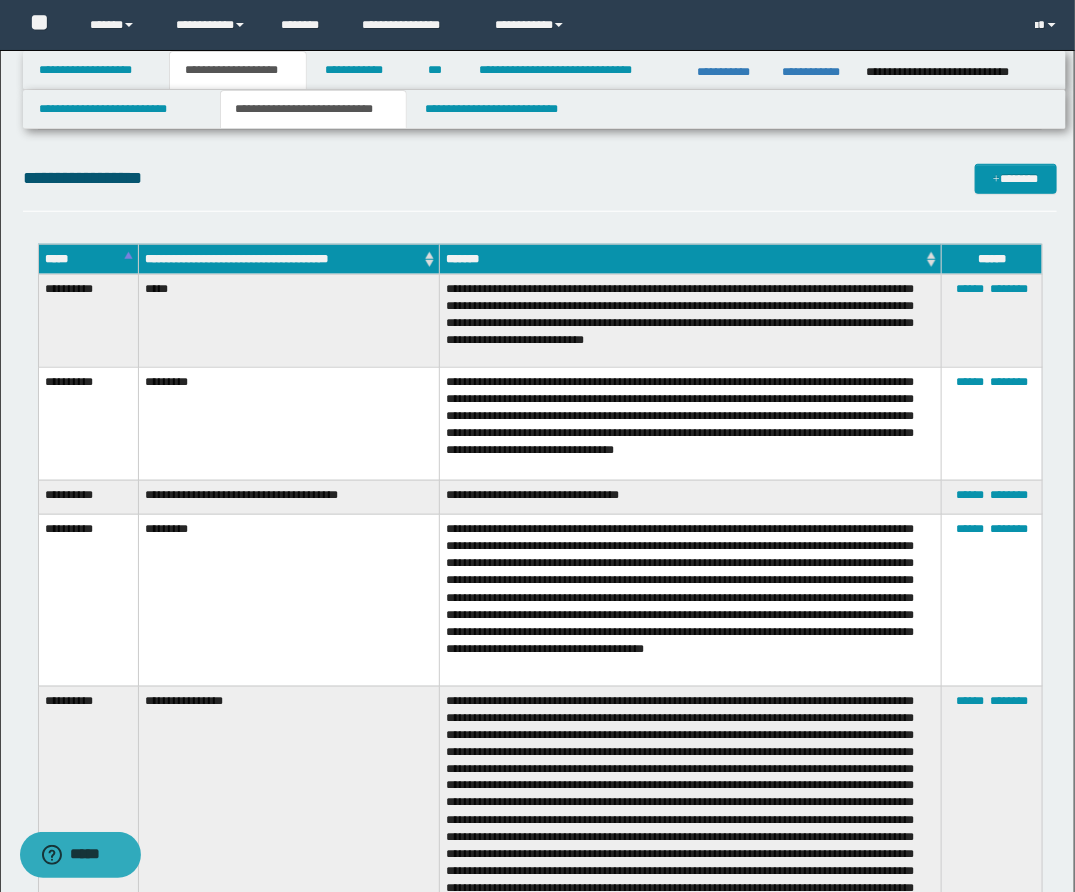 drag, startPoint x: 504, startPoint y: 307, endPoint x: 487, endPoint y: 309, distance: 17.117243 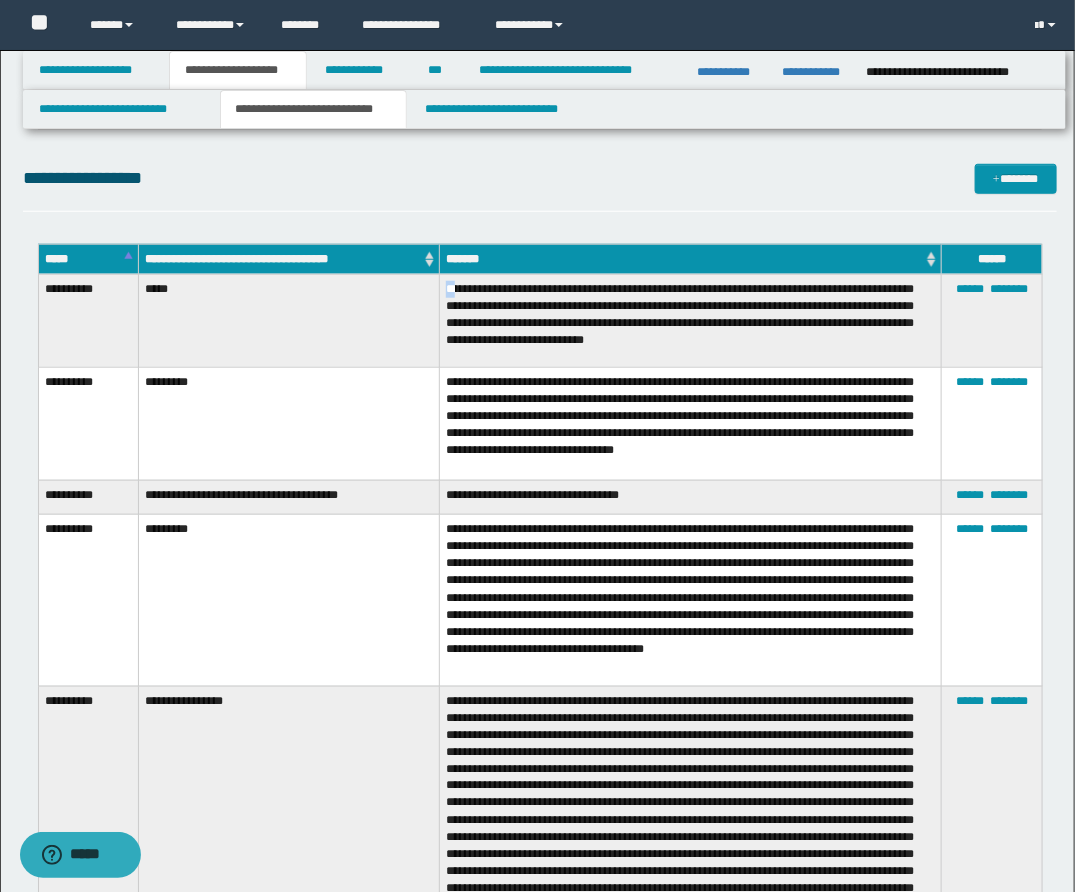 click on "**********" at bounding box center [691, 320] 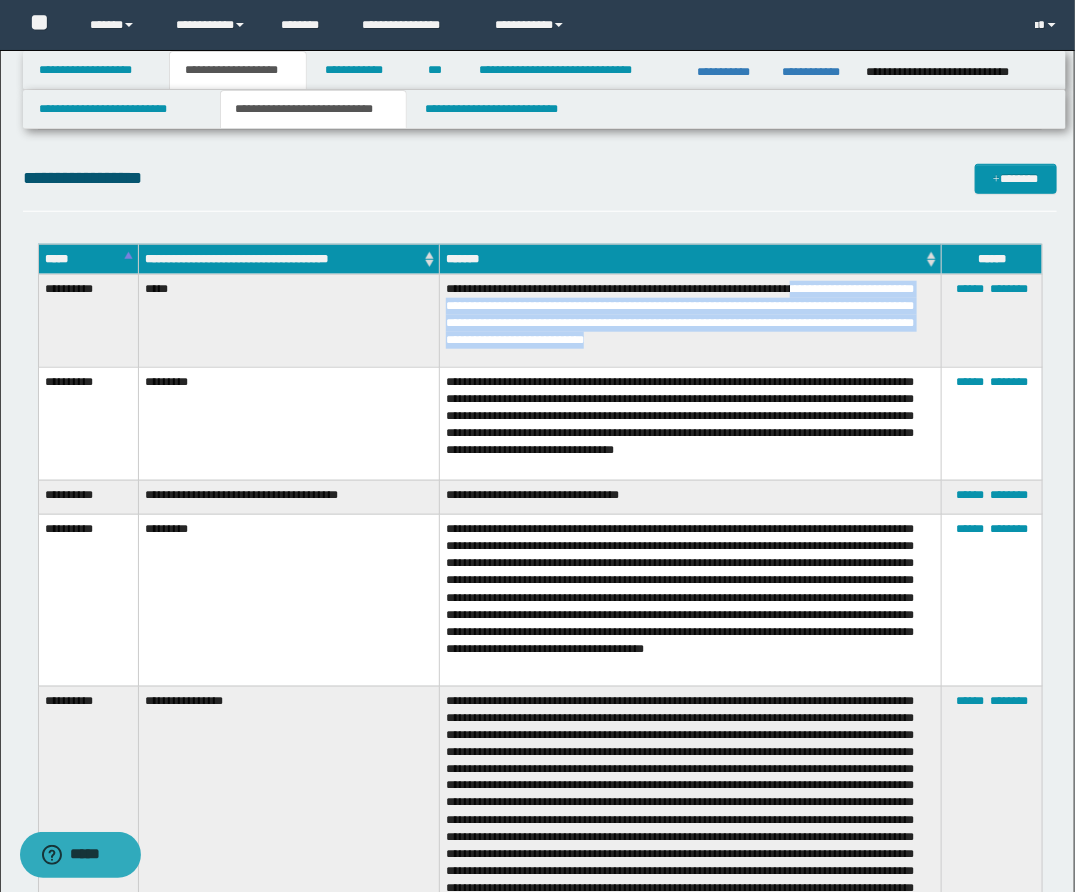 drag, startPoint x: 828, startPoint y: 290, endPoint x: 855, endPoint y: 336, distance: 53.338543 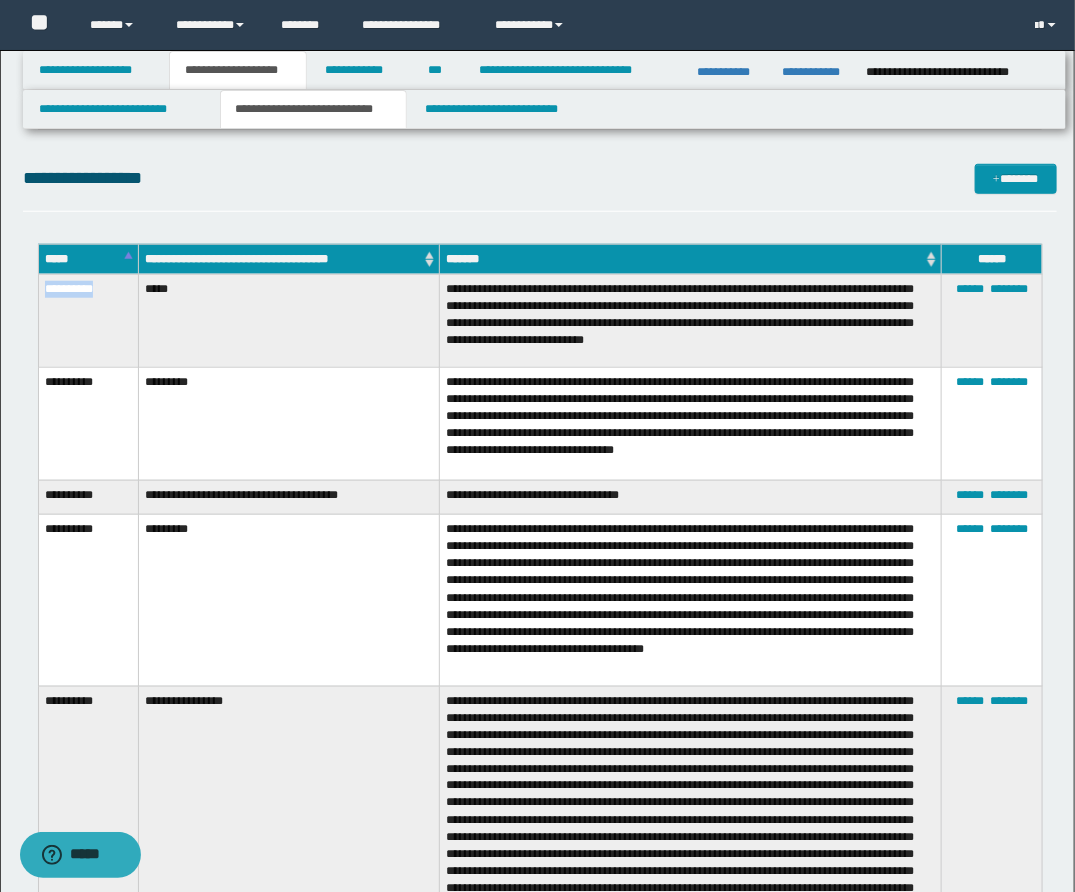 drag, startPoint x: 47, startPoint y: 290, endPoint x: 115, endPoint y: 291, distance: 68.007355 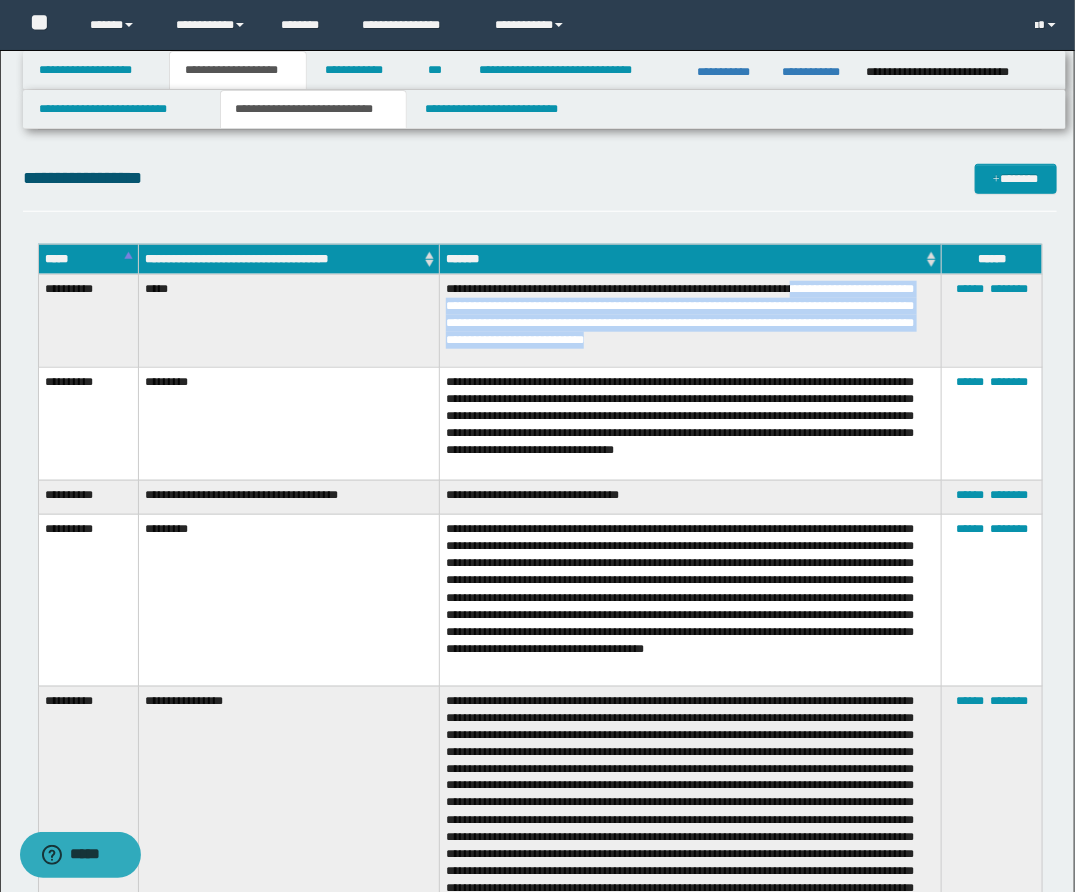 drag, startPoint x: 828, startPoint y: 289, endPoint x: 861, endPoint y: 342, distance: 62.433964 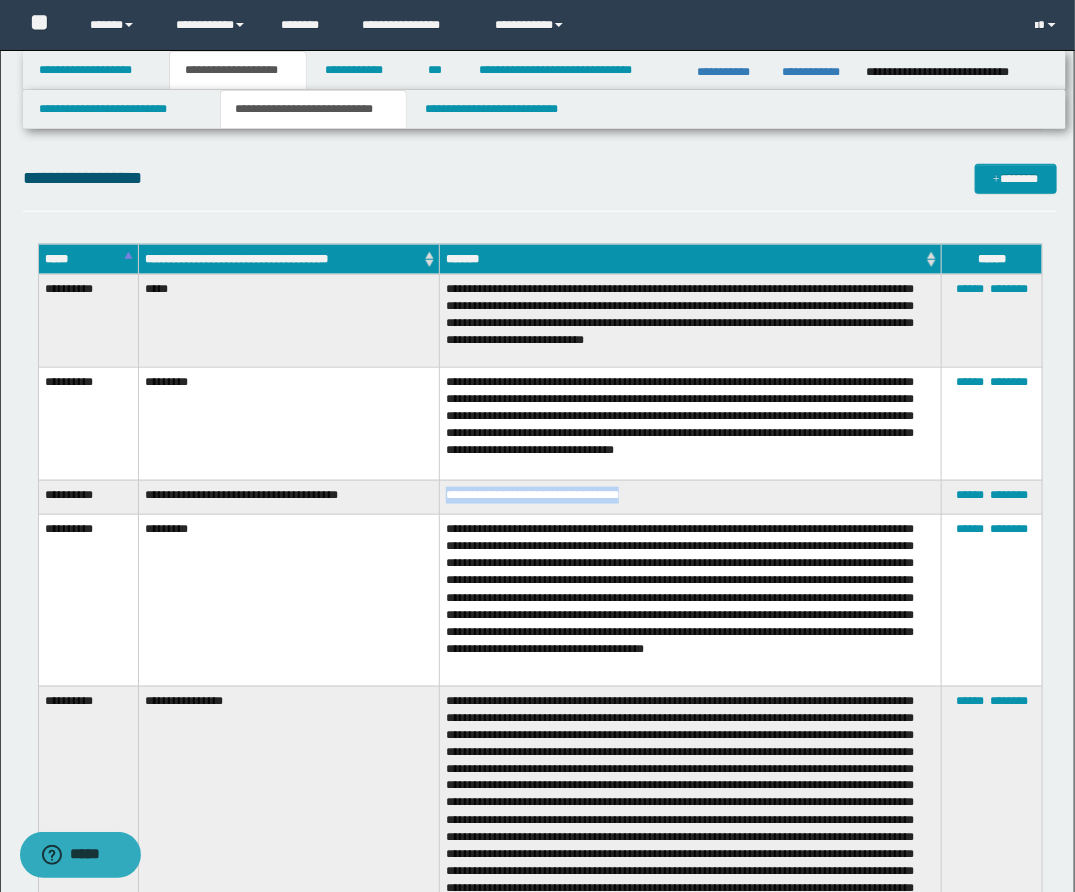 drag, startPoint x: 448, startPoint y: 471, endPoint x: 671, endPoint y: 471, distance: 223 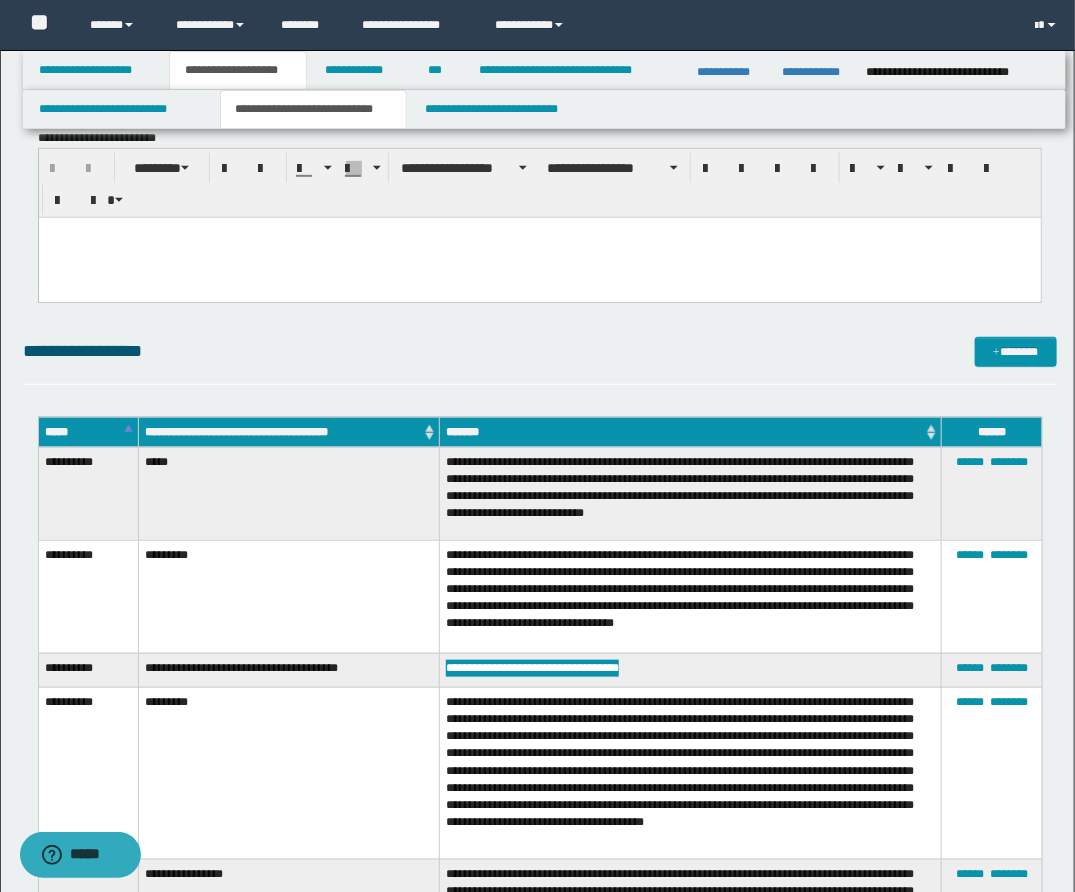 scroll, scrollTop: 0, scrollLeft: 0, axis: both 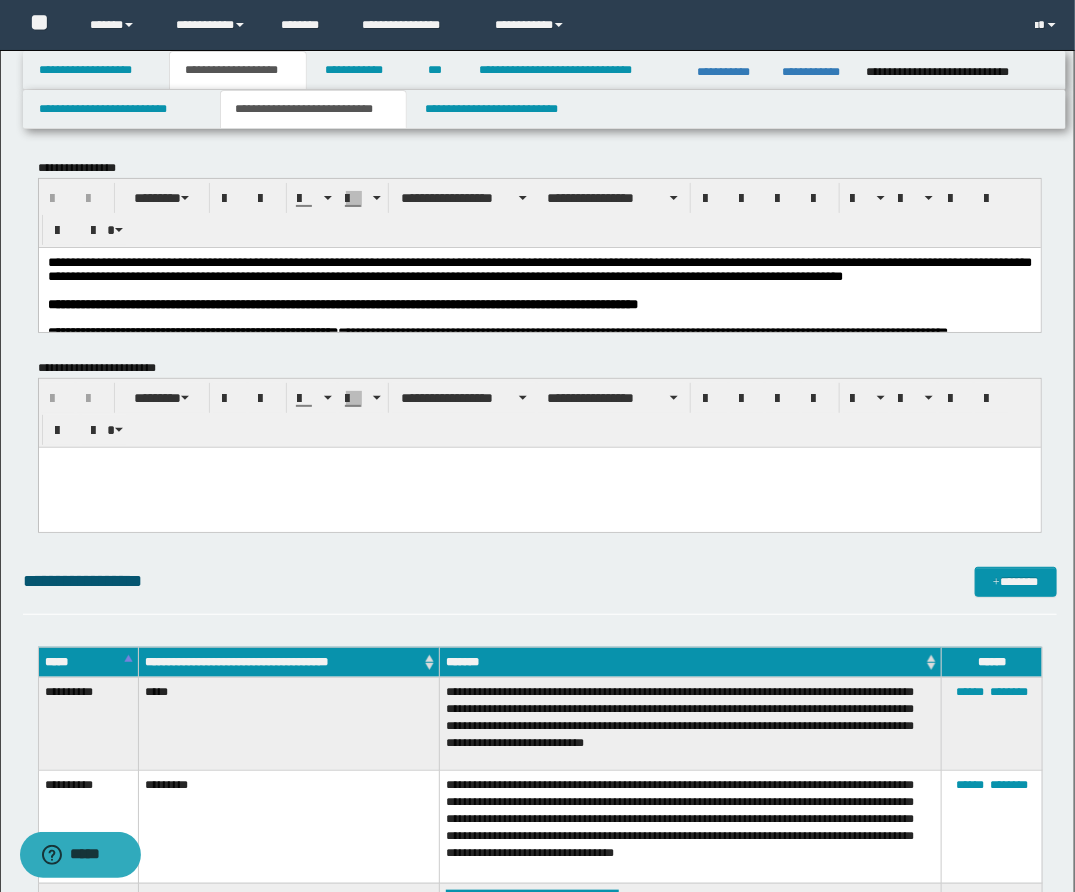 drag, startPoint x: 435, startPoint y: 301, endPoint x: 433, endPoint y: 333, distance: 32.06244 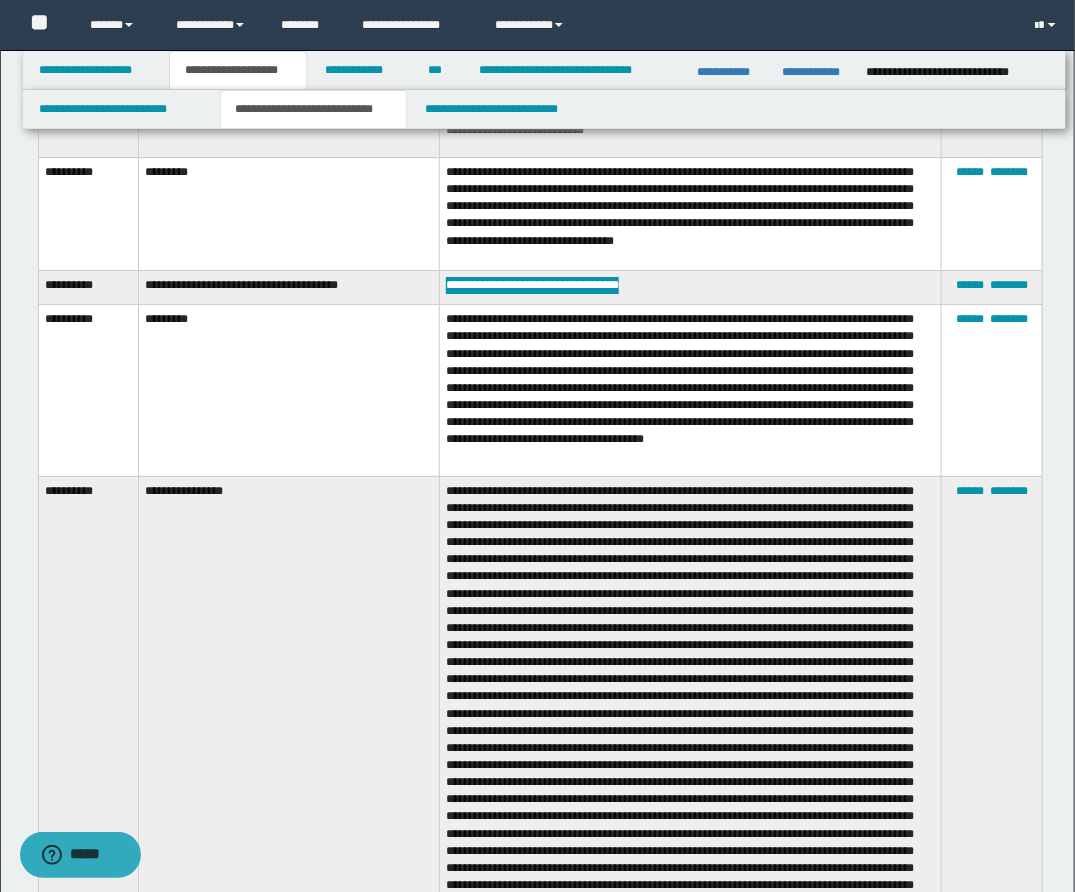 scroll, scrollTop: 2145, scrollLeft: 0, axis: vertical 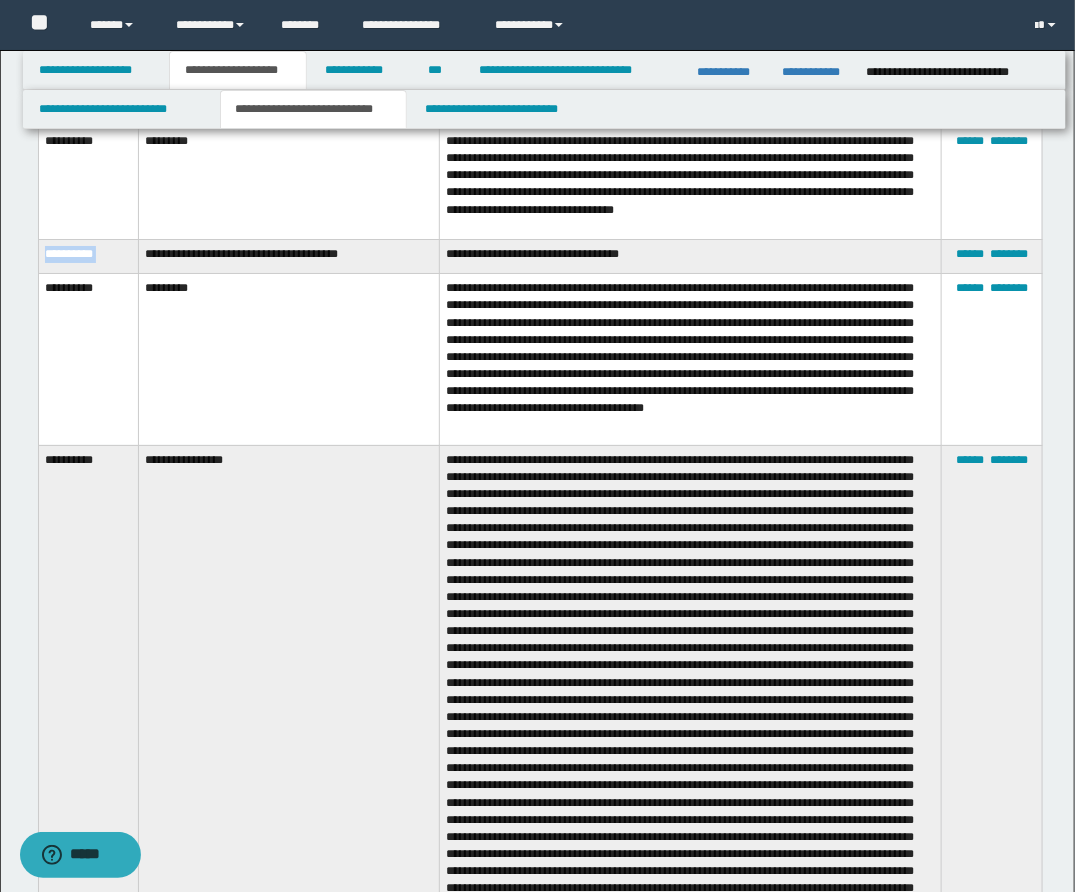drag, startPoint x: 45, startPoint y: 226, endPoint x: 145, endPoint y: 228, distance: 100.02 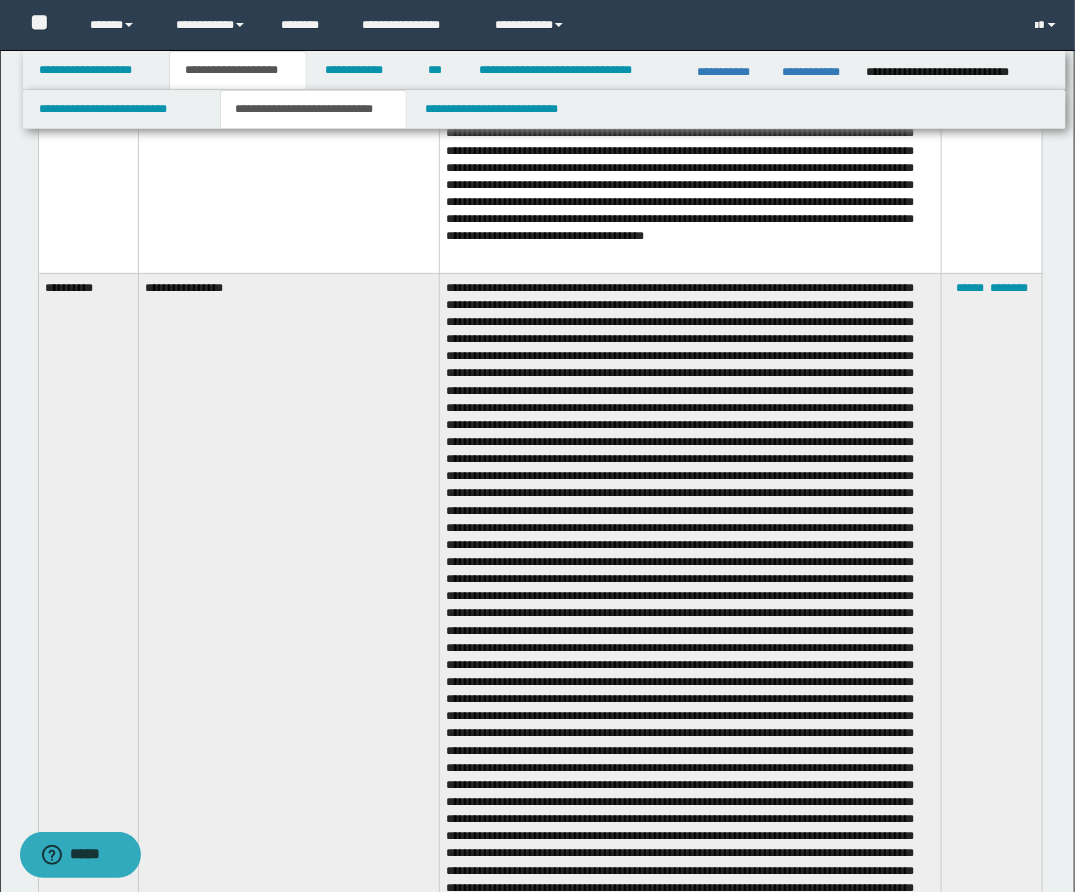 scroll, scrollTop: 2321, scrollLeft: 0, axis: vertical 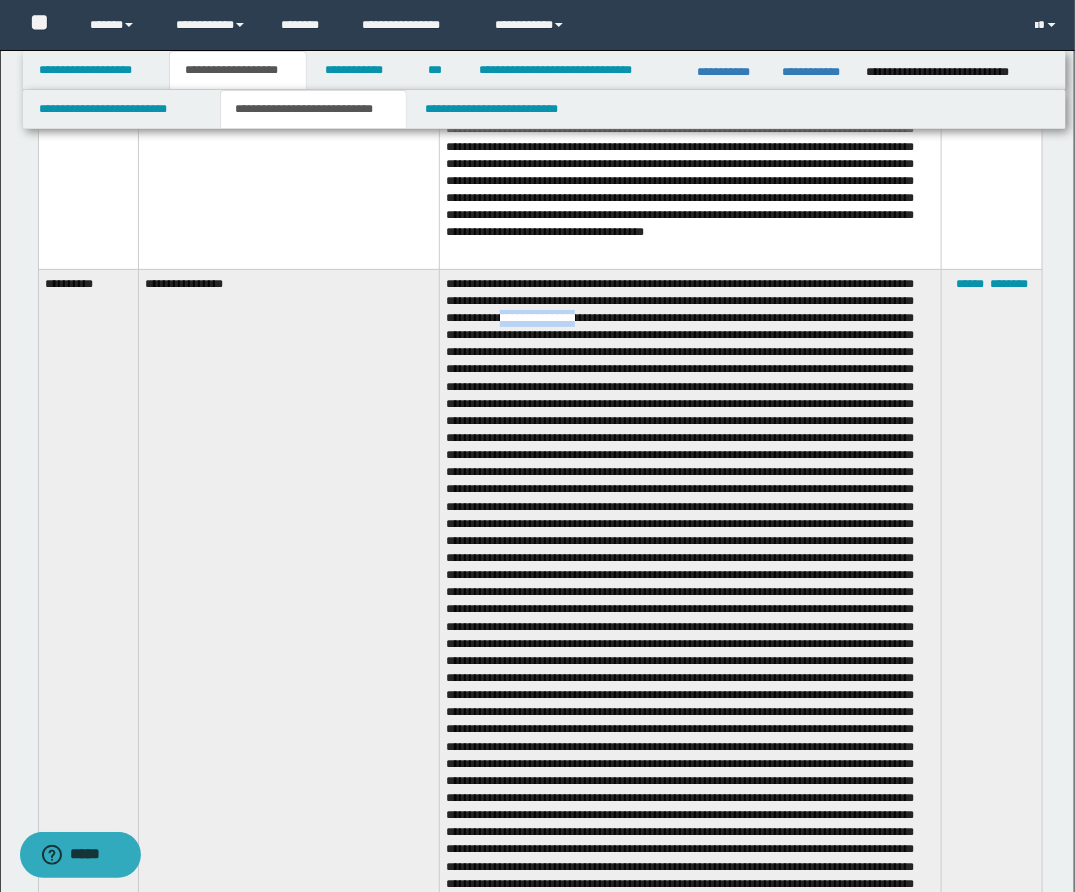 drag, startPoint x: 745, startPoint y: 301, endPoint x: 840, endPoint y: 301, distance: 95 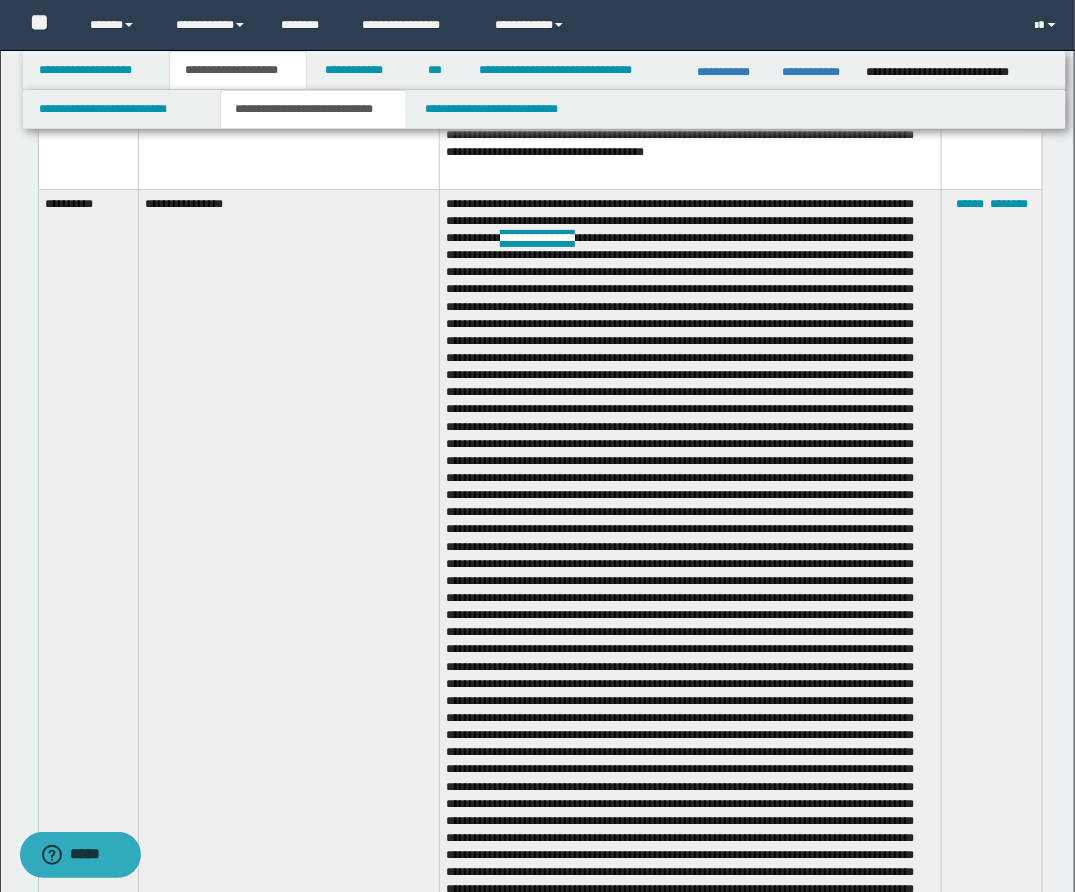 scroll, scrollTop: 2403, scrollLeft: 0, axis: vertical 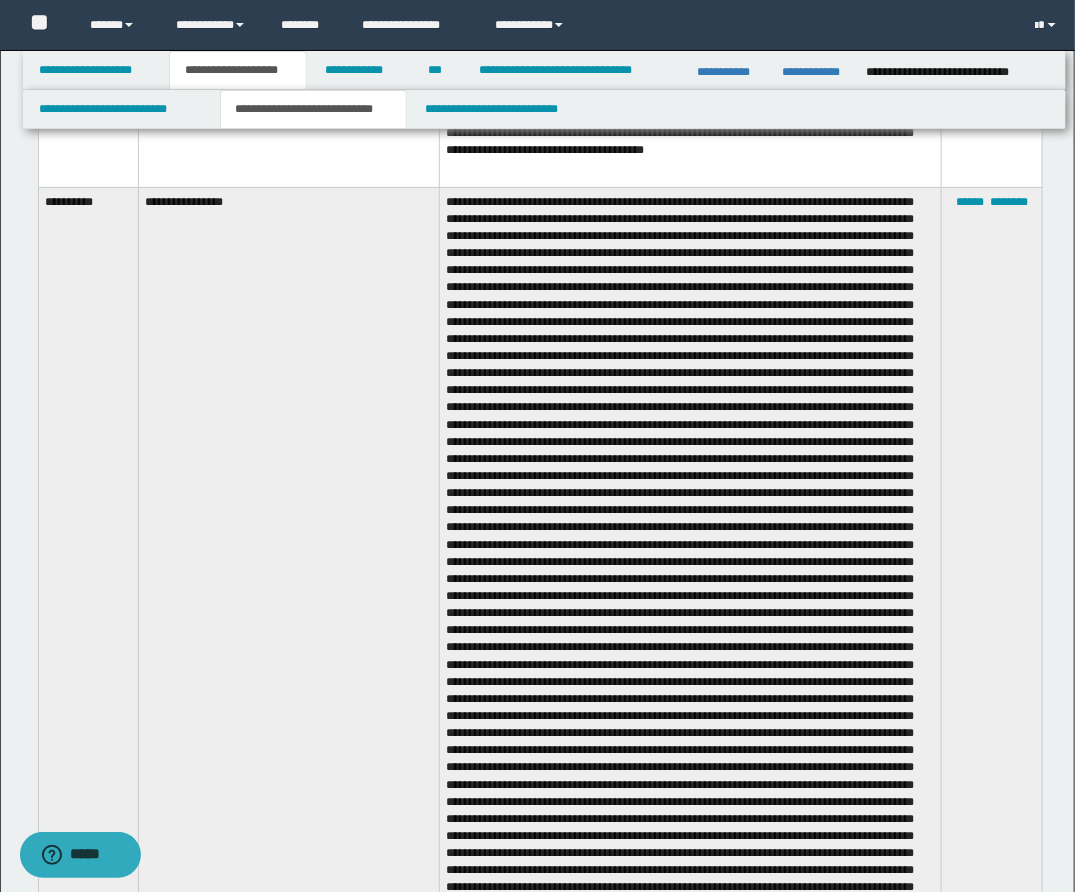 drag, startPoint x: 622, startPoint y: 253, endPoint x: 743, endPoint y: 253, distance: 121 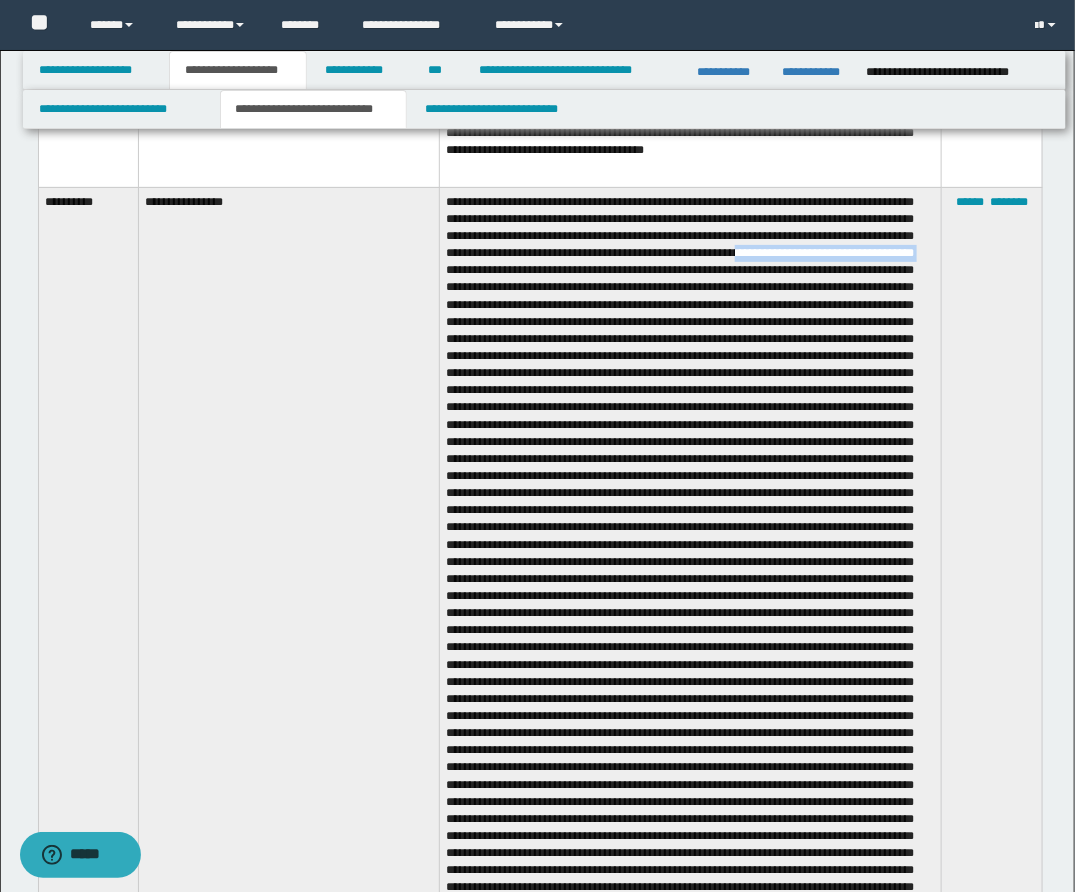 drag, startPoint x: 627, startPoint y: 250, endPoint x: 807, endPoint y: 262, distance: 180.39955 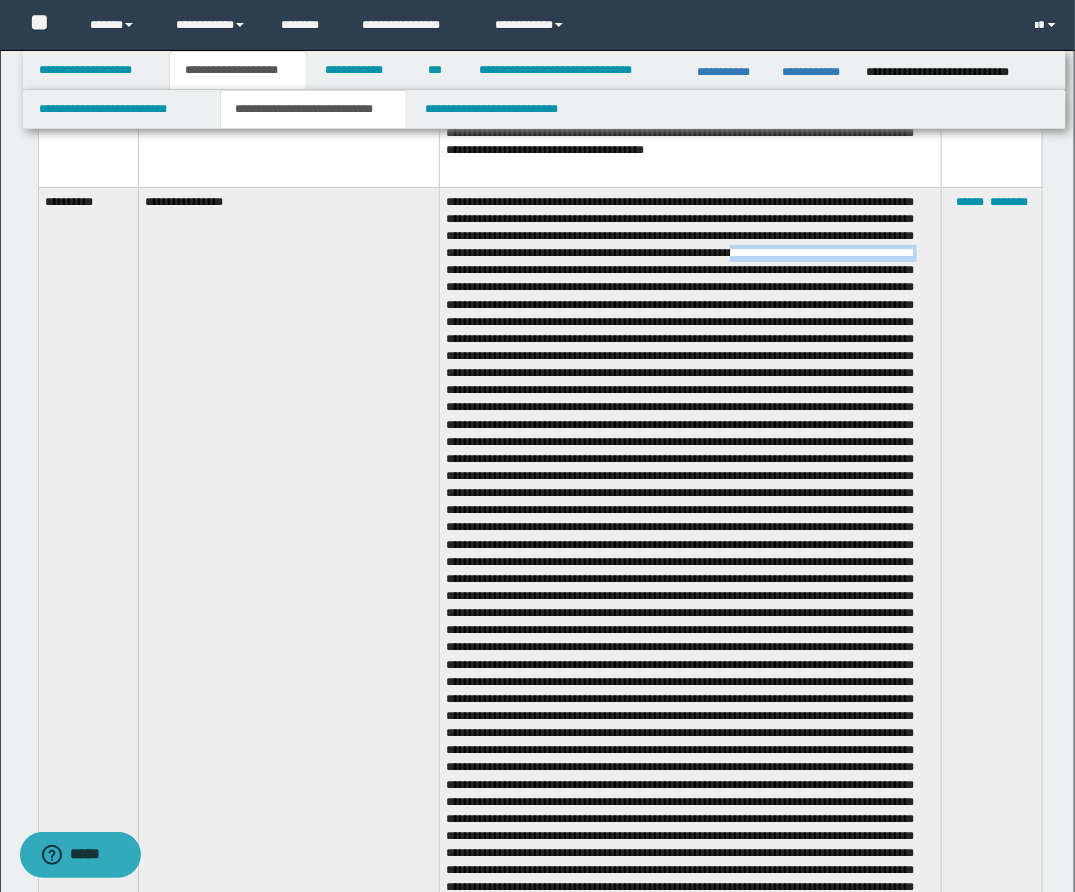 drag, startPoint x: 625, startPoint y: 255, endPoint x: 841, endPoint y: 256, distance: 216.00232 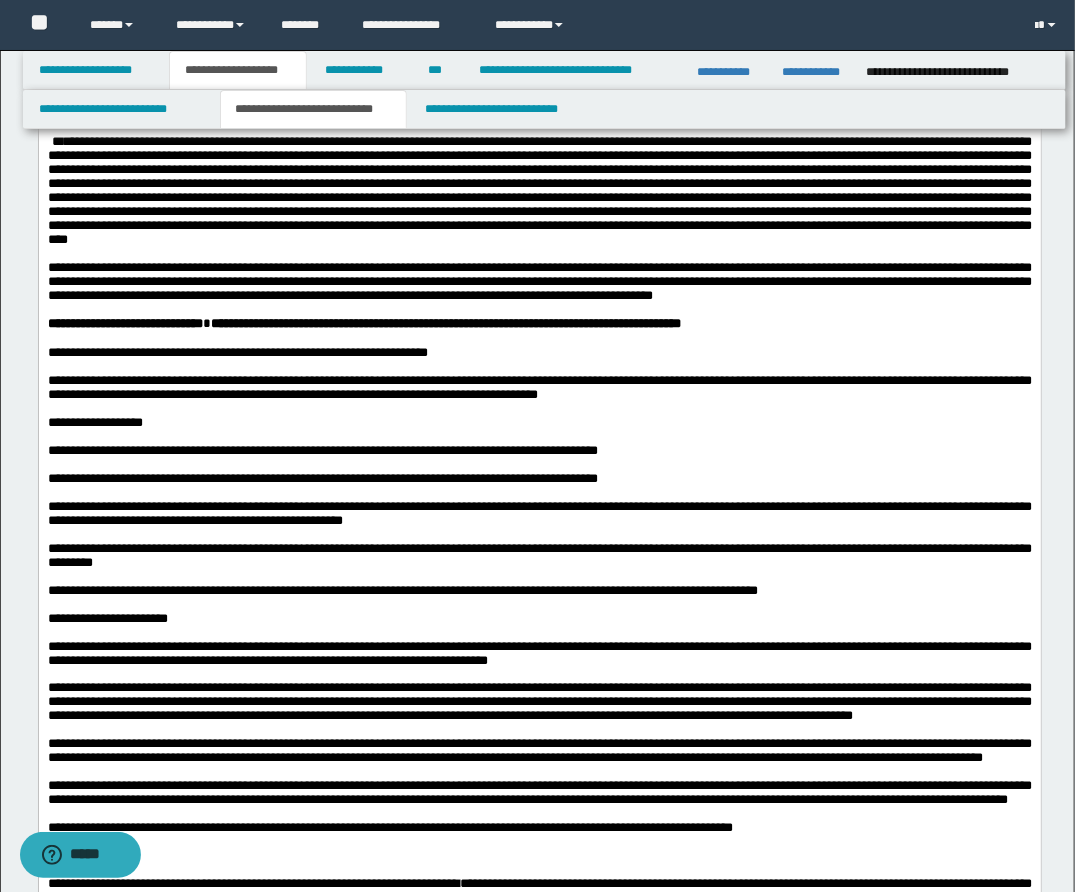 scroll, scrollTop: 510, scrollLeft: 0, axis: vertical 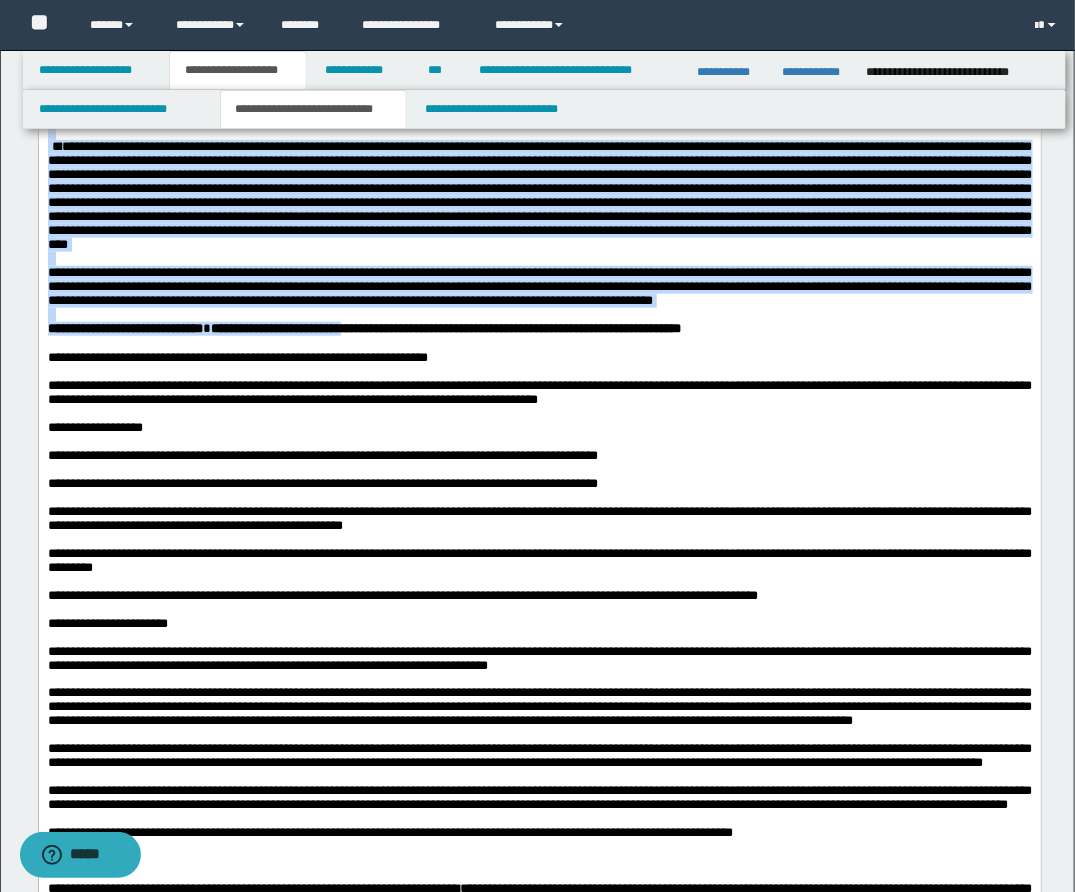 drag, startPoint x: 239, startPoint y: 398, endPoint x: 390, endPoint y: 394, distance: 151.05296 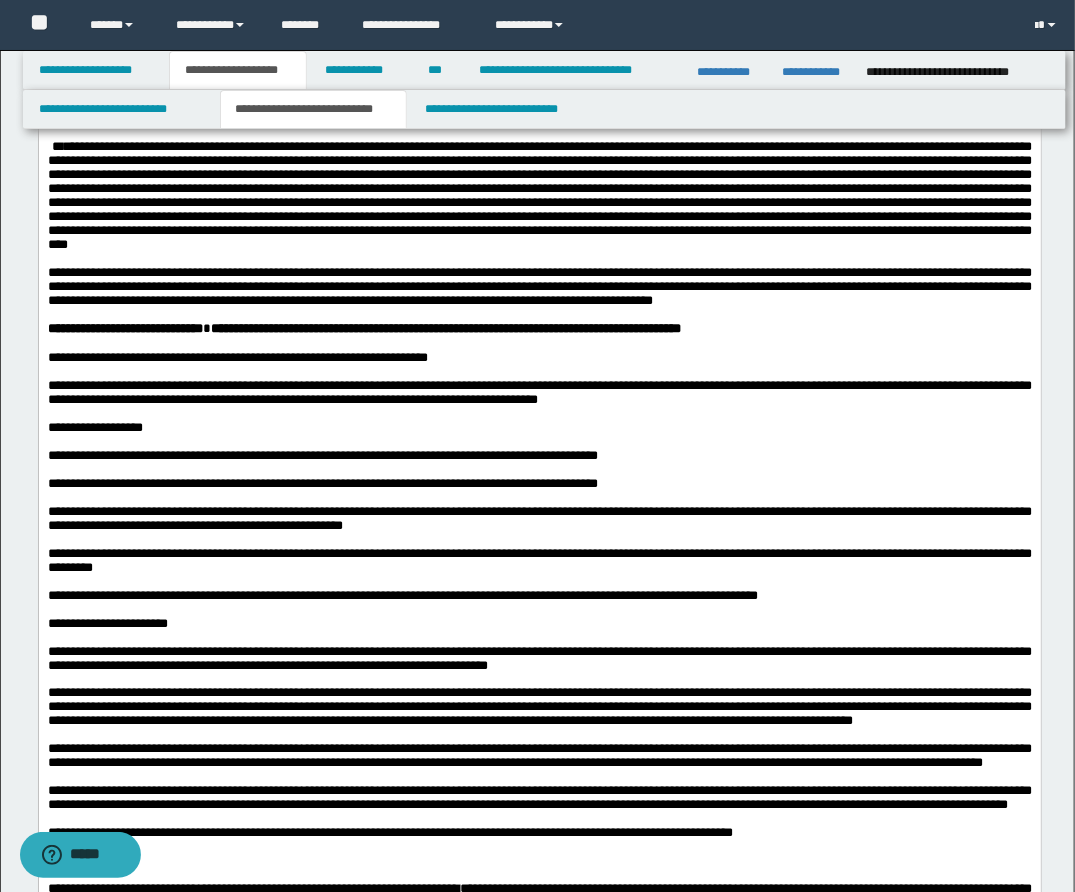 drag, startPoint x: 390, startPoint y: 395, endPoint x: 325, endPoint y: 398, distance: 65.06919 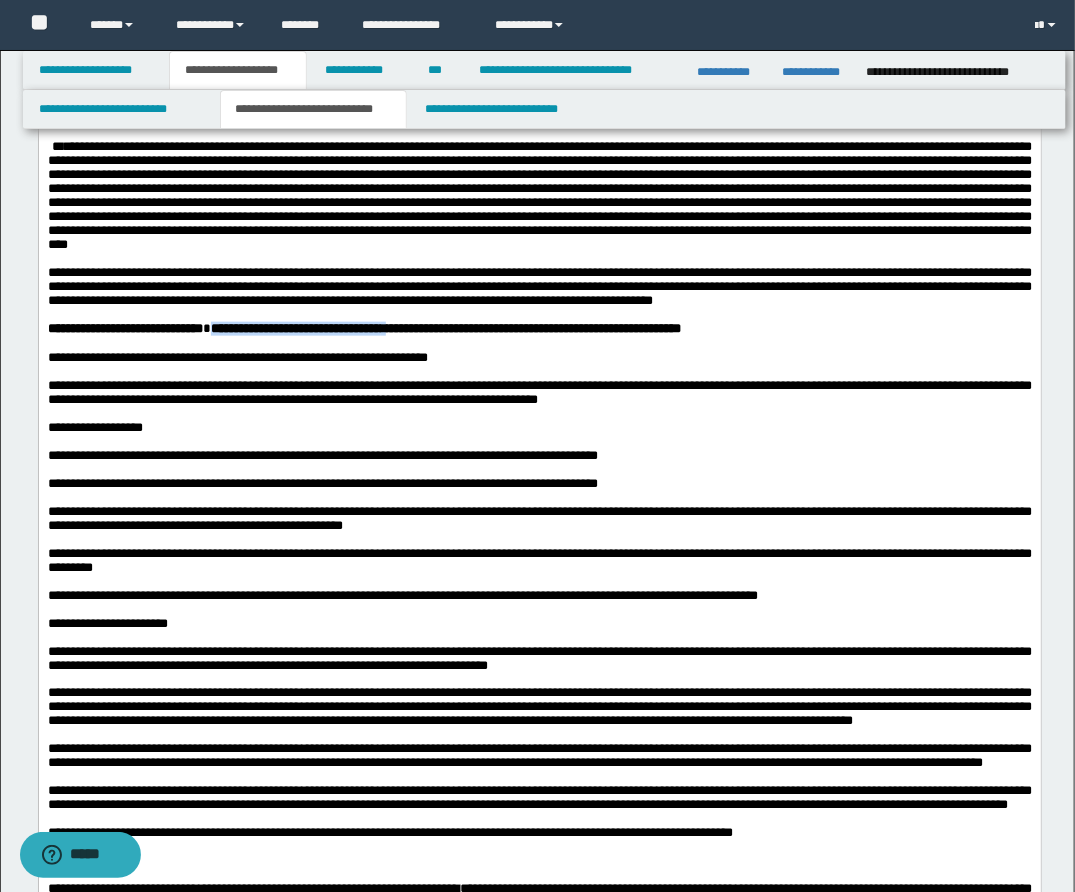 drag, startPoint x: 243, startPoint y: 398, endPoint x: 439, endPoint y: 397, distance: 196.00255 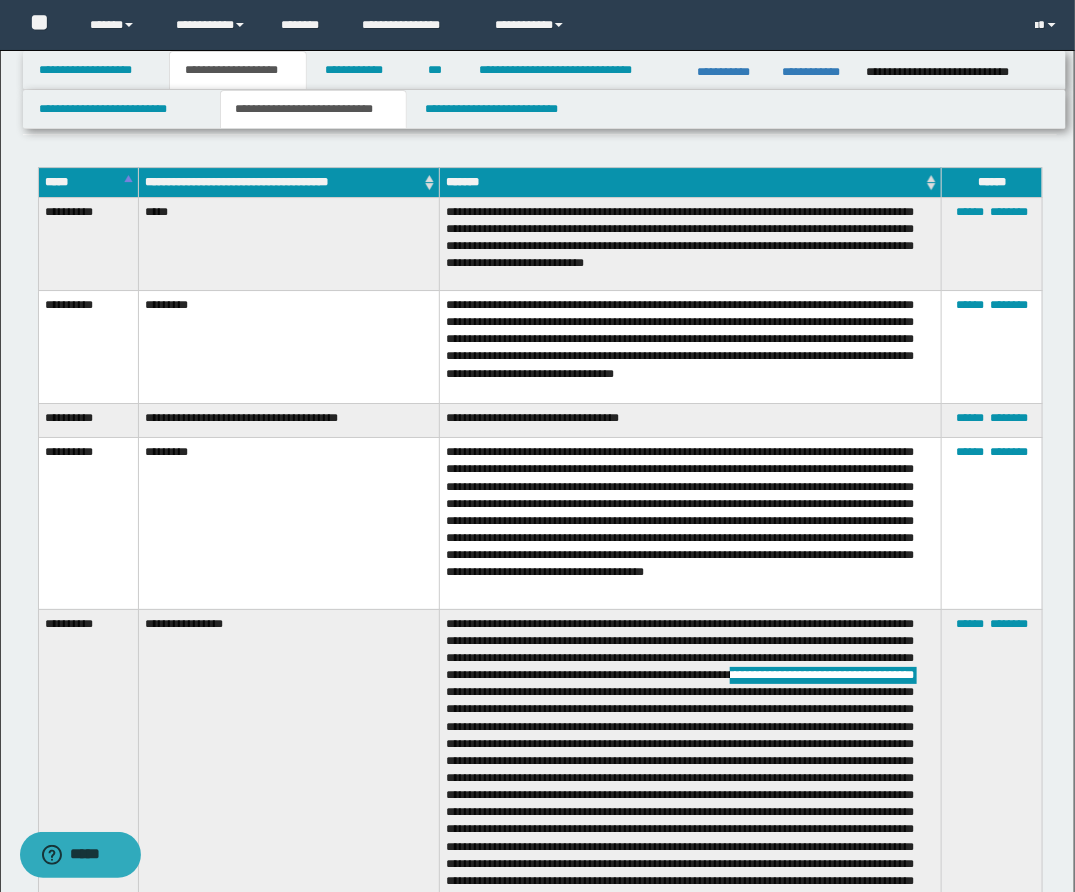 scroll, scrollTop: 2005, scrollLeft: 0, axis: vertical 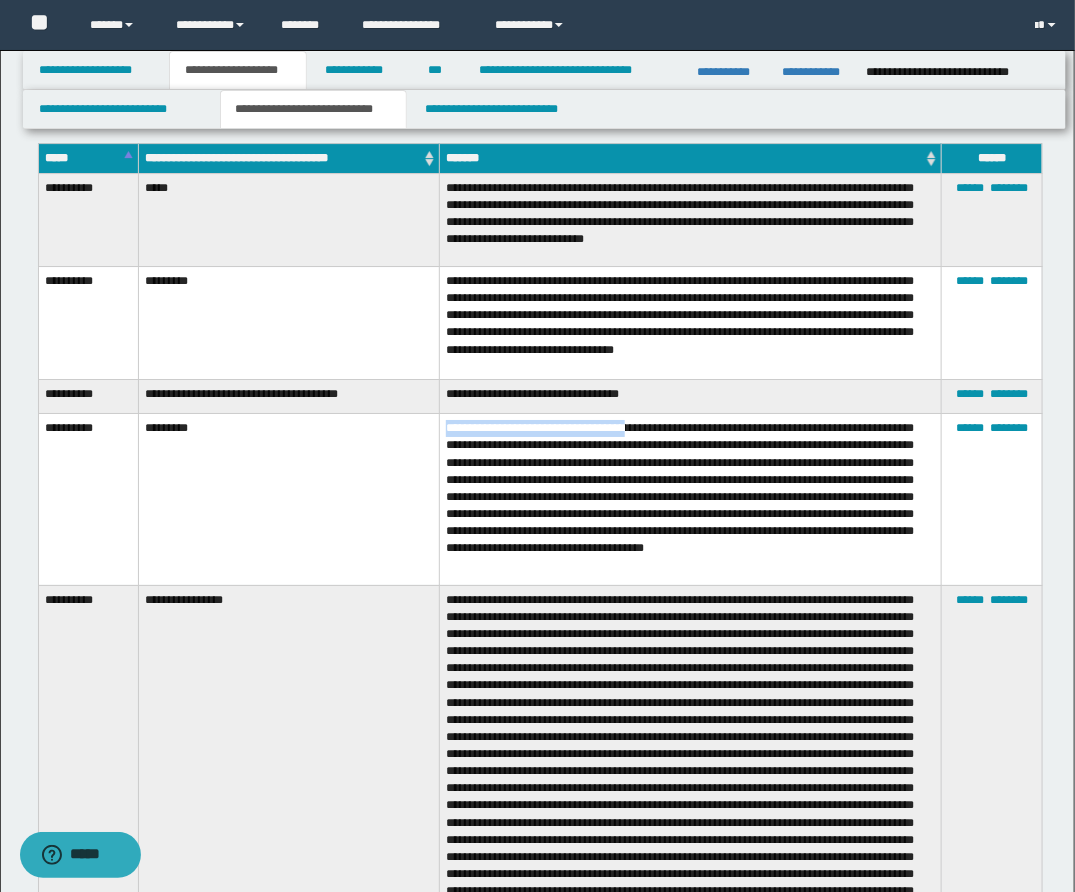 drag, startPoint x: 448, startPoint y: 417, endPoint x: 654, endPoint y: 422, distance: 206.06067 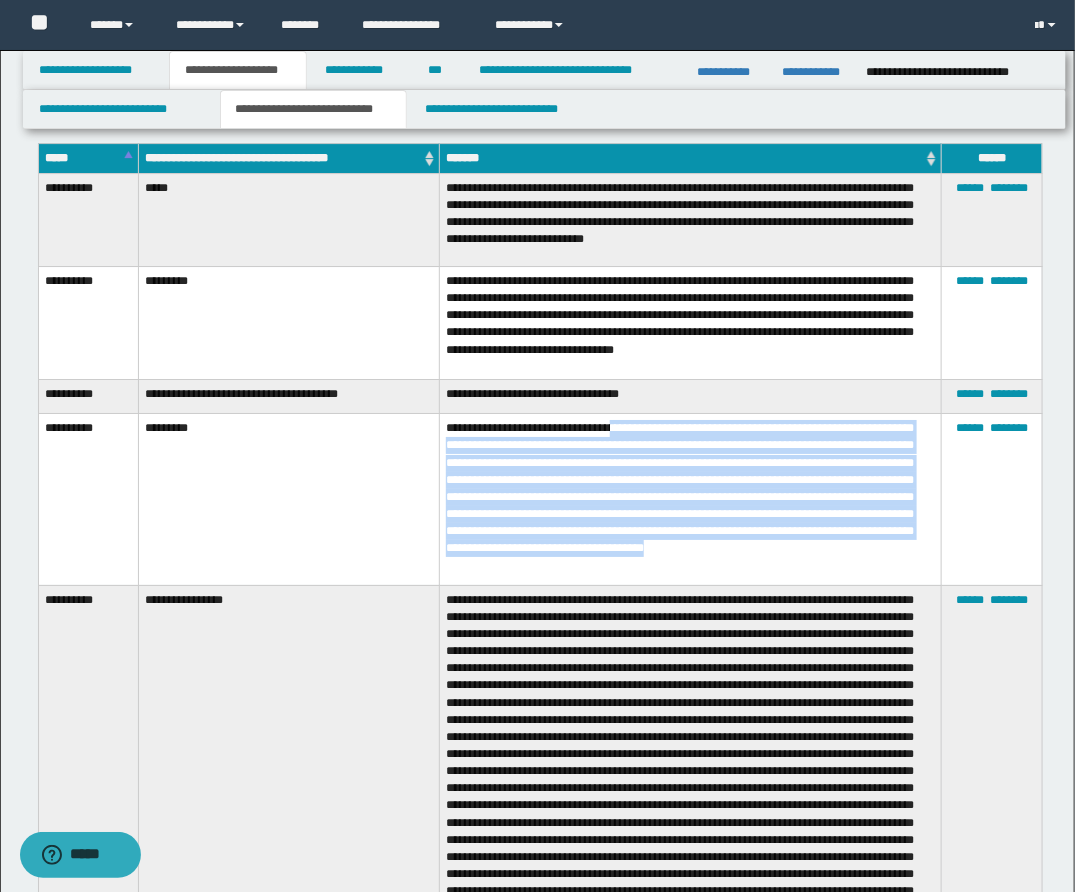 drag, startPoint x: 634, startPoint y: 415, endPoint x: 858, endPoint y: 550, distance: 261.53586 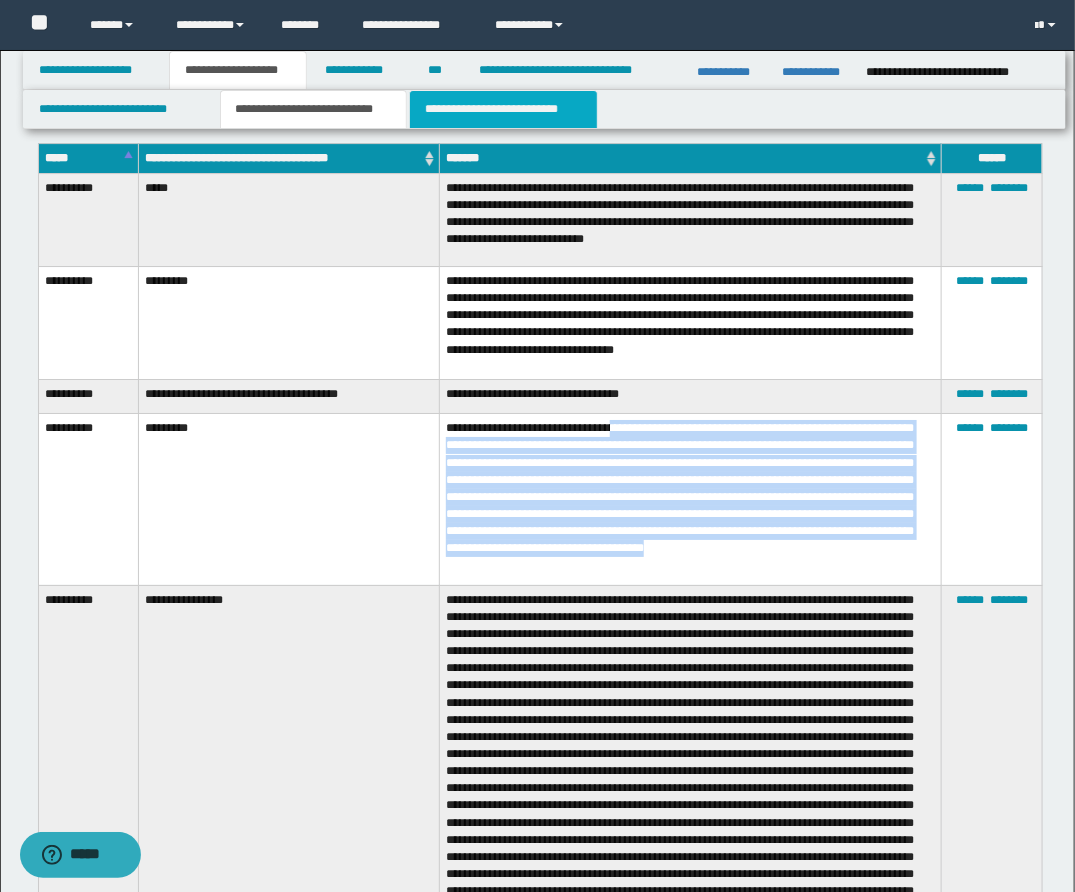 click on "**********" at bounding box center [503, 109] 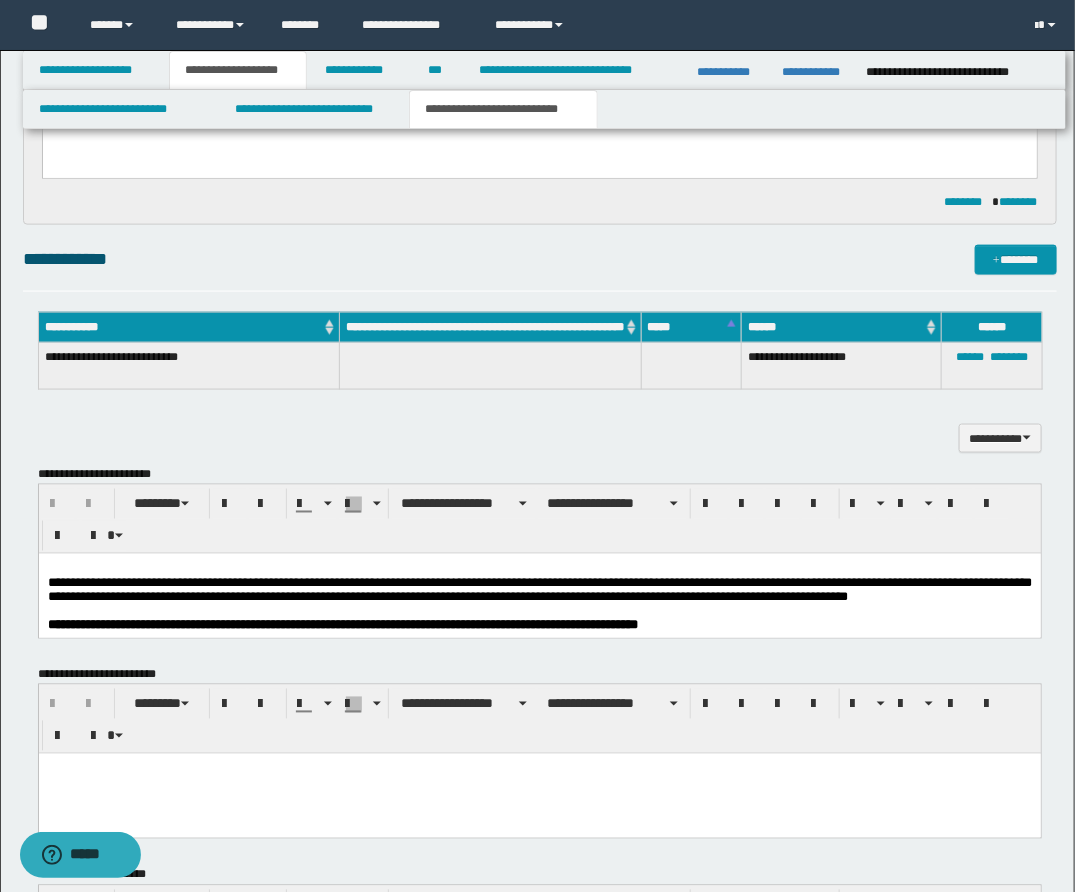 scroll, scrollTop: 673, scrollLeft: 0, axis: vertical 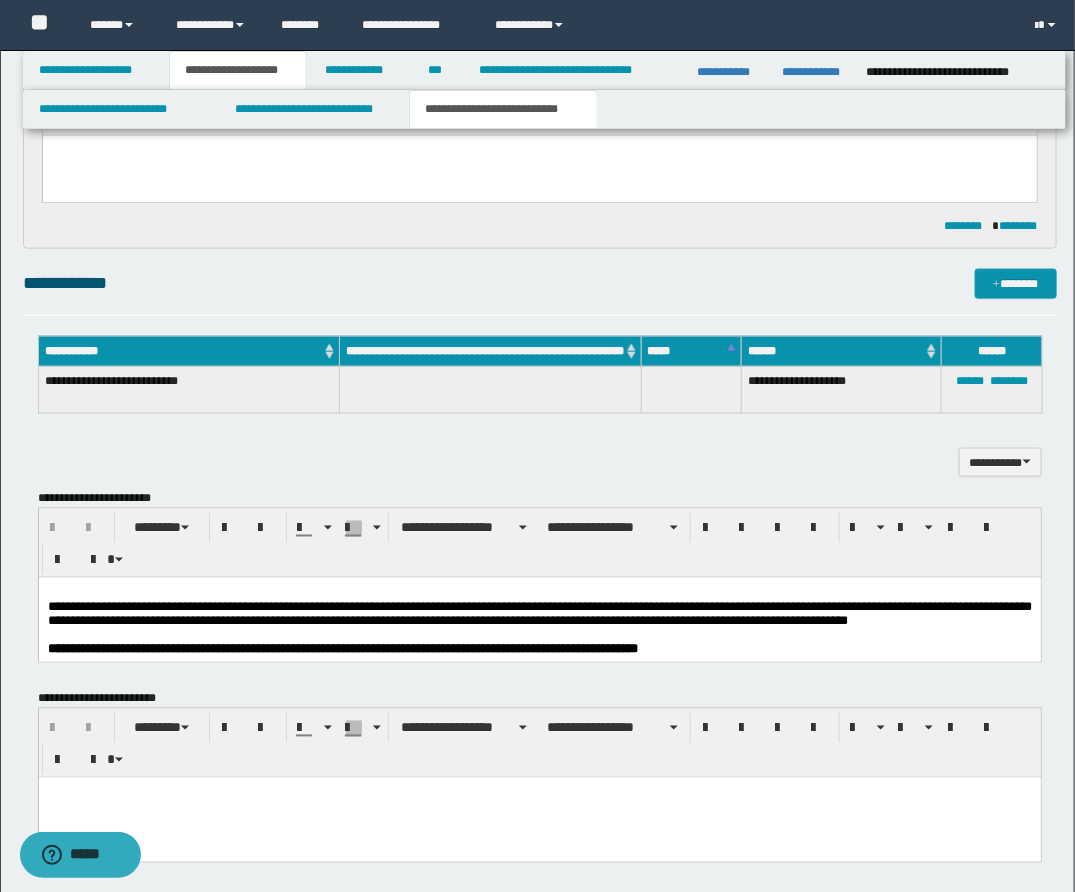 drag, startPoint x: 398, startPoint y: 645, endPoint x: 397, endPoint y: 677, distance: 32.01562 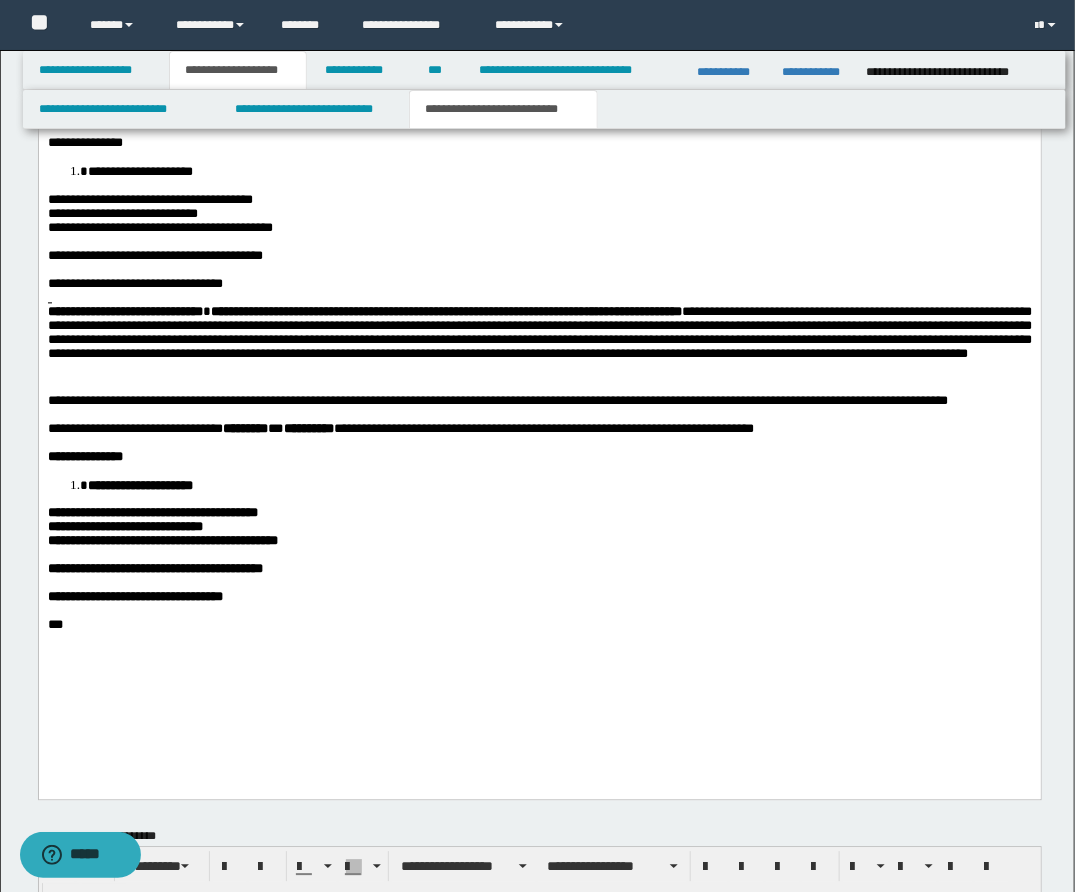 scroll, scrollTop: 1209, scrollLeft: 0, axis: vertical 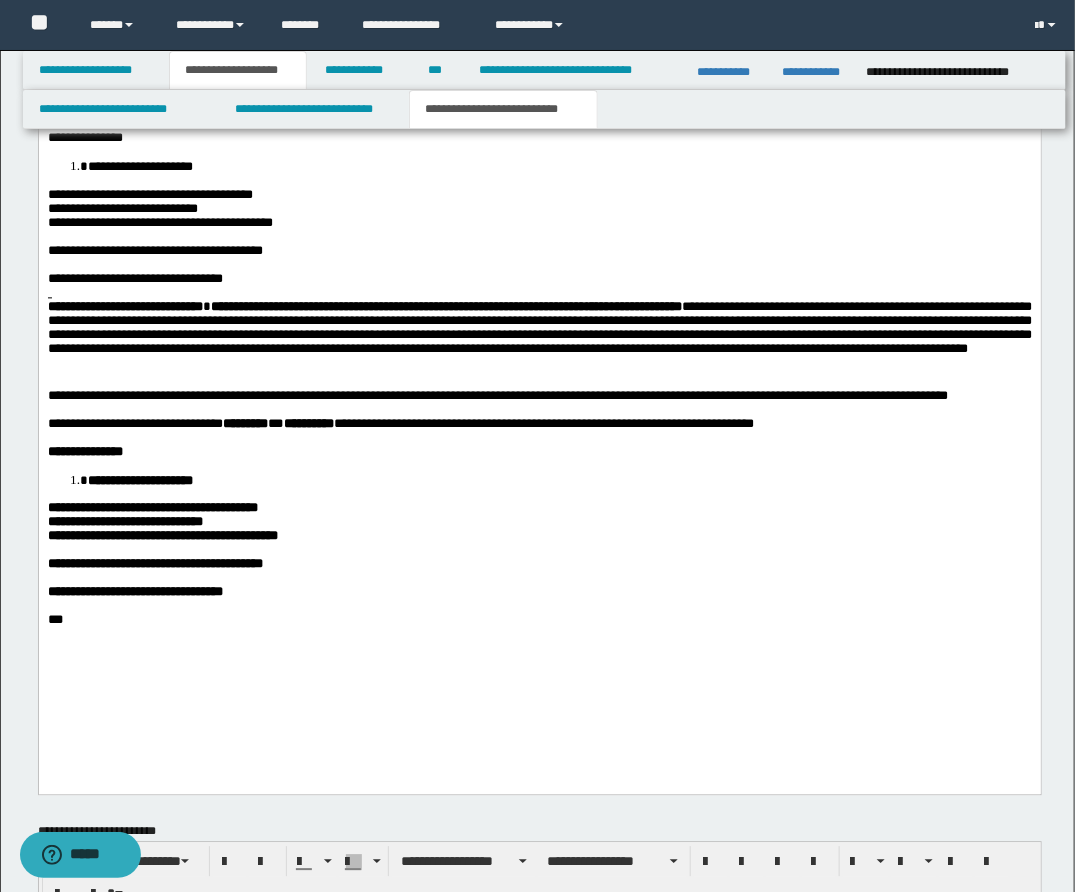 click at bounding box center (49, 409) 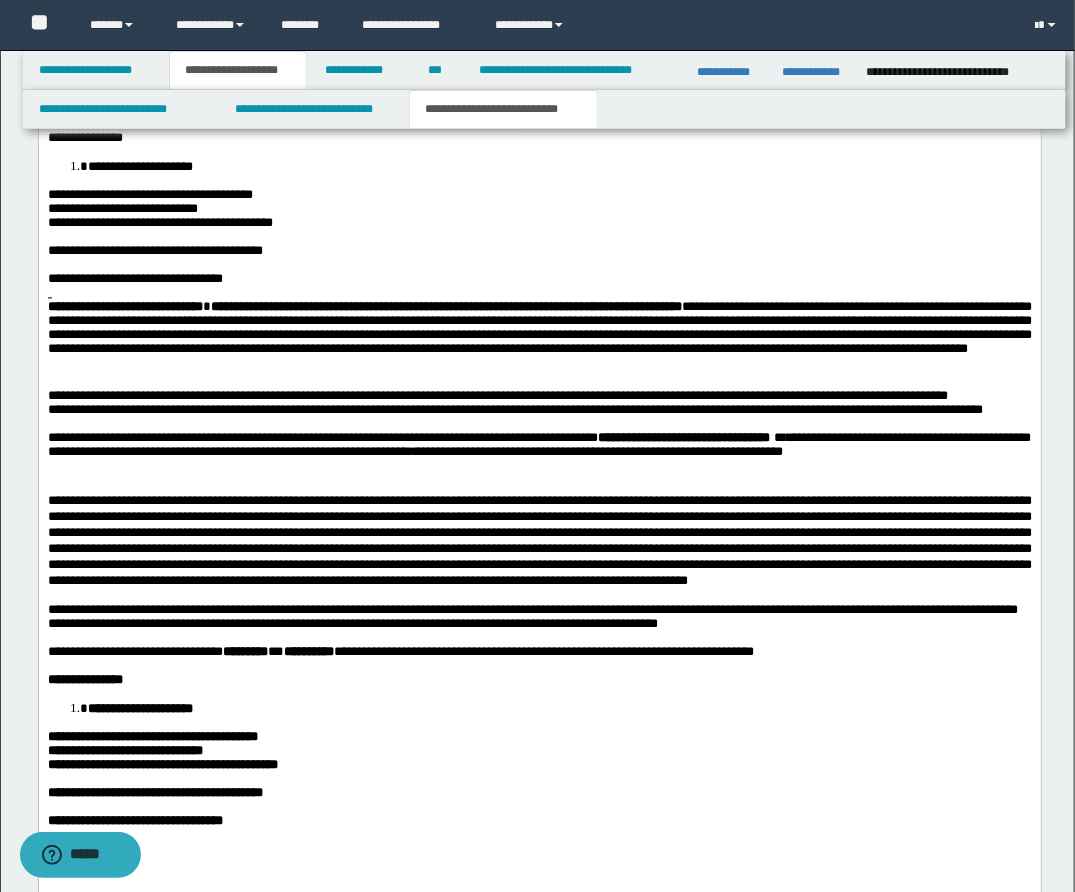click on "**********" at bounding box center (539, 396) 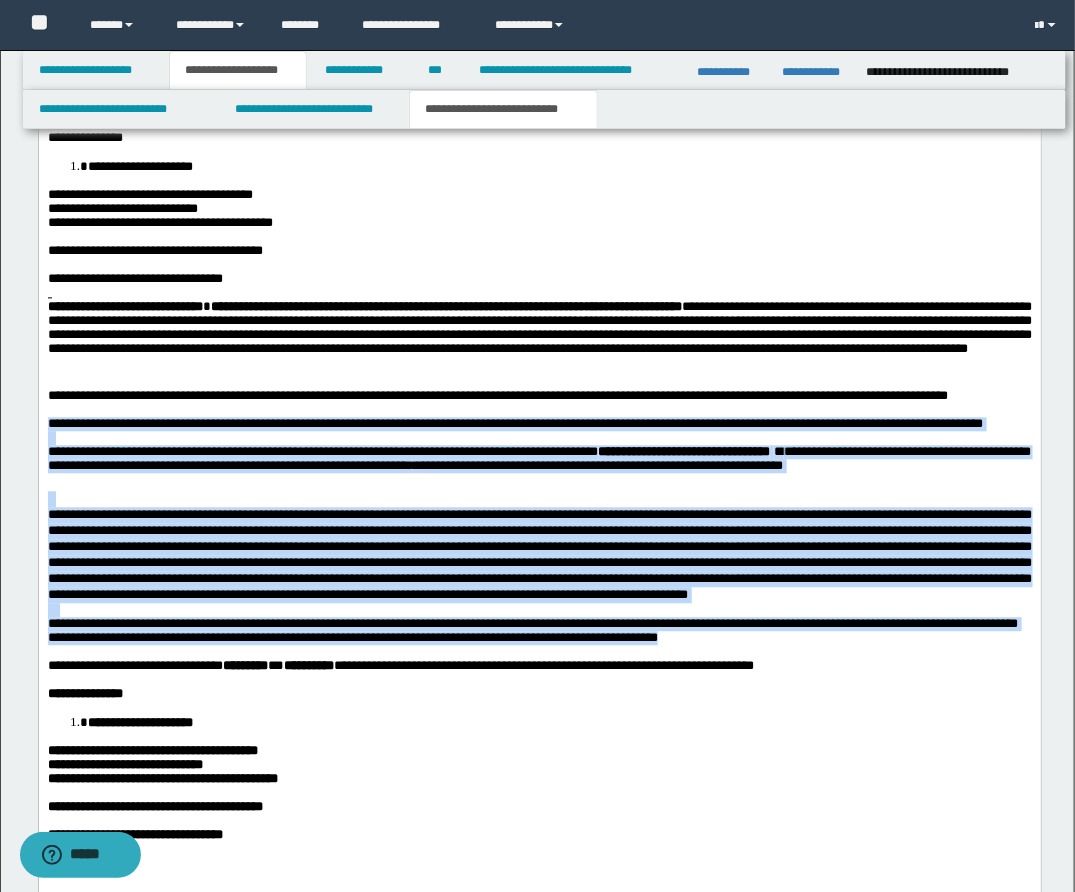 drag, startPoint x: 45, startPoint y: 473, endPoint x: 948, endPoint y: 725, distance: 937.5036 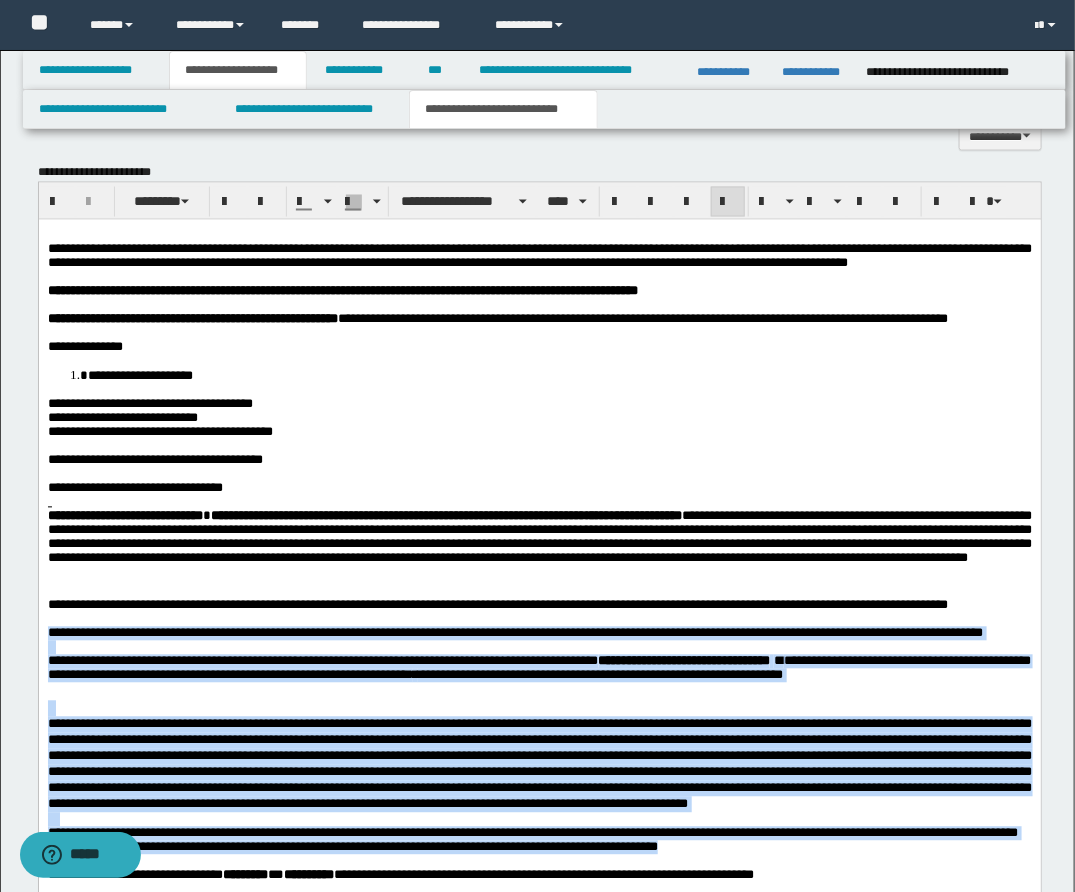 scroll, scrollTop: 991, scrollLeft: 0, axis: vertical 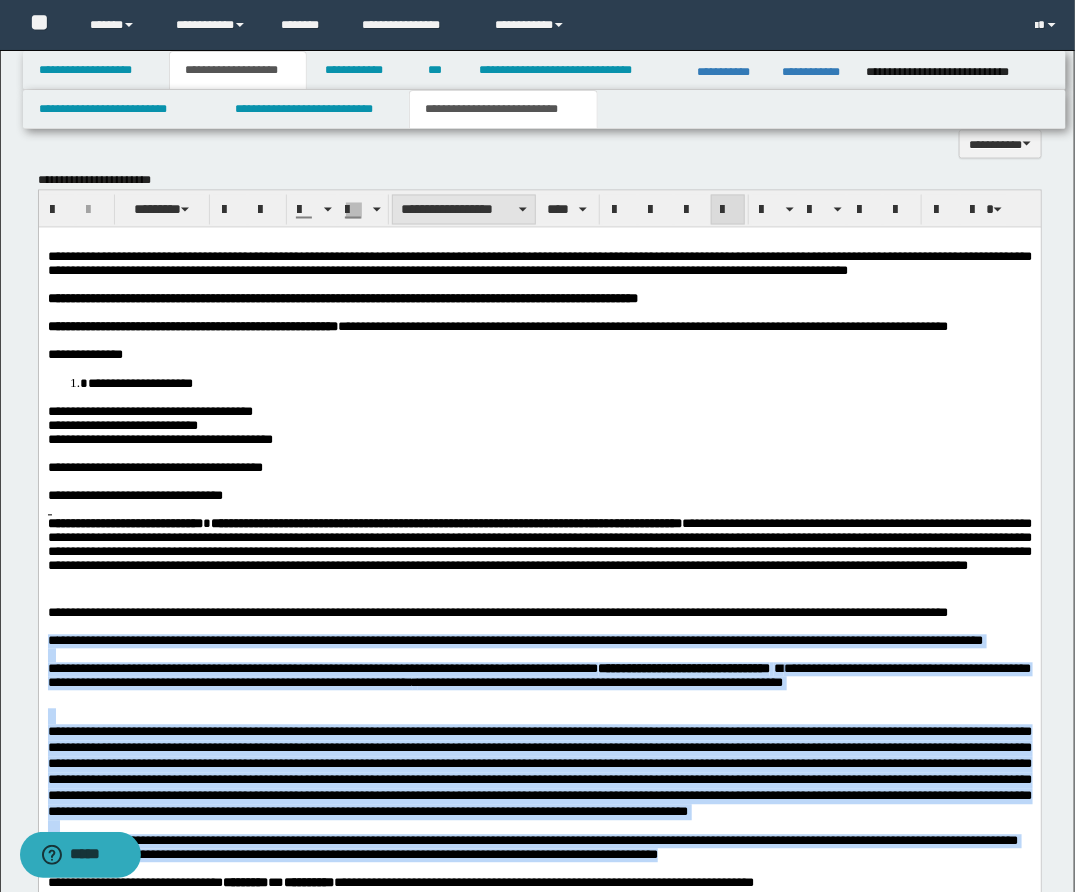 click on "**********" at bounding box center [464, 210] 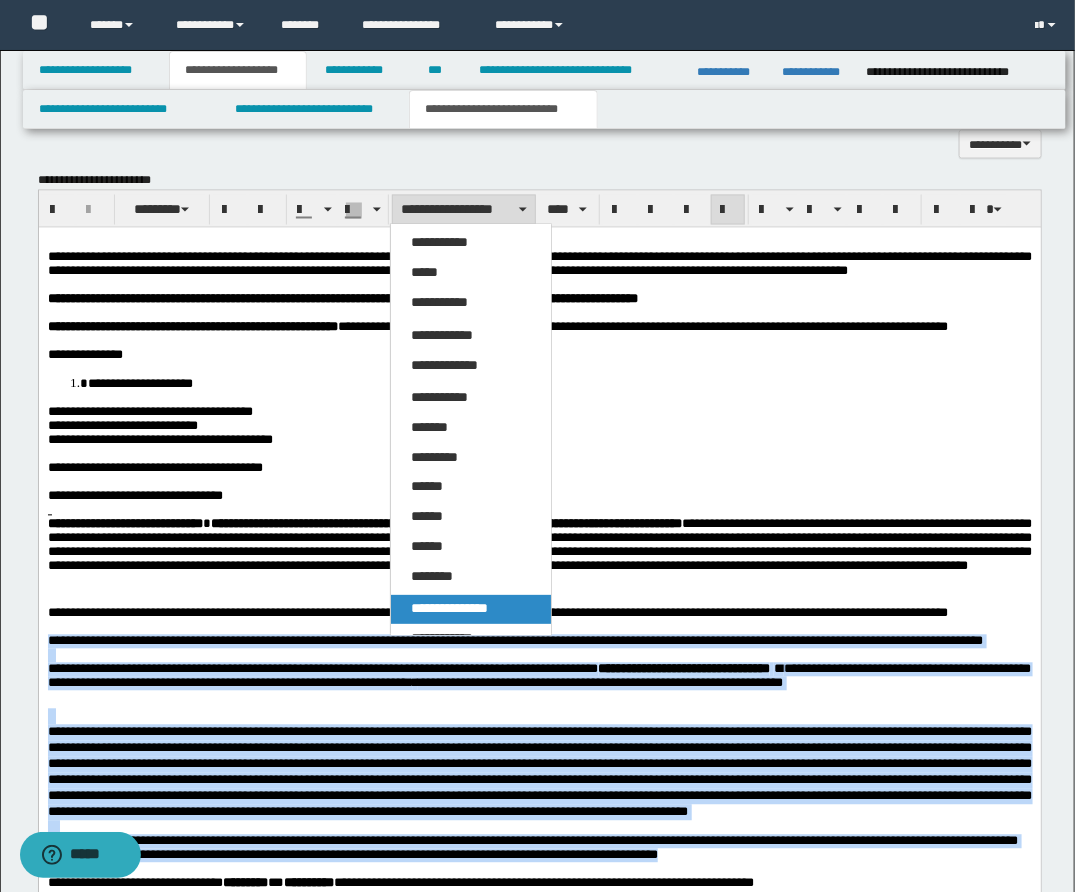 click on "**********" at bounding box center (449, 609) 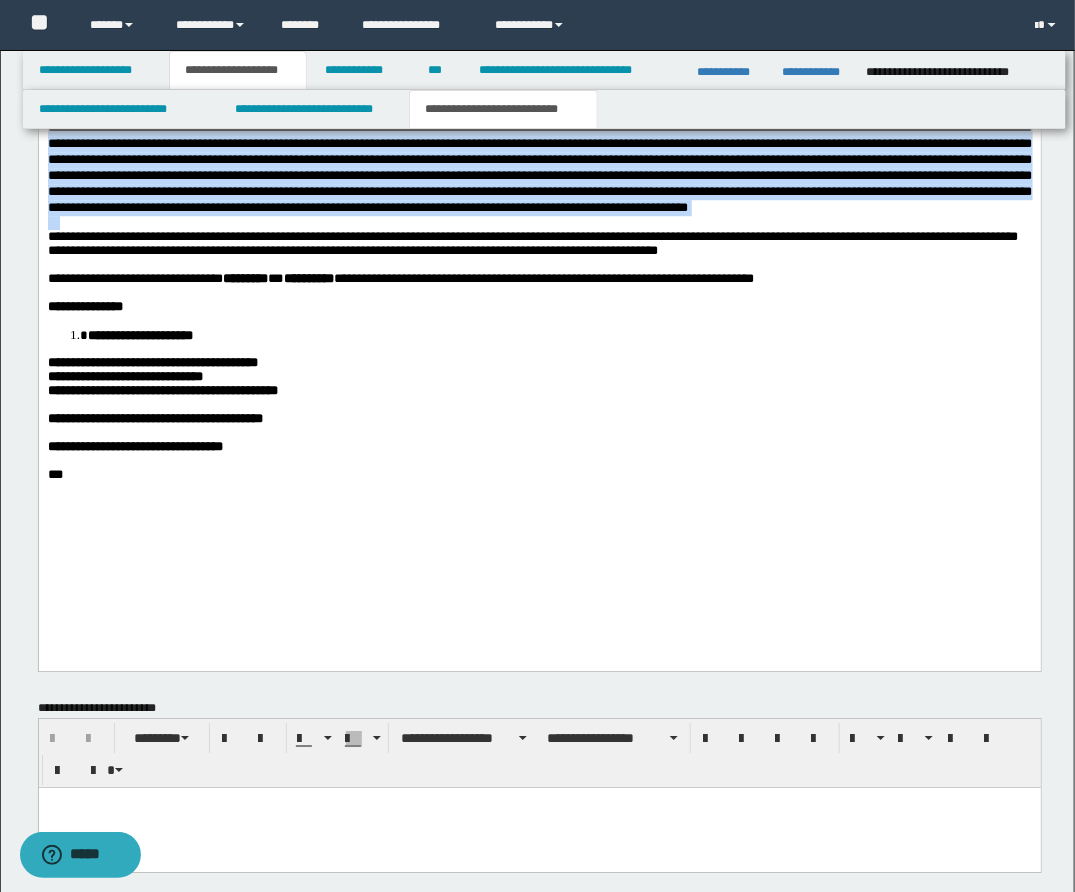scroll, scrollTop: 1613, scrollLeft: 0, axis: vertical 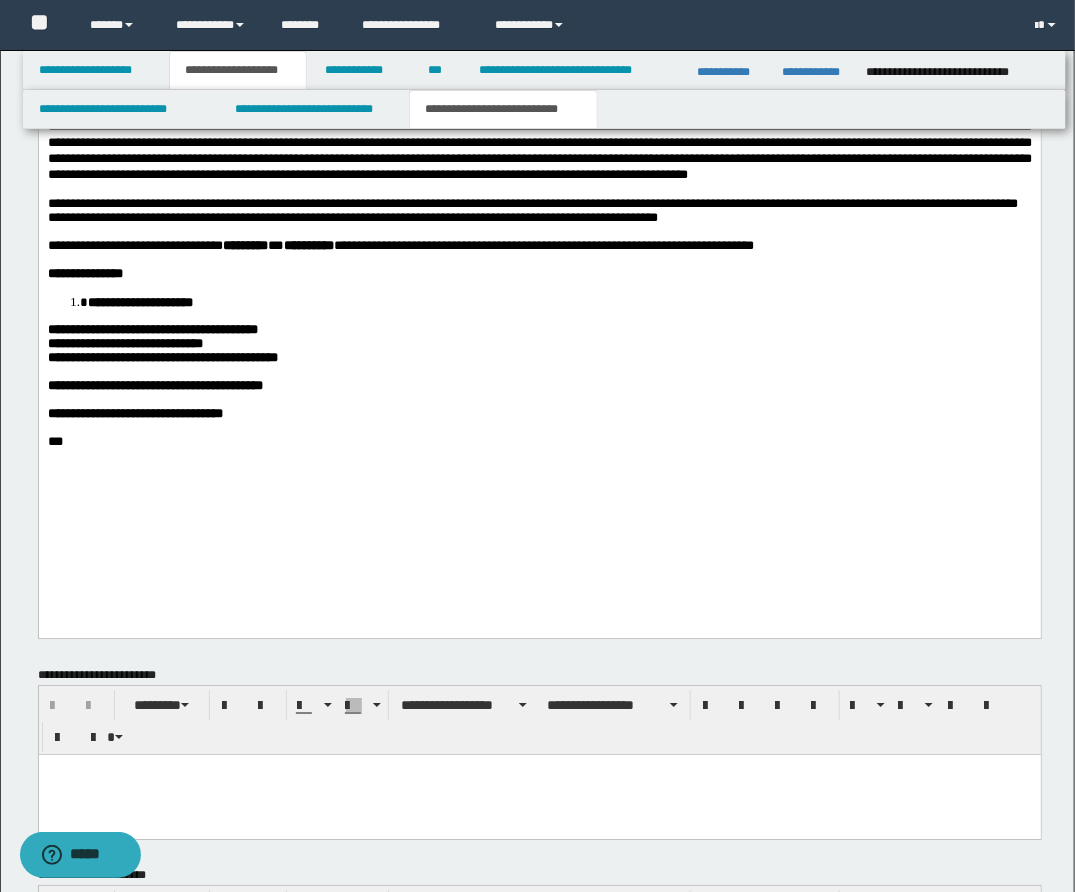 click on "*********" at bounding box center [244, 246] 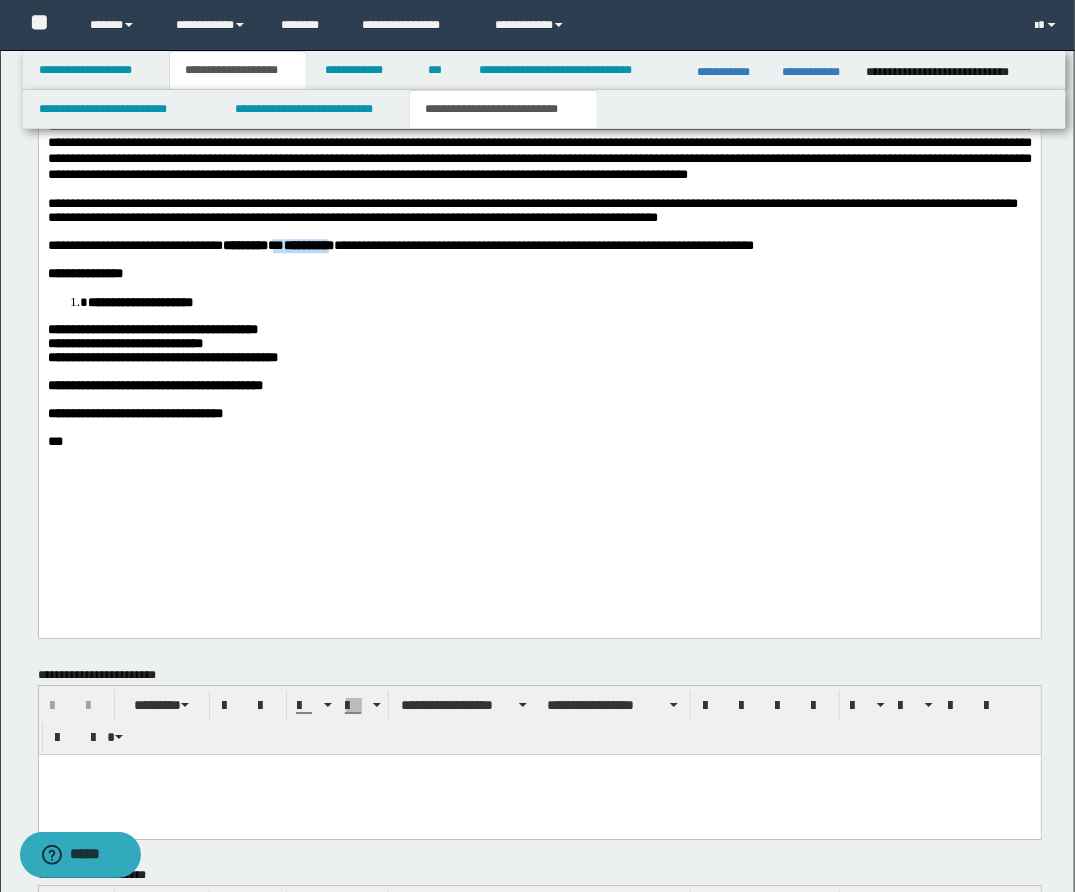 drag, startPoint x: 310, startPoint y: 320, endPoint x: 395, endPoint y: 319, distance: 85.00588 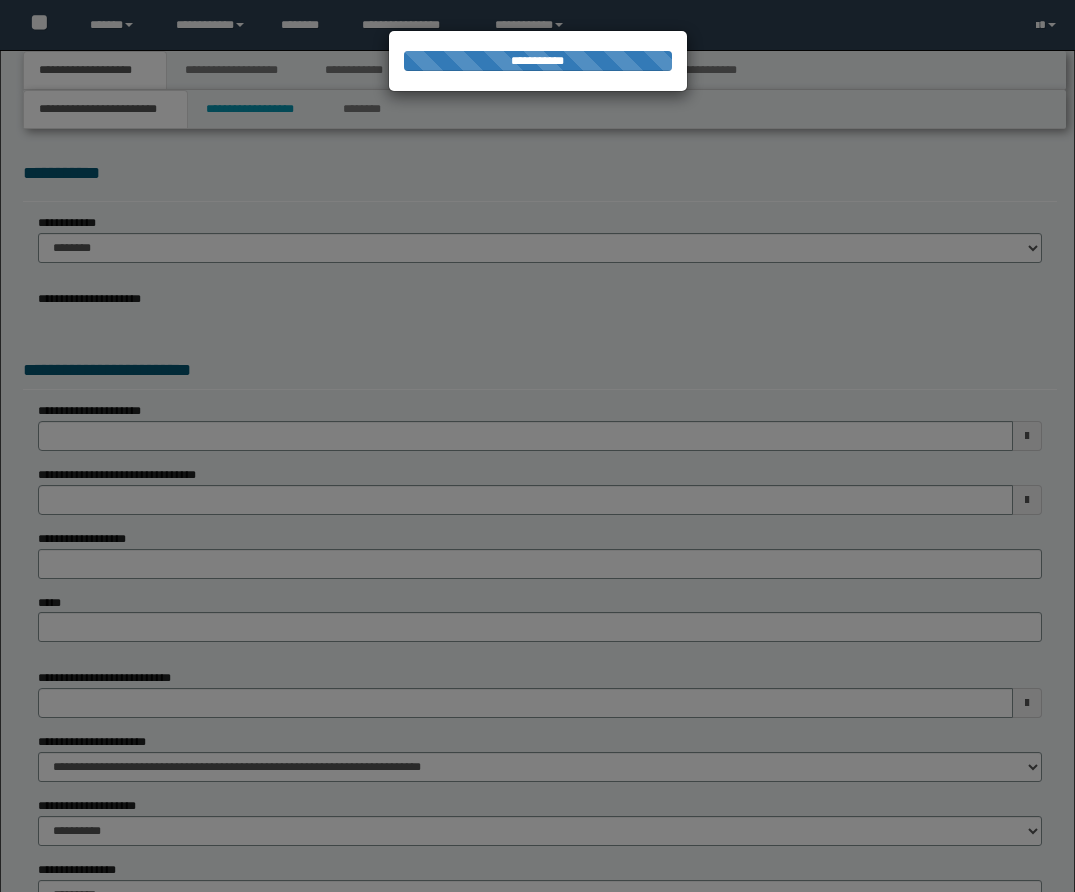 scroll, scrollTop: 0, scrollLeft: 0, axis: both 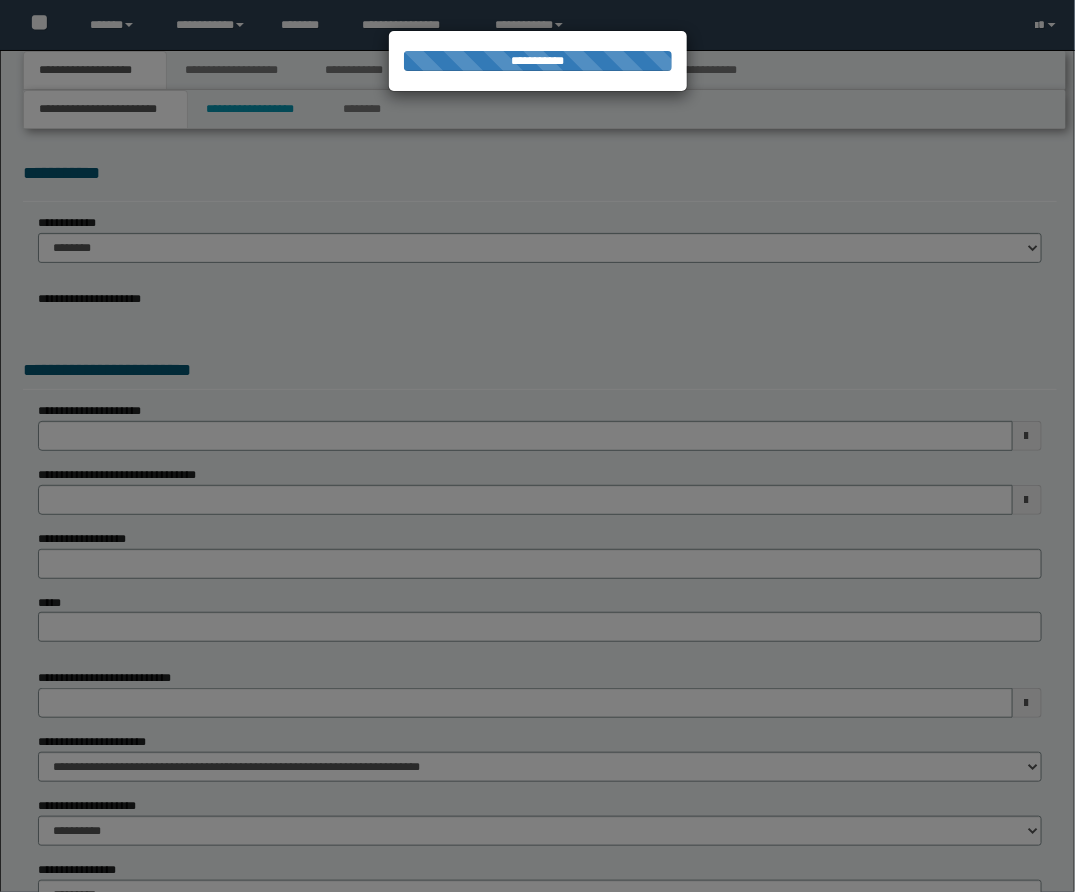 select on "*" 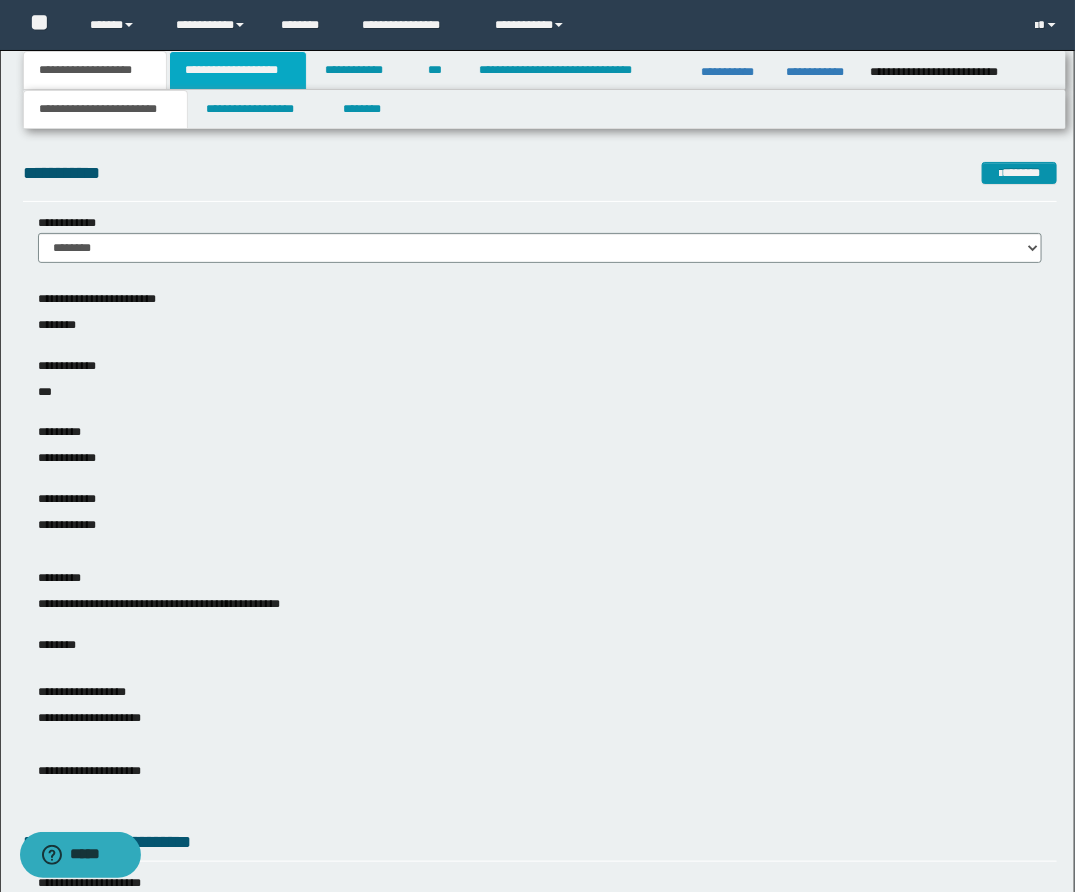 click on "**********" at bounding box center (238, 70) 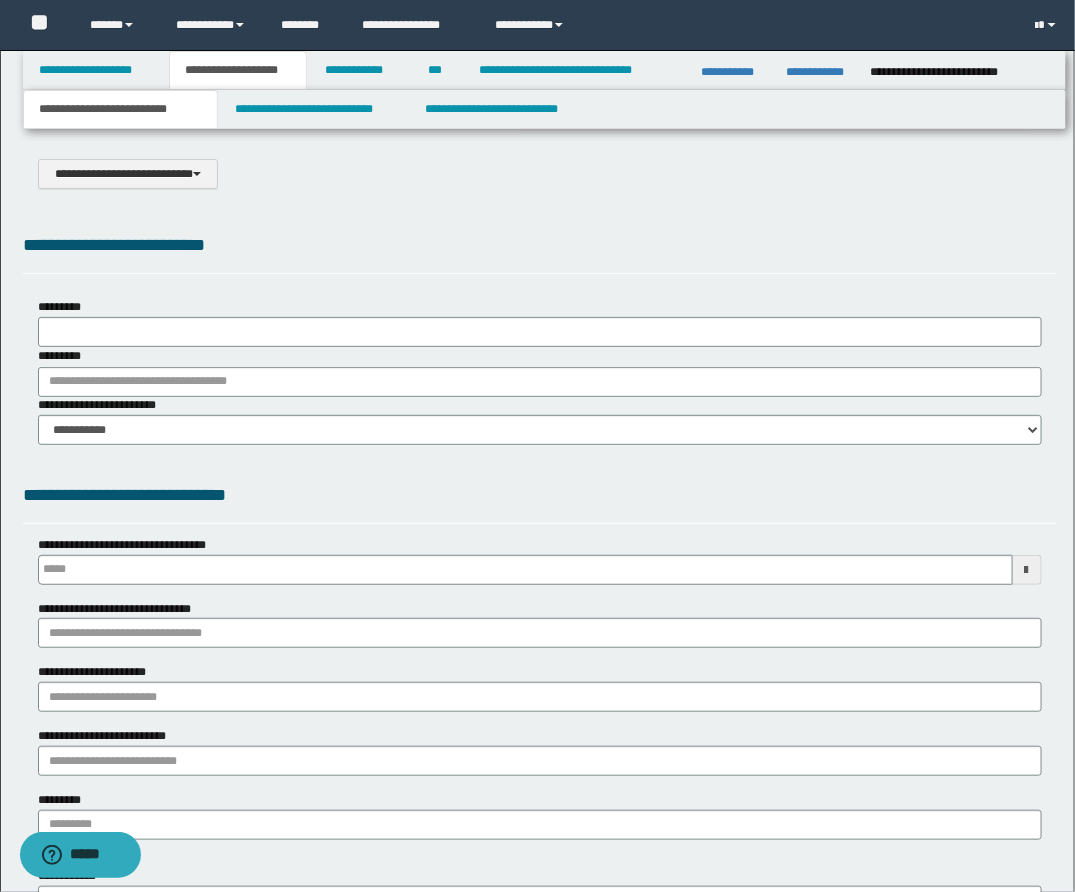 select on "*" 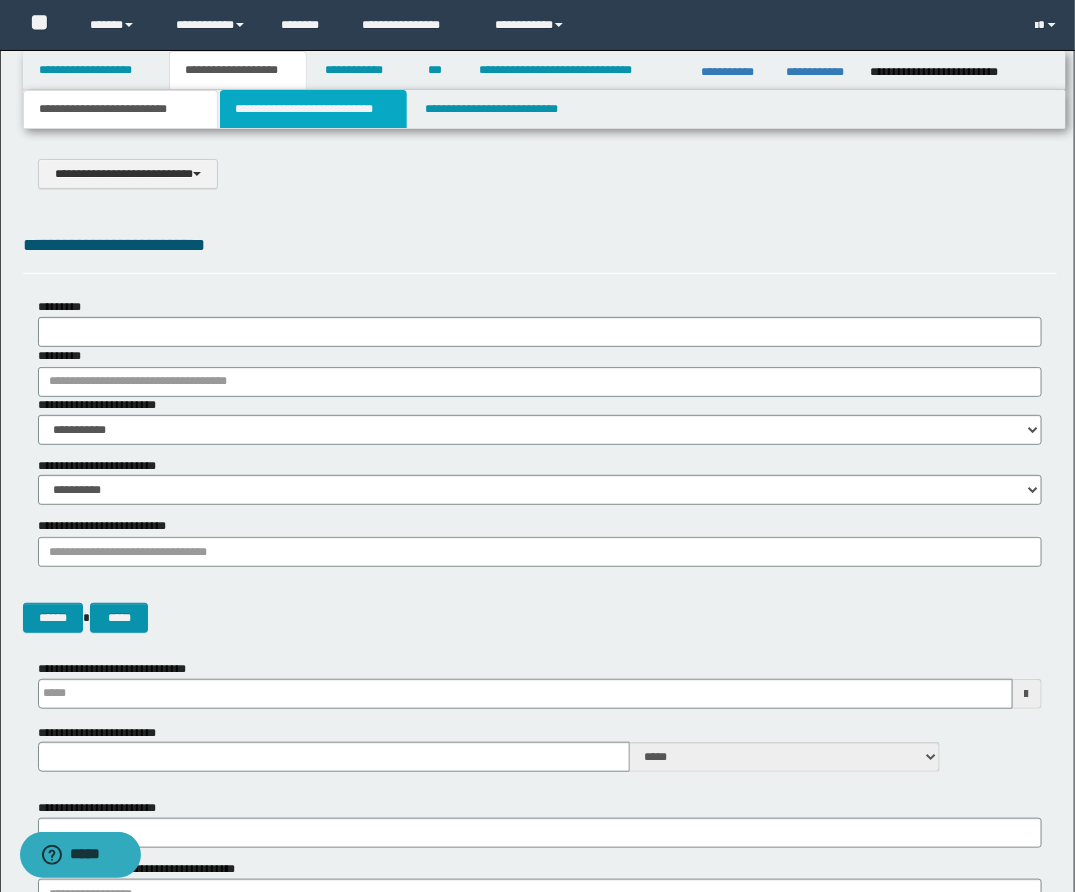 drag, startPoint x: 282, startPoint y: 107, endPoint x: 312, endPoint y: 167, distance: 67.08204 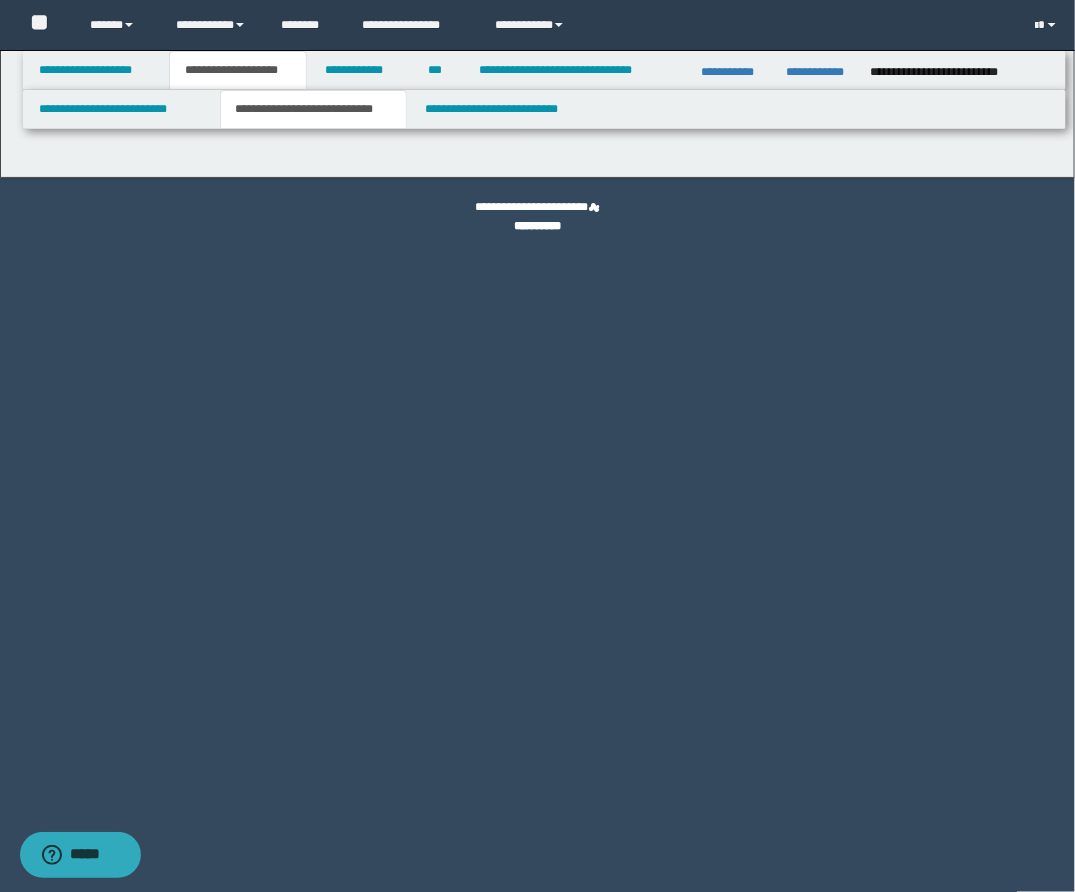 select on "*" 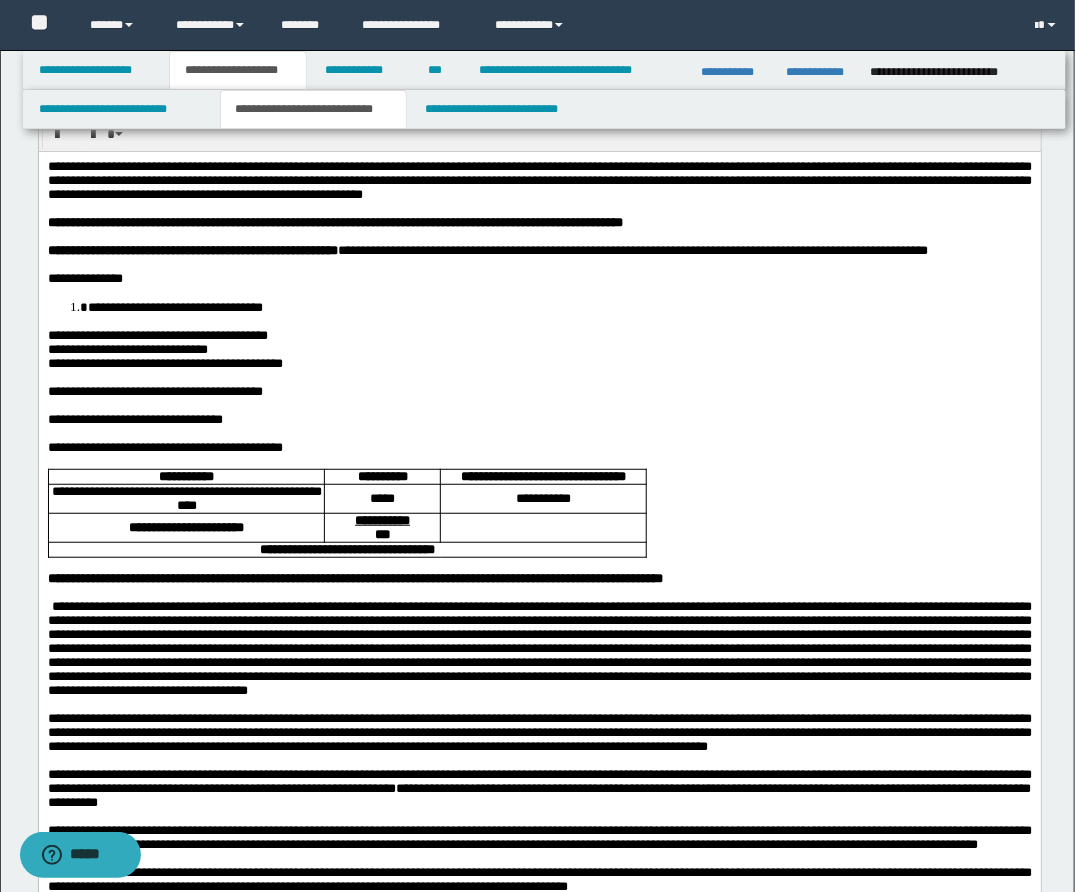 scroll, scrollTop: 97, scrollLeft: 0, axis: vertical 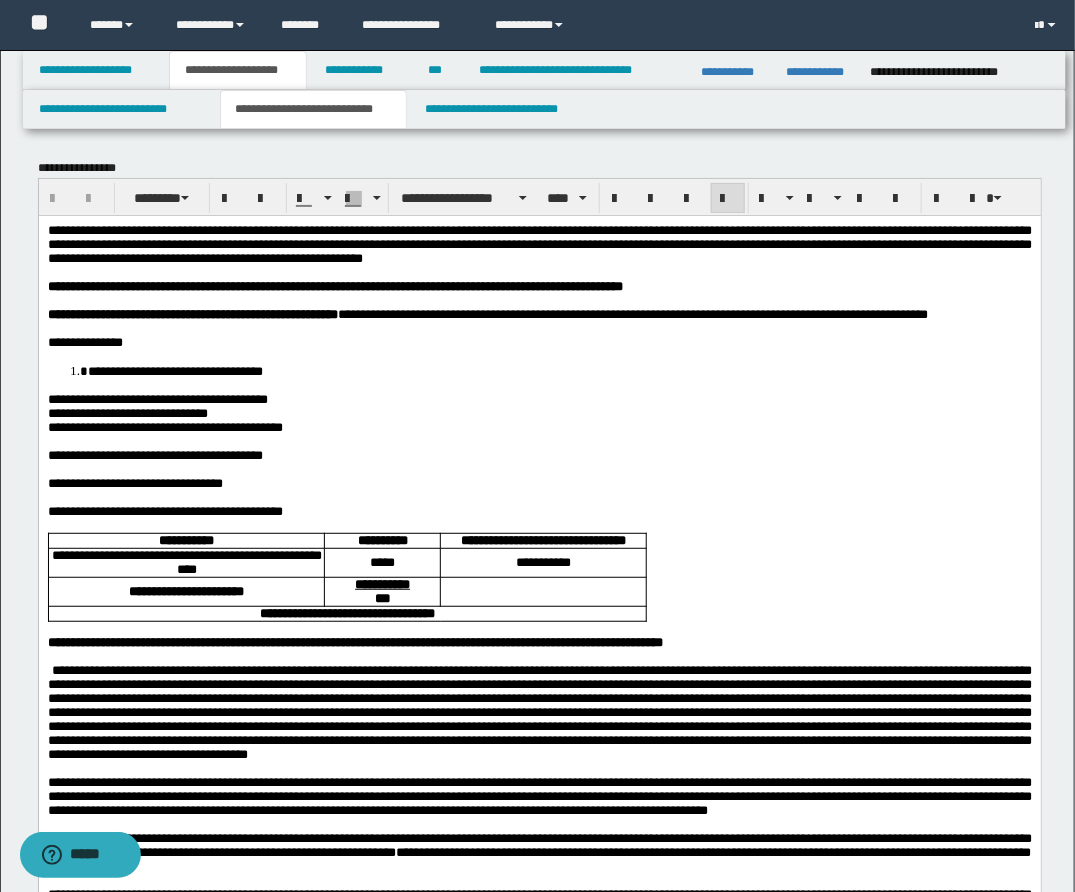 click on "**********" at bounding box center [539, 244] 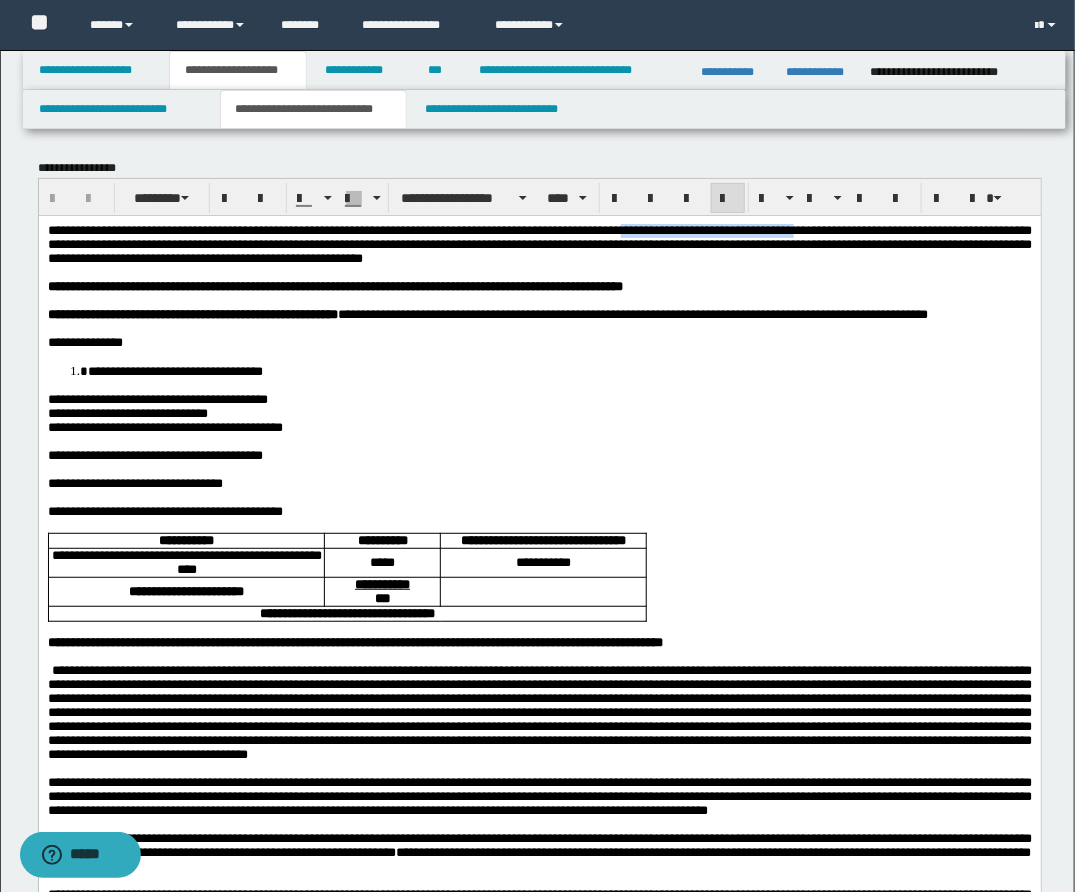 drag, startPoint x: 691, startPoint y: 231, endPoint x: 875, endPoint y: 232, distance: 184.00272 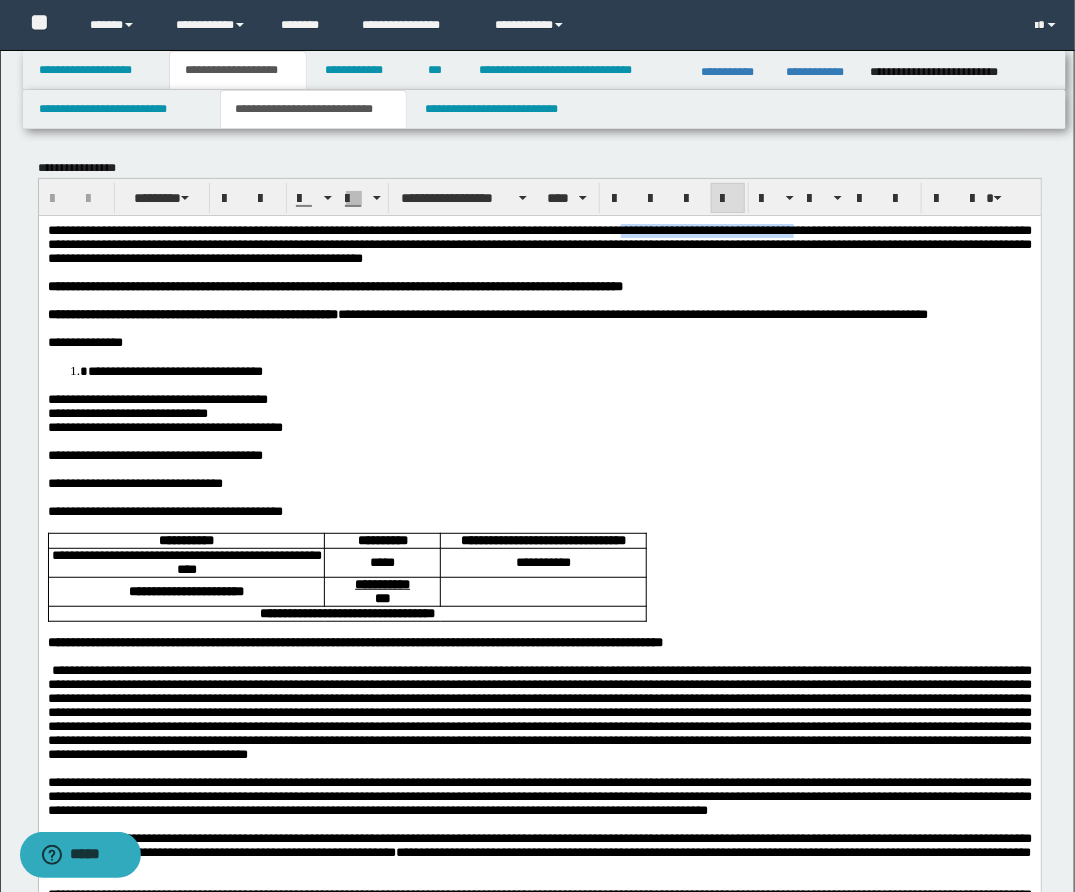 click on "**********" at bounding box center (539, 243) 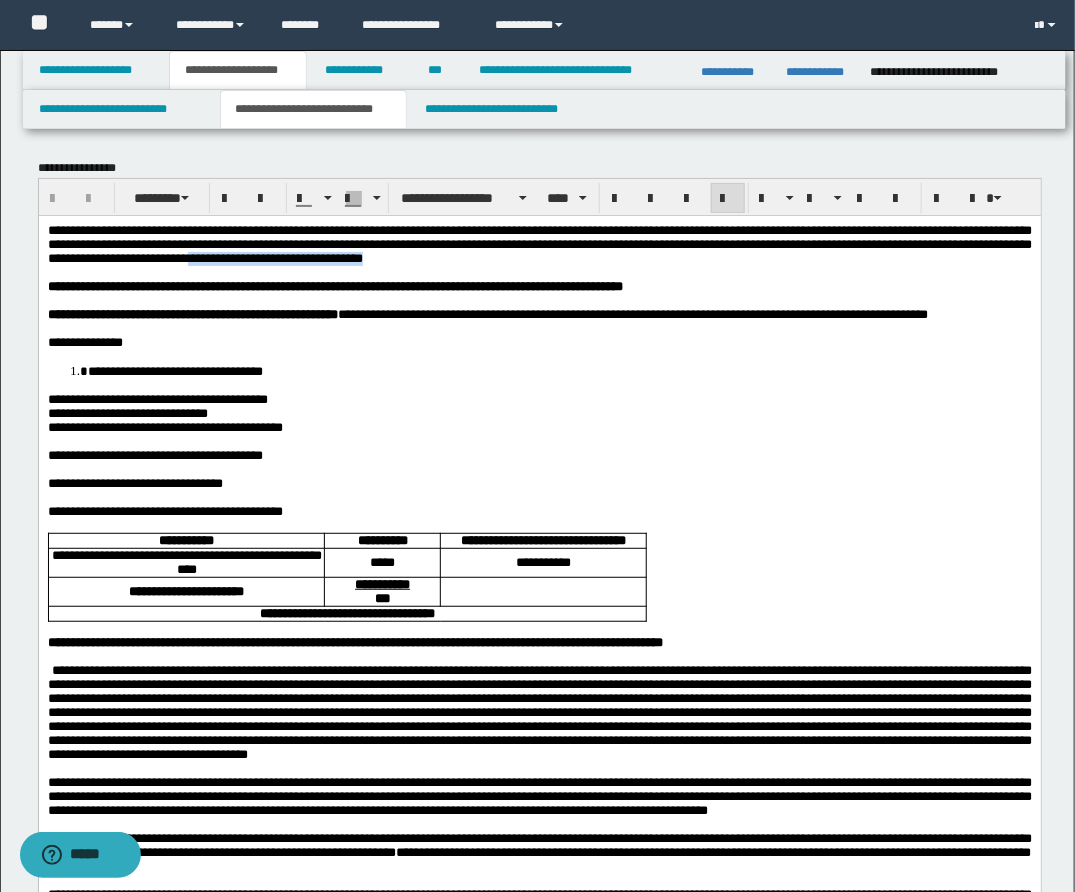 drag, startPoint x: 397, startPoint y: 259, endPoint x: 593, endPoint y: 261, distance: 196.01021 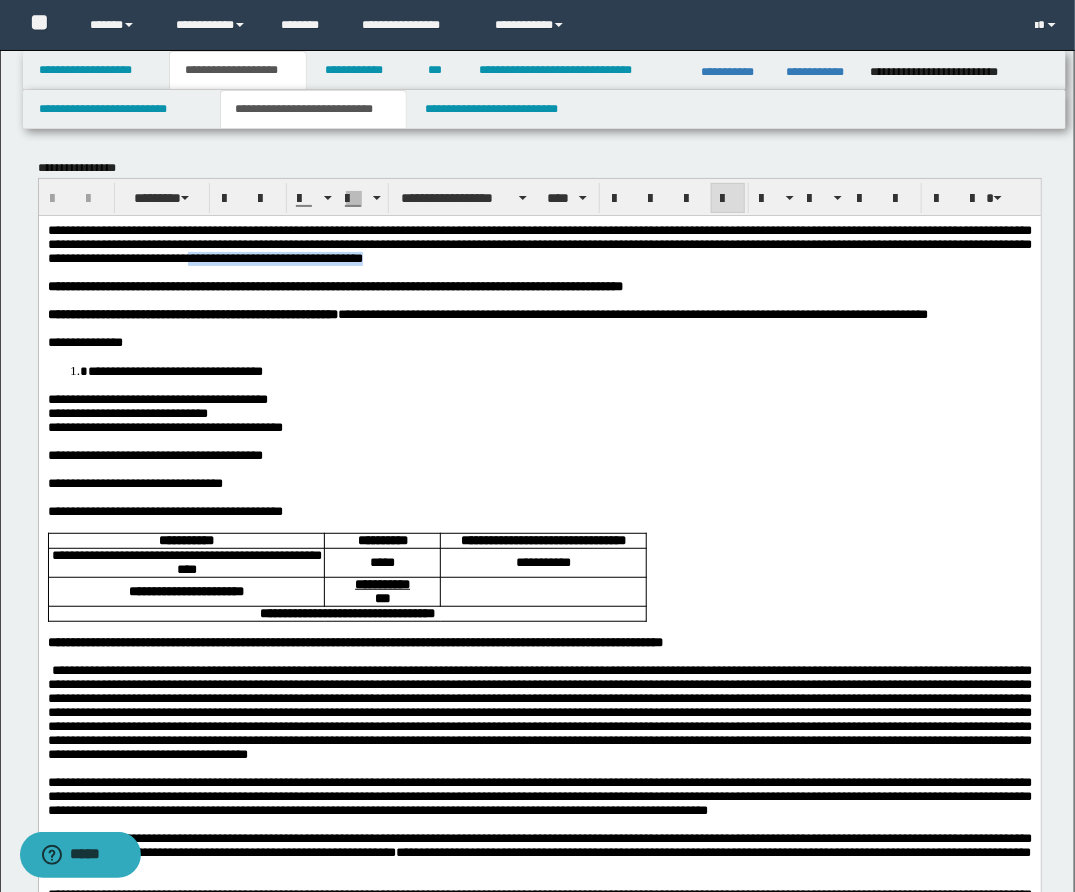 click on "**********" at bounding box center [539, 244] 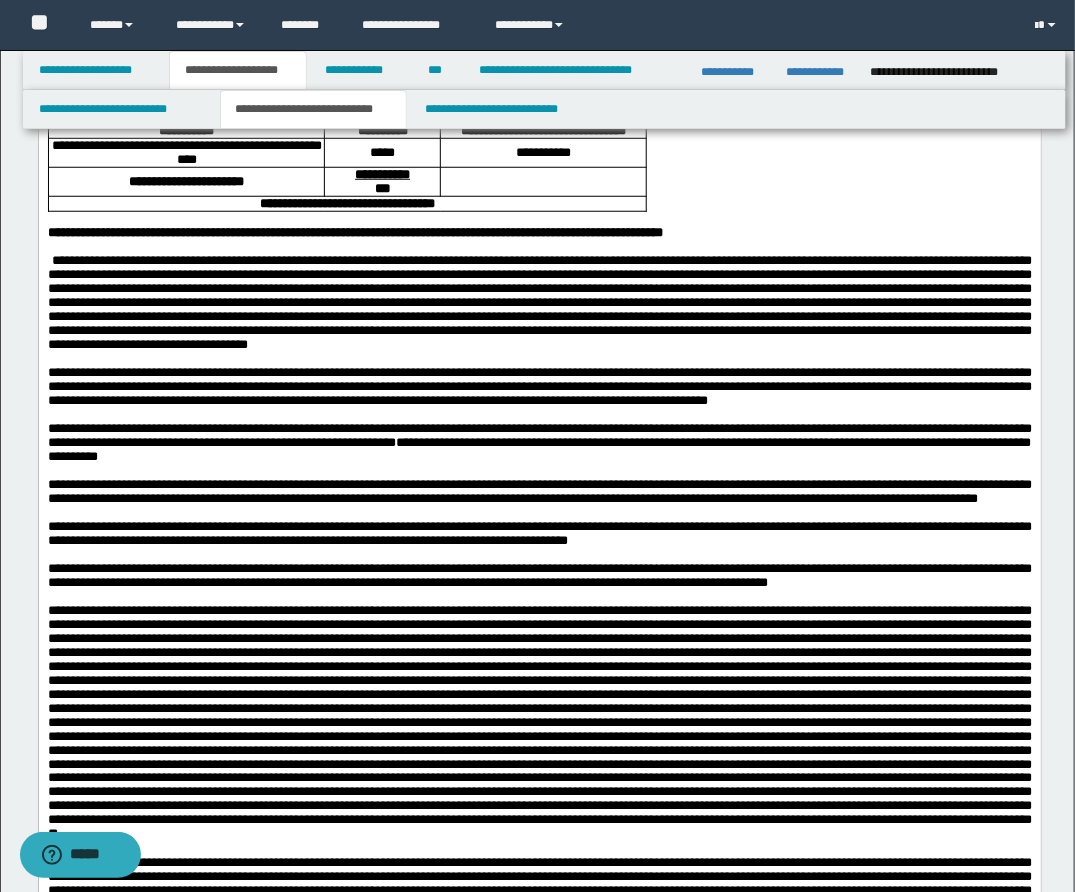 scroll, scrollTop: 412, scrollLeft: 0, axis: vertical 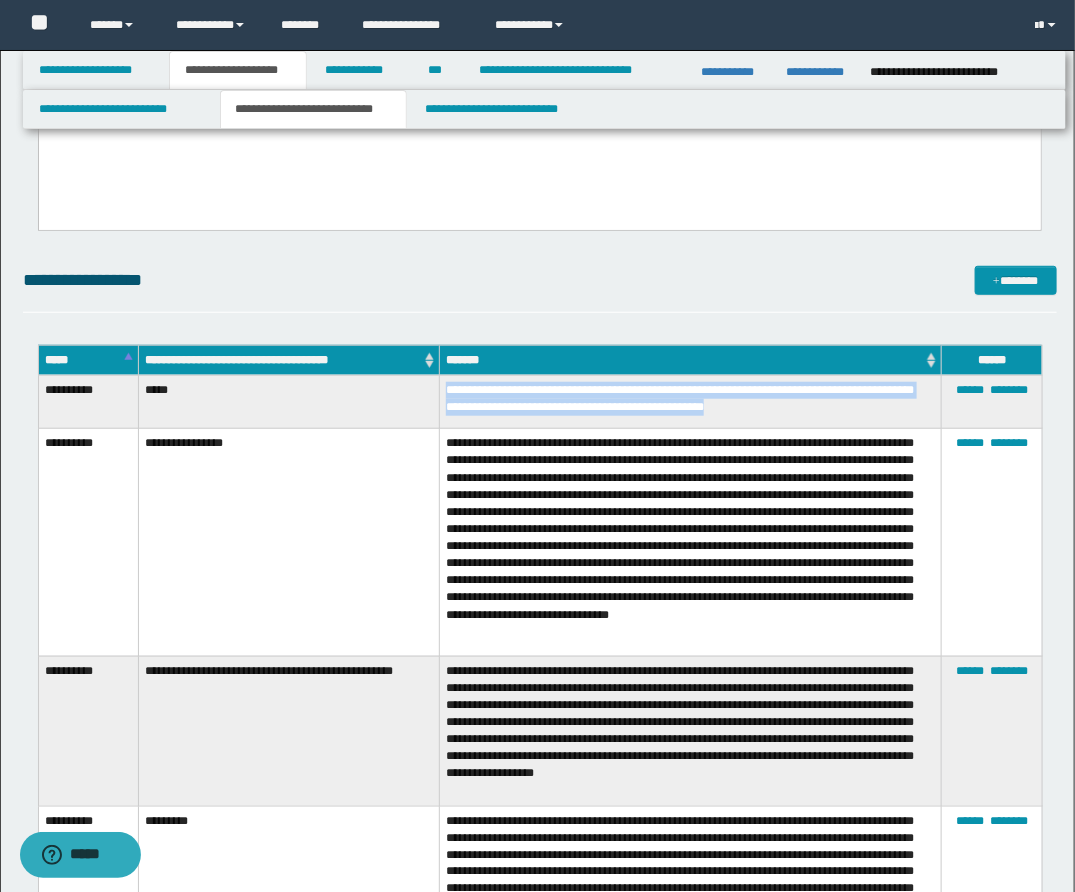drag, startPoint x: 446, startPoint y: 391, endPoint x: 872, endPoint y: 412, distance: 426.5173 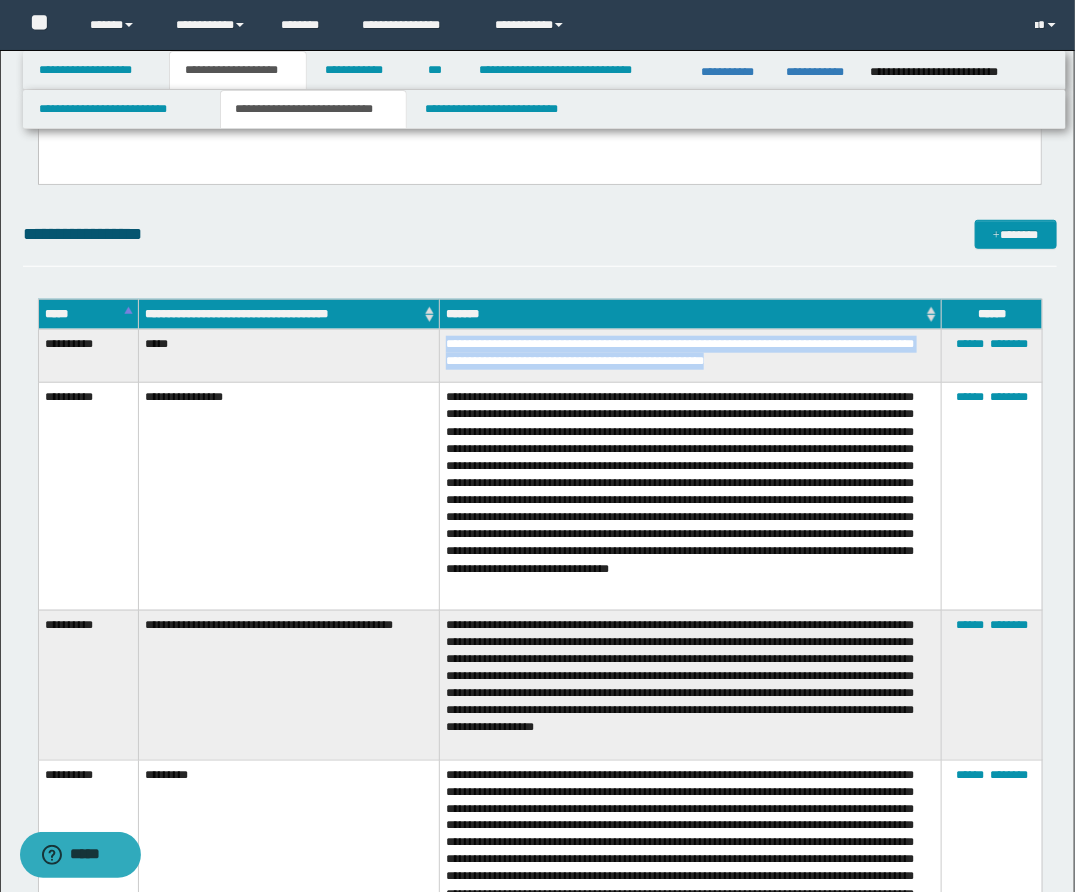 scroll, scrollTop: 2733, scrollLeft: 0, axis: vertical 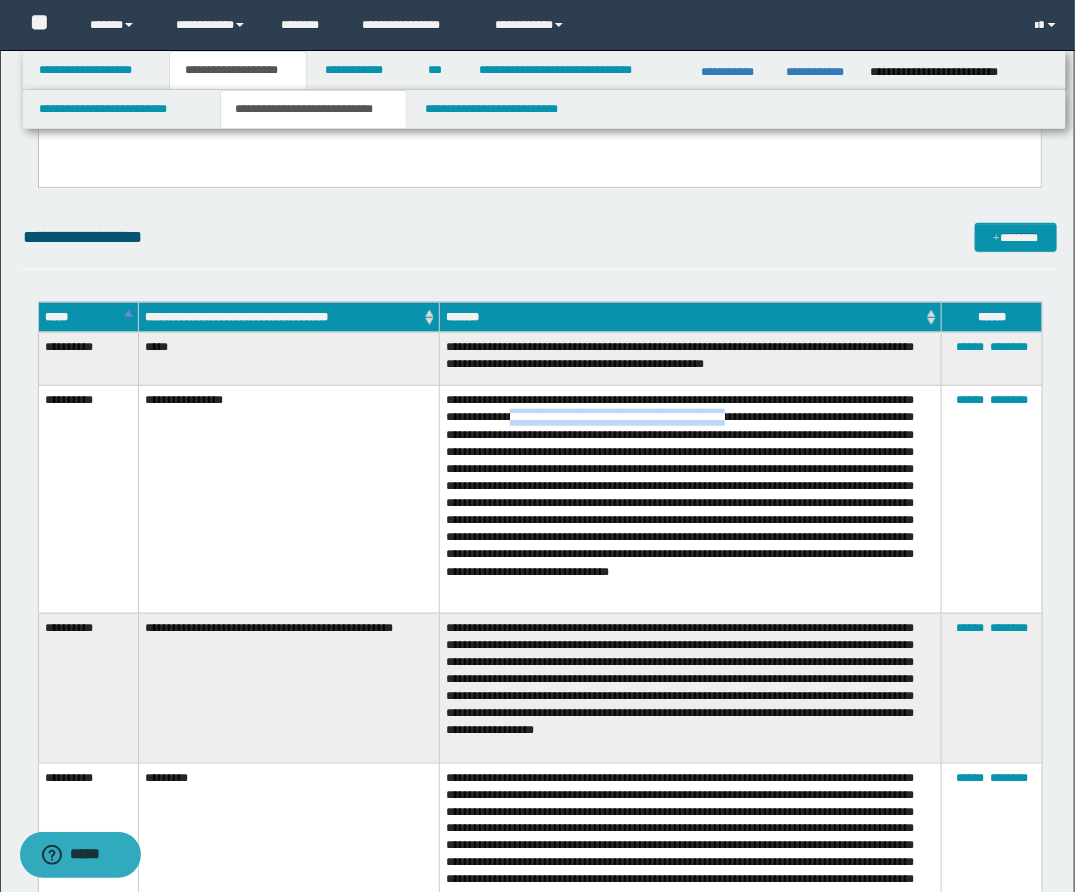 drag, startPoint x: 590, startPoint y: 411, endPoint x: 830, endPoint y: 414, distance: 240.01875 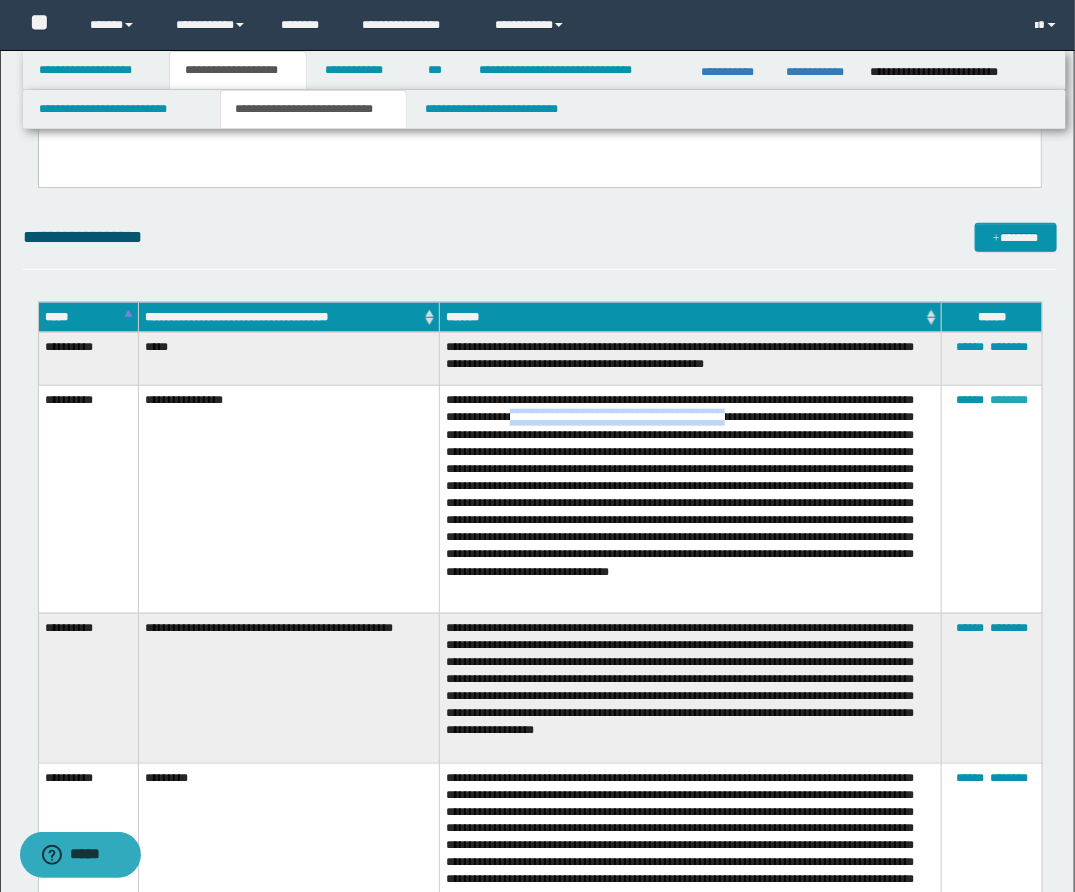 copy on "**********" 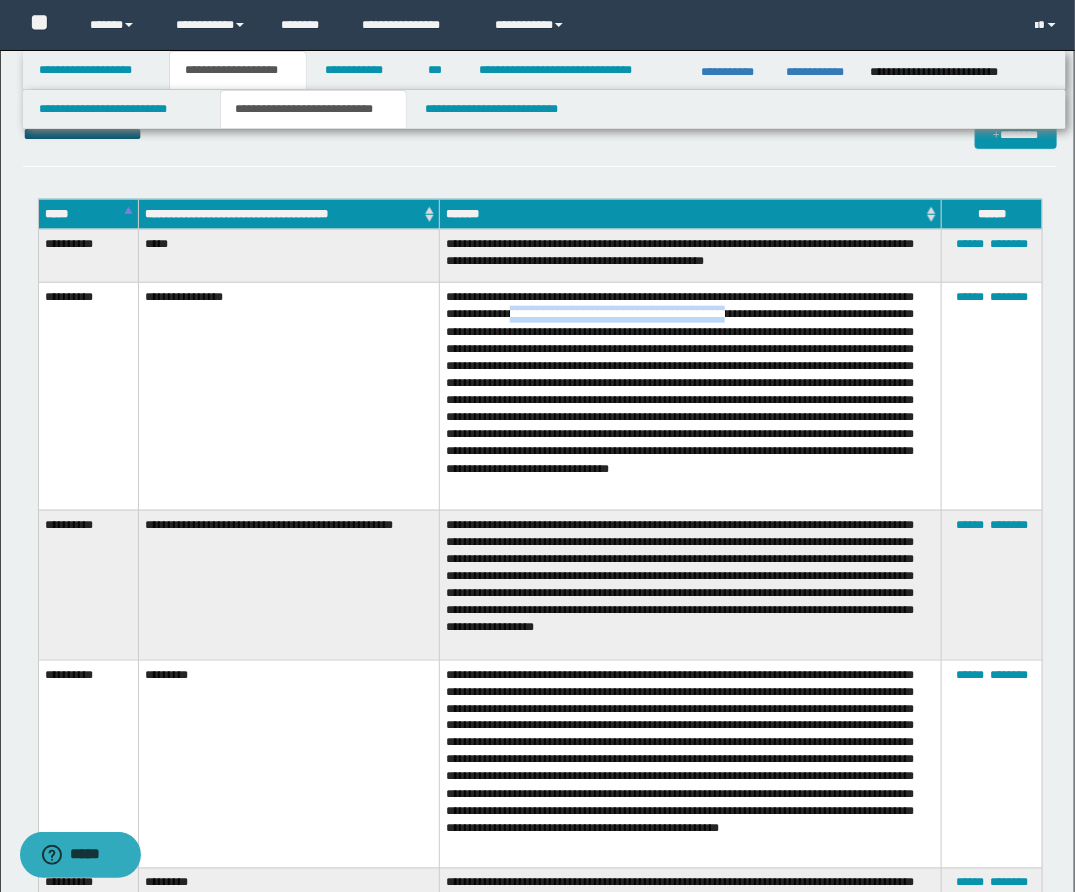 scroll, scrollTop: 2839, scrollLeft: 0, axis: vertical 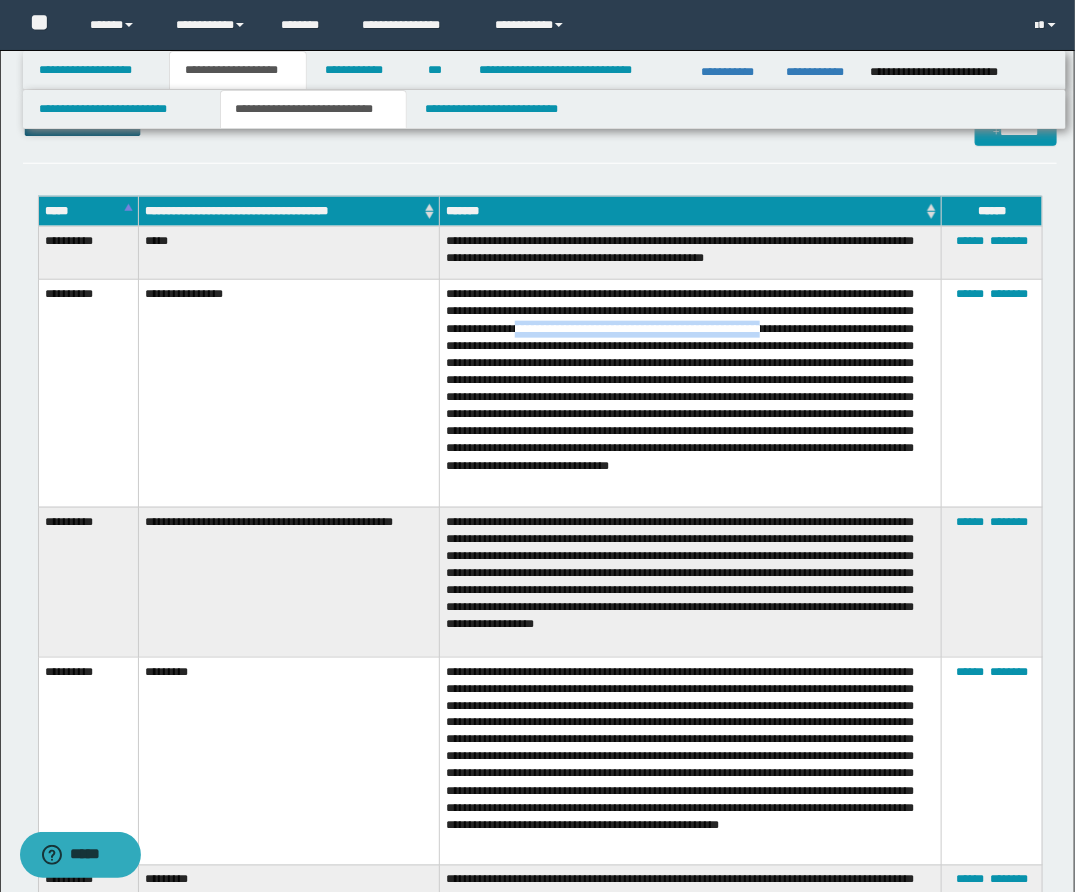 drag, startPoint x: 656, startPoint y: 321, endPoint x: 927, endPoint y: 324, distance: 271.0166 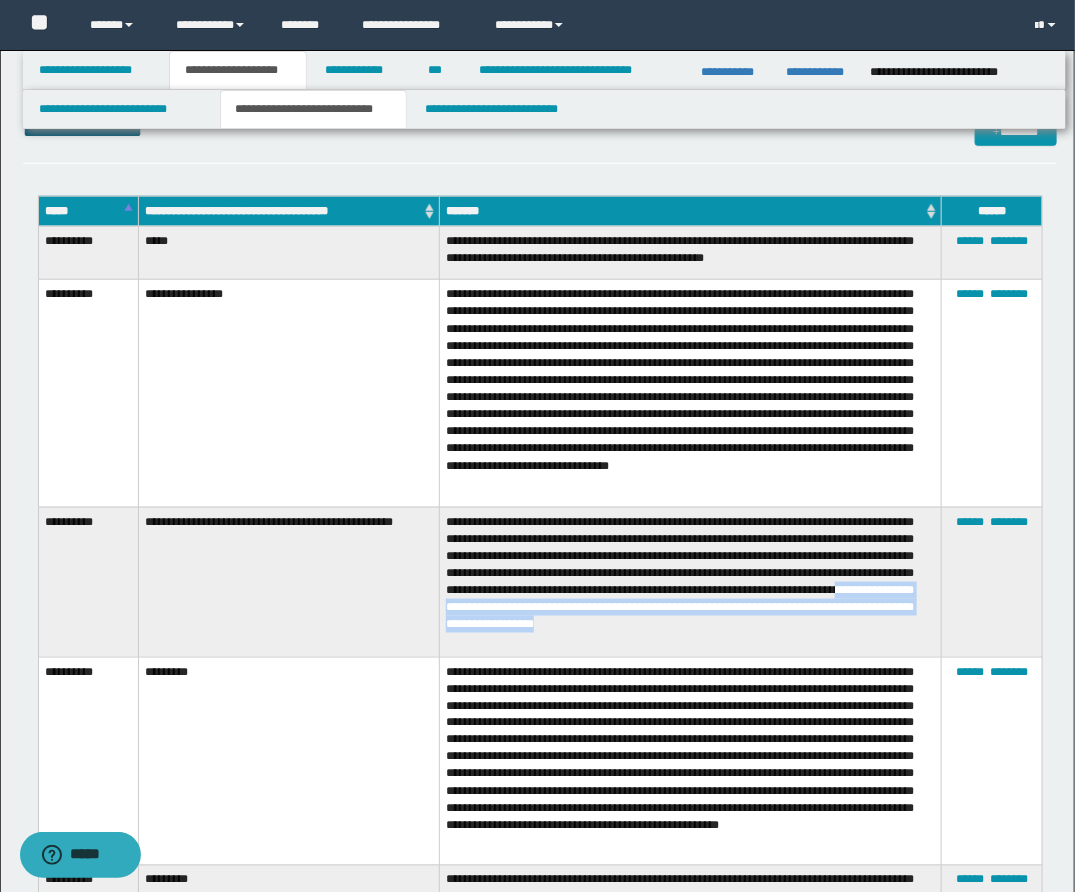 drag, startPoint x: 714, startPoint y: 591, endPoint x: 827, endPoint y: 626, distance: 118.29624 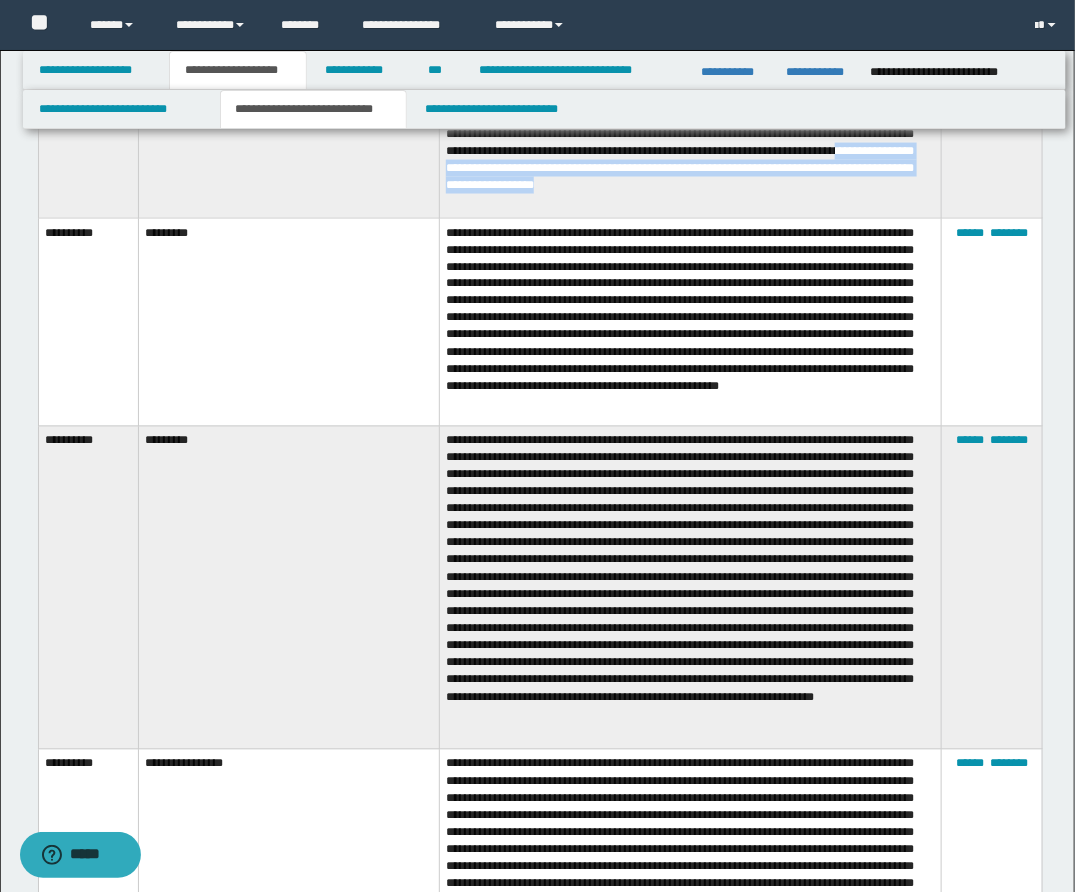 scroll, scrollTop: 3323, scrollLeft: 0, axis: vertical 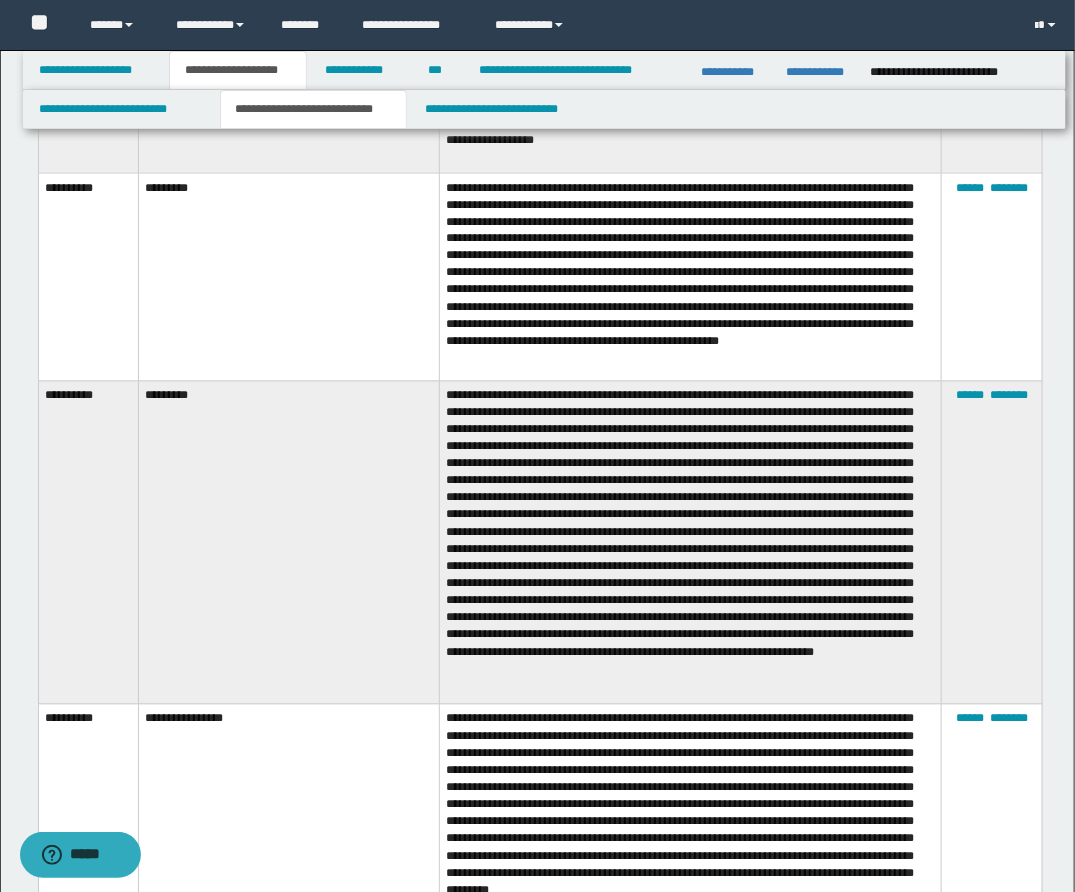 drag, startPoint x: 508, startPoint y: 268, endPoint x: 496, endPoint y: 264, distance: 12.649111 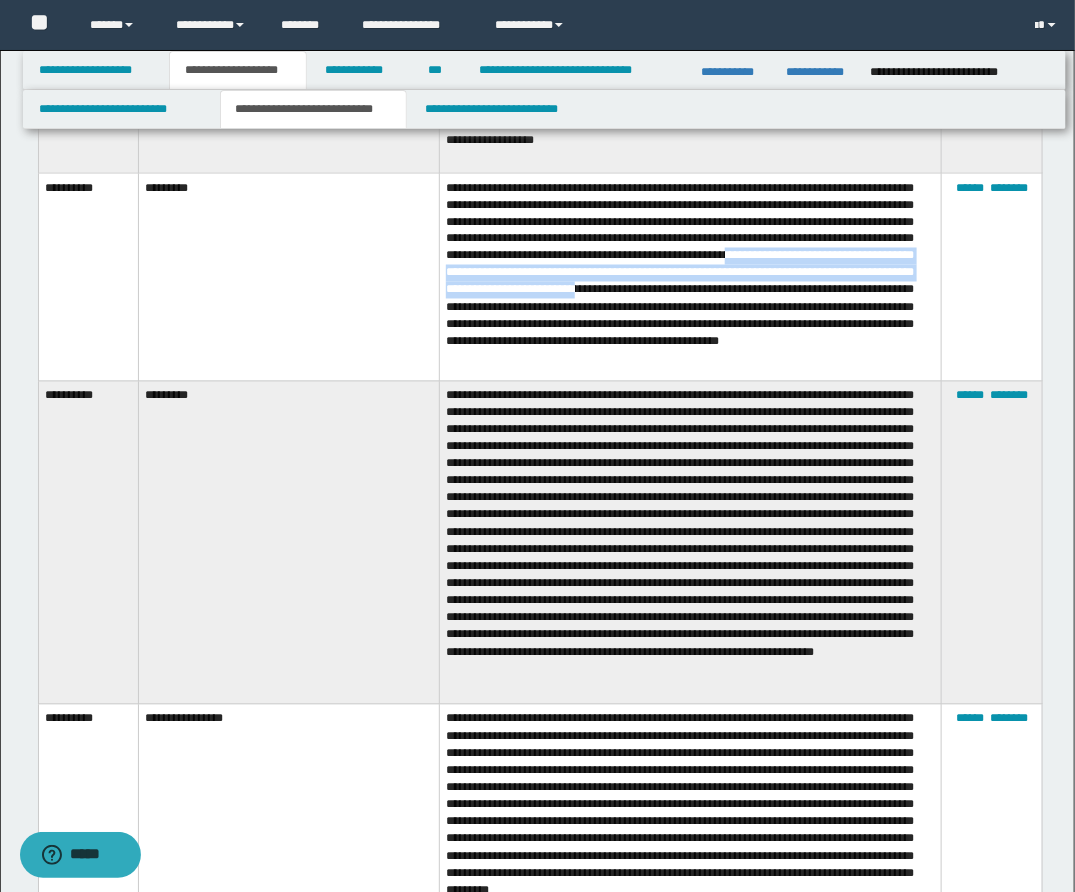 drag, startPoint x: 486, startPoint y: 260, endPoint x: 927, endPoint y: 282, distance: 441.5484 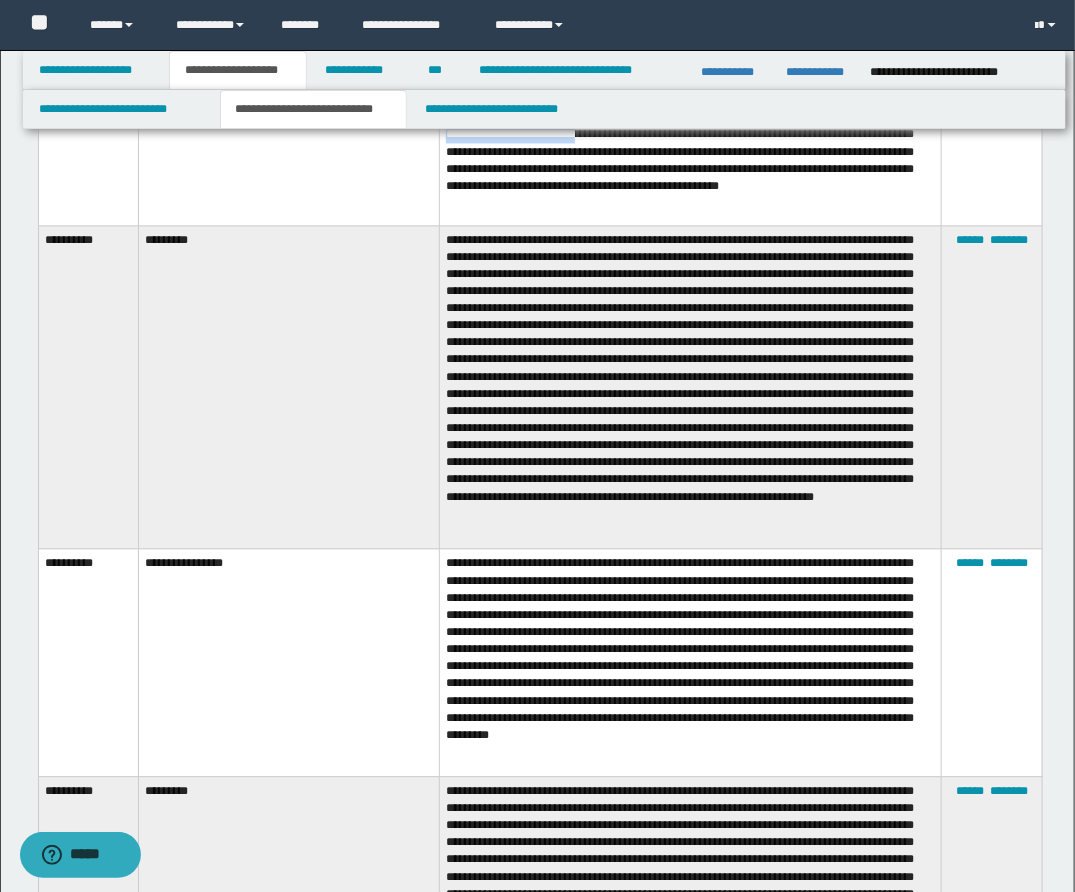 scroll, scrollTop: 3502, scrollLeft: 0, axis: vertical 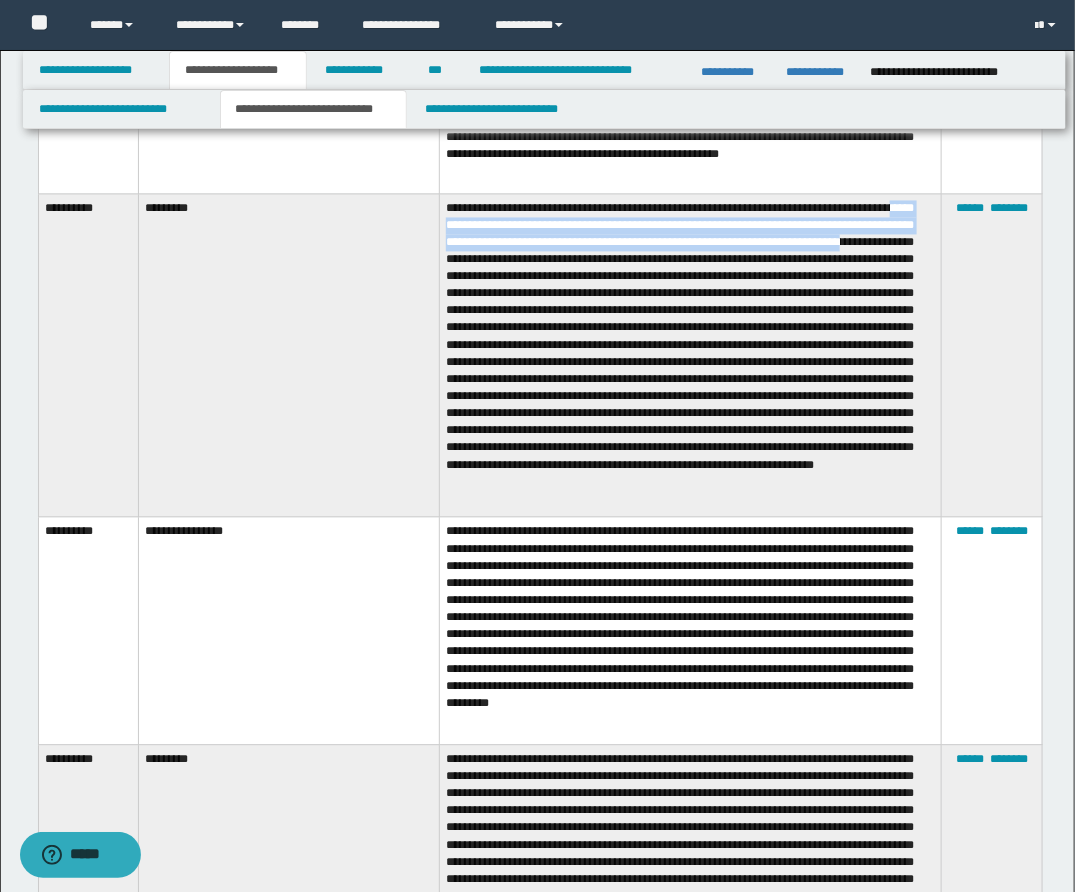 drag, startPoint x: 468, startPoint y: 213, endPoint x: 526, endPoint y: 243, distance: 65.29931 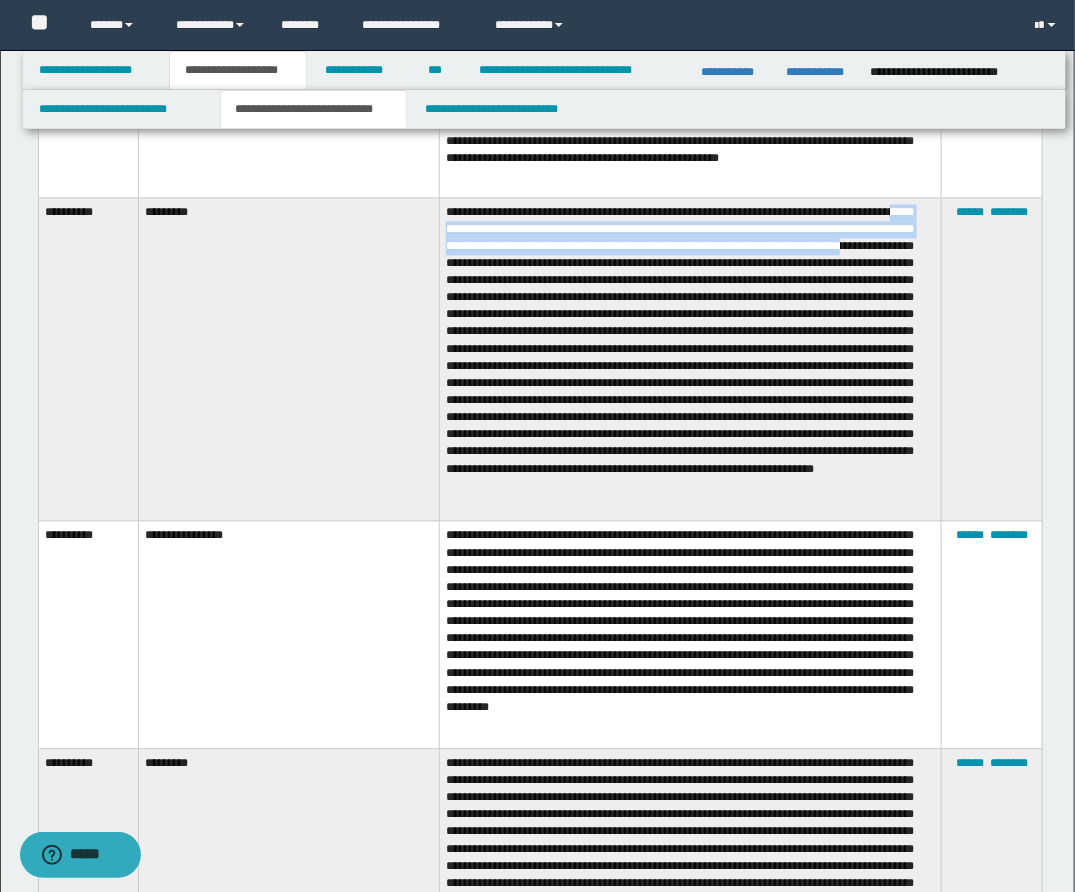 copy on "**********" 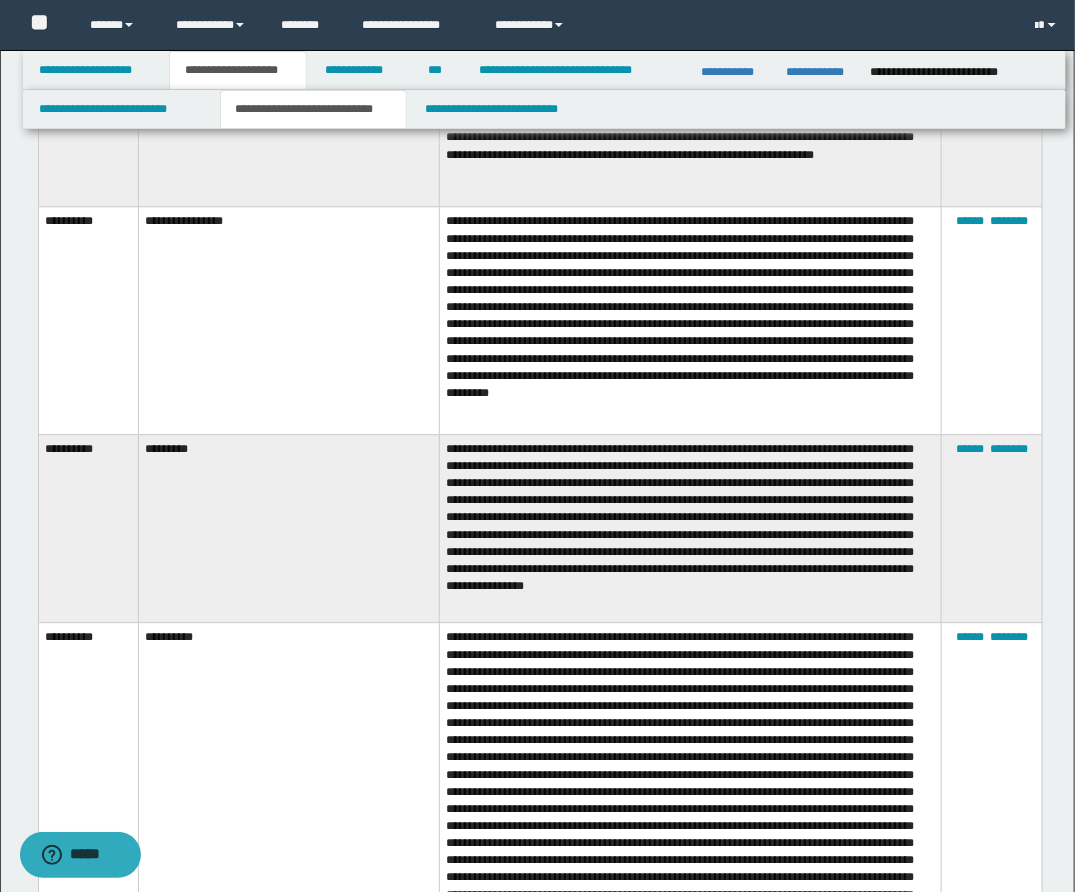 scroll, scrollTop: 3836, scrollLeft: 0, axis: vertical 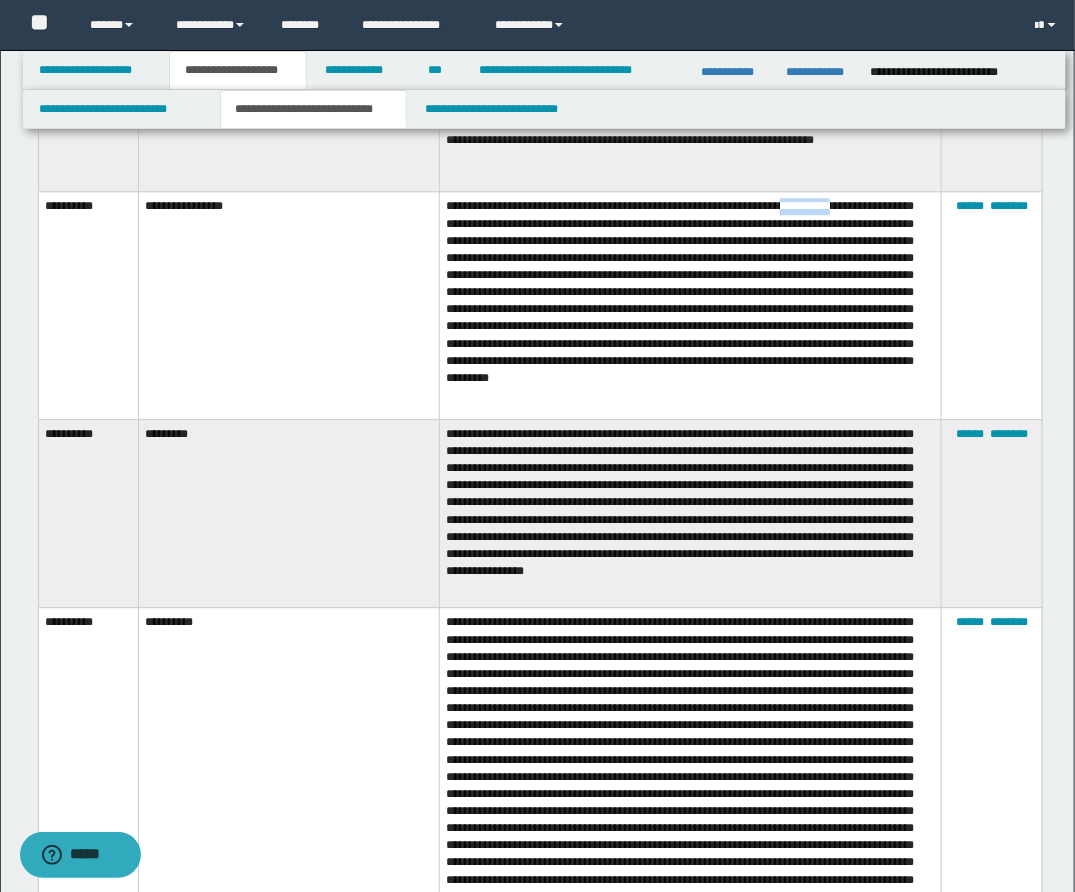 drag, startPoint x: 833, startPoint y: 201, endPoint x: 897, endPoint y: 199, distance: 64.03124 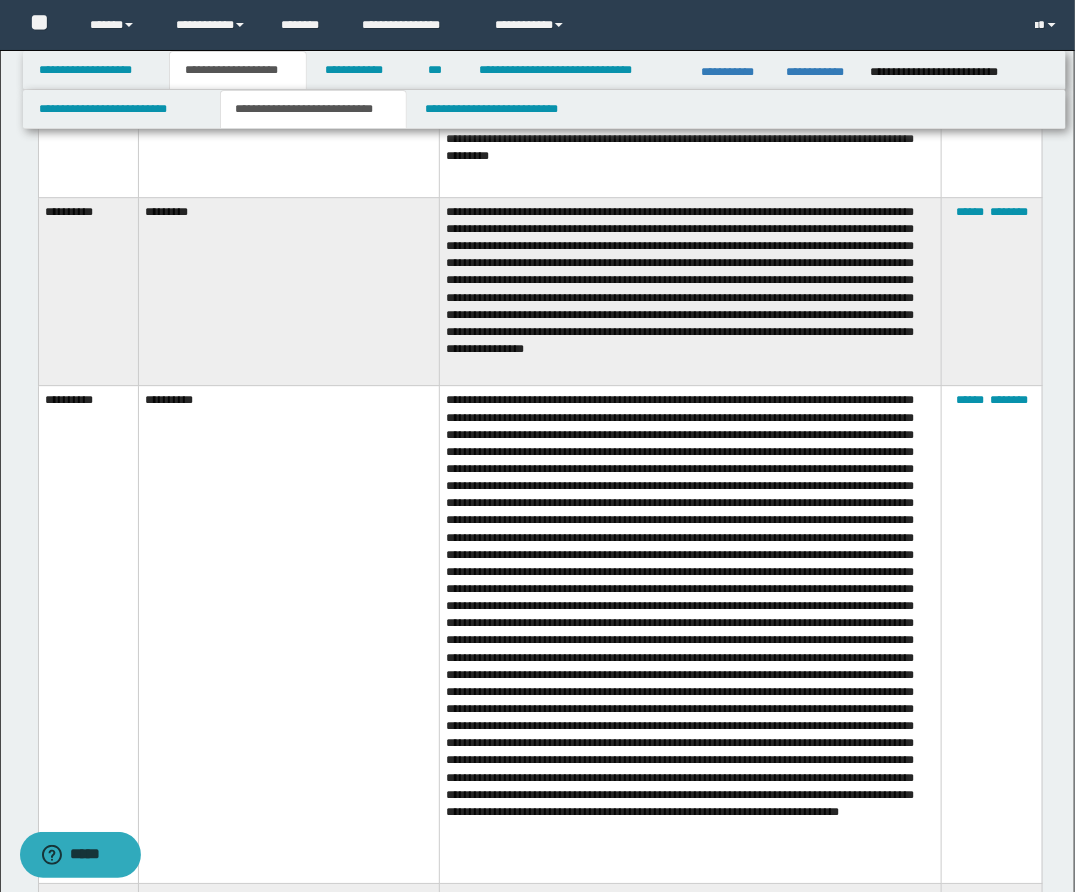 scroll, scrollTop: 4061, scrollLeft: 0, axis: vertical 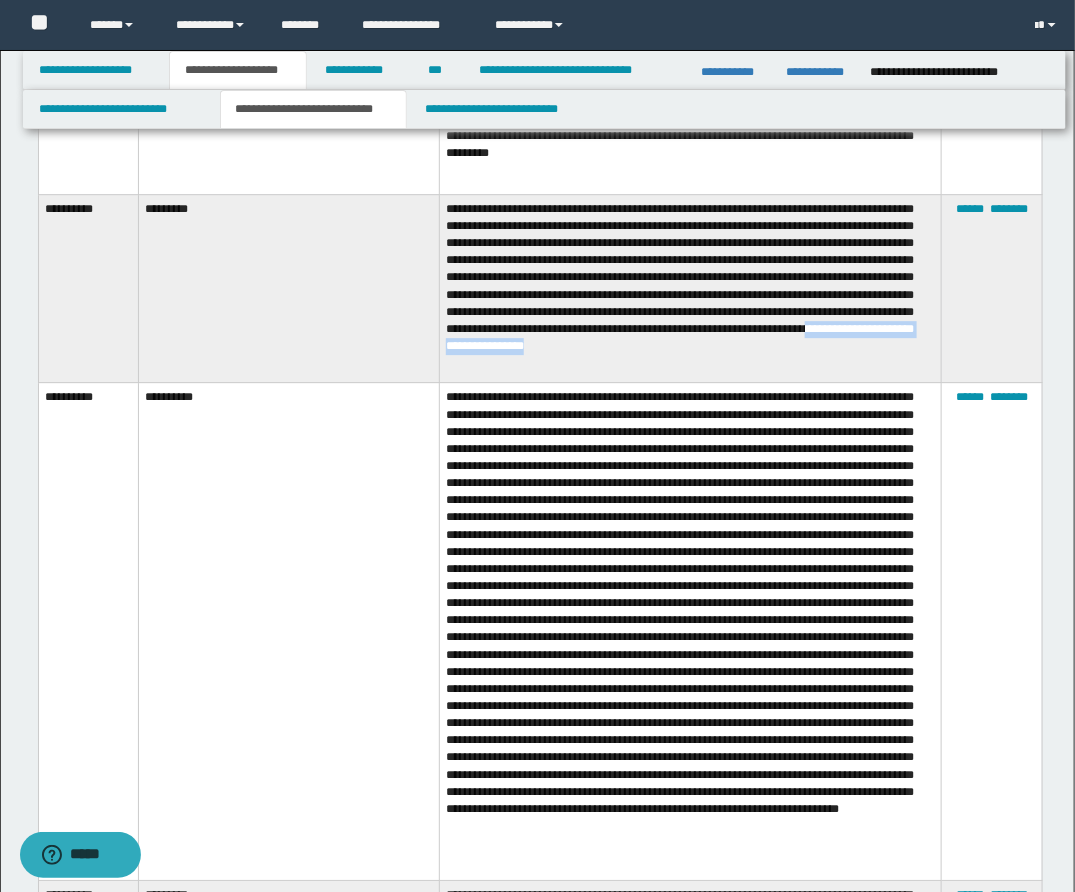 drag, startPoint x: 752, startPoint y: 359, endPoint x: 755, endPoint y: 347, distance: 12.369317 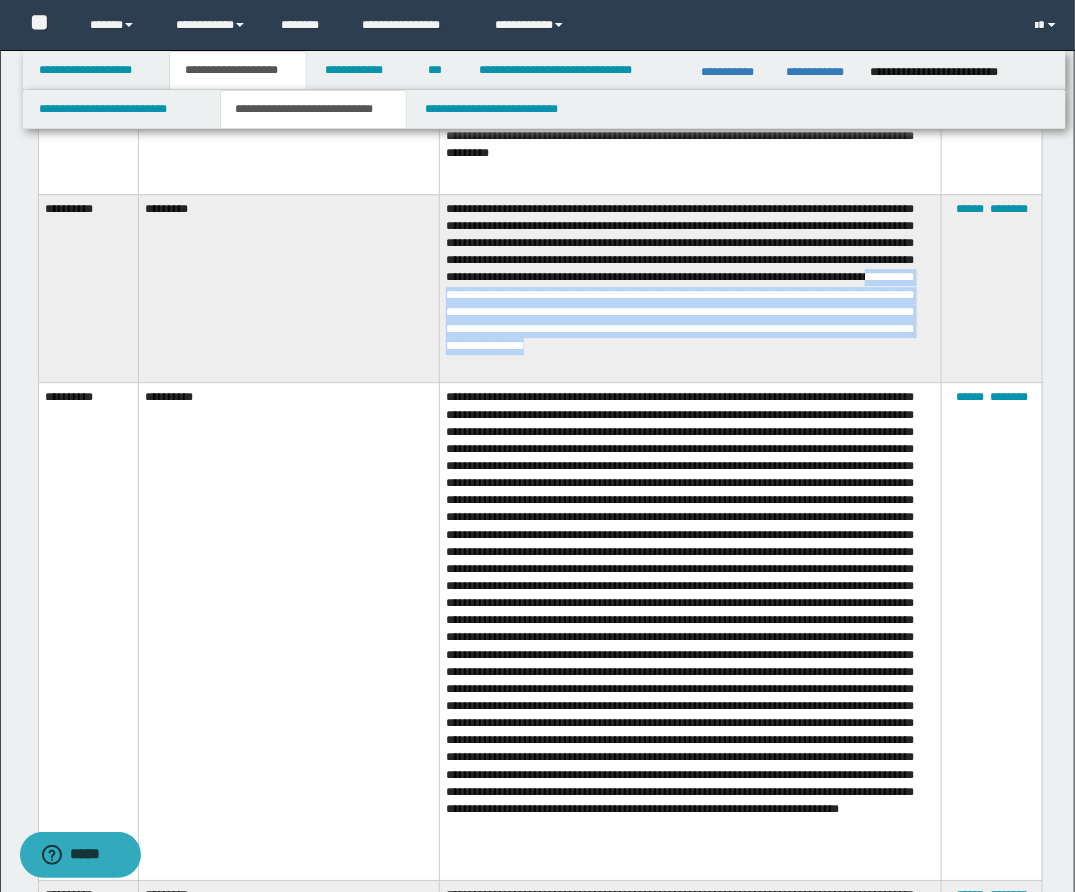 drag, startPoint x: 749, startPoint y: 278, endPoint x: 901, endPoint y: 366, distance: 175.63599 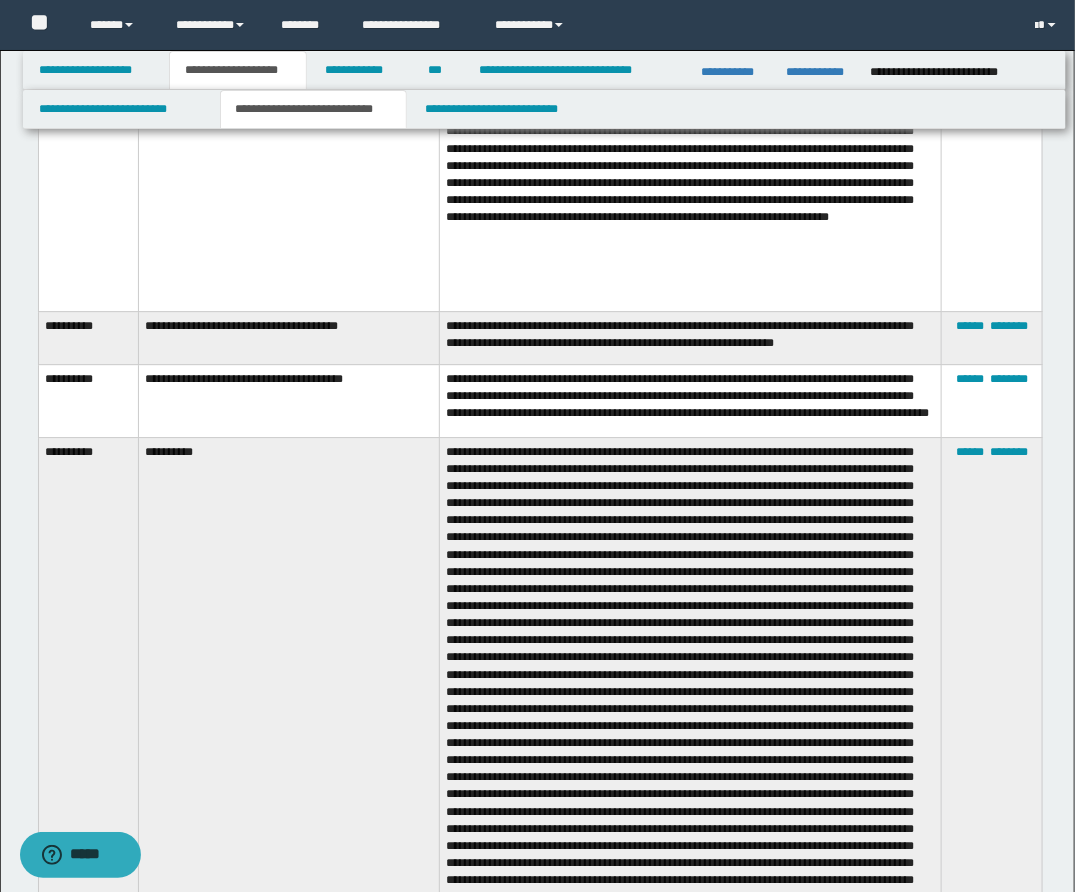scroll, scrollTop: 6411, scrollLeft: 0, axis: vertical 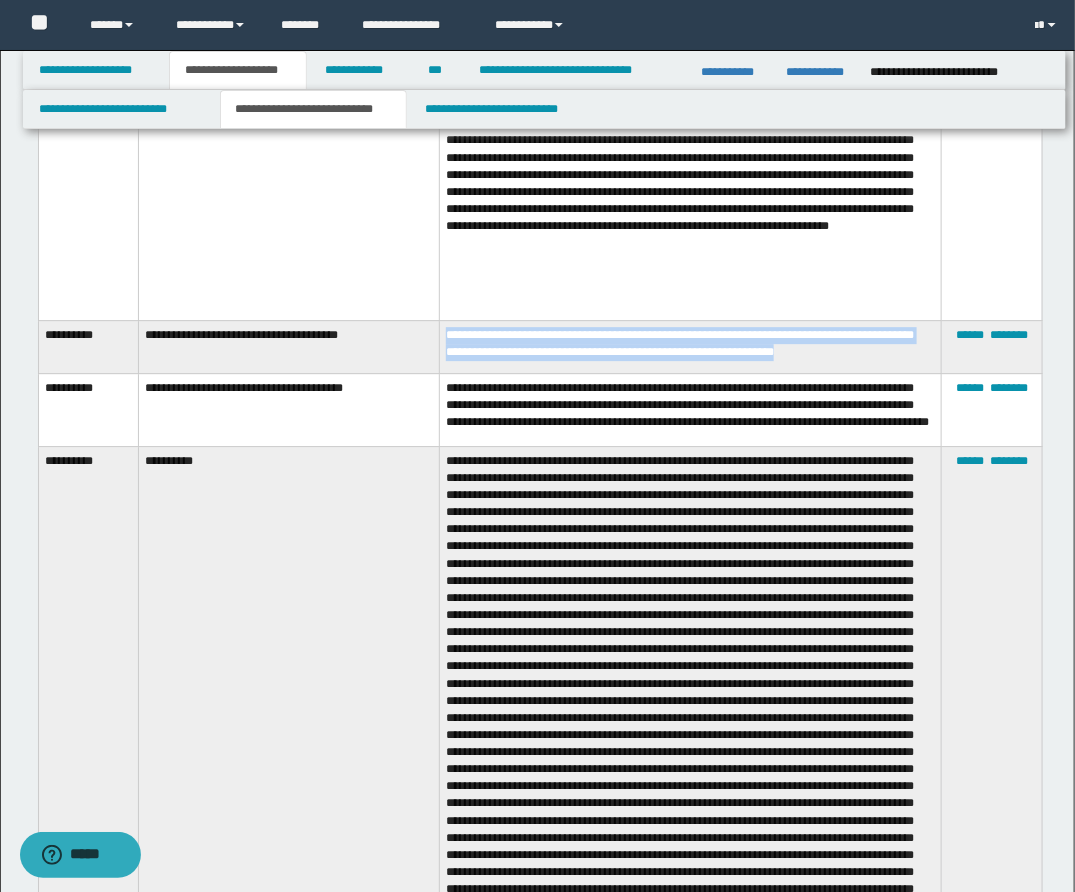 drag, startPoint x: 449, startPoint y: 329, endPoint x: 877, endPoint y: 345, distance: 428.29895 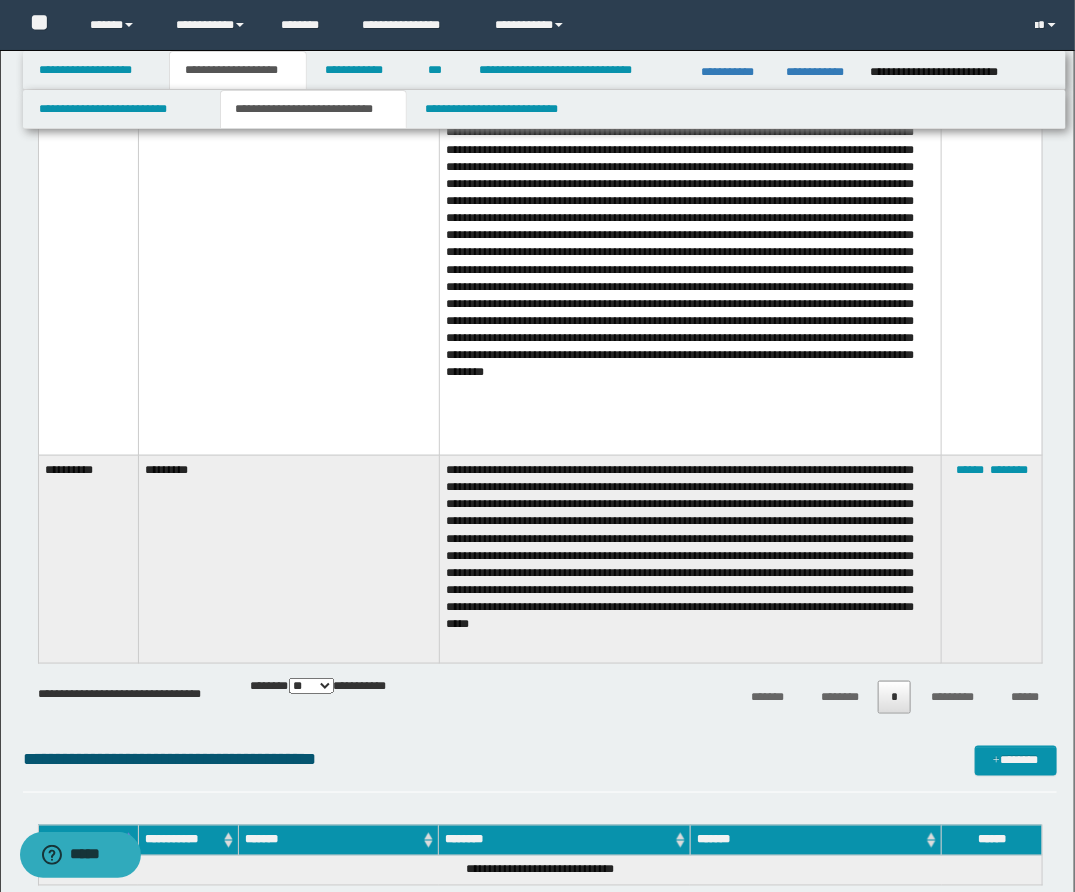 scroll, scrollTop: 7533, scrollLeft: 0, axis: vertical 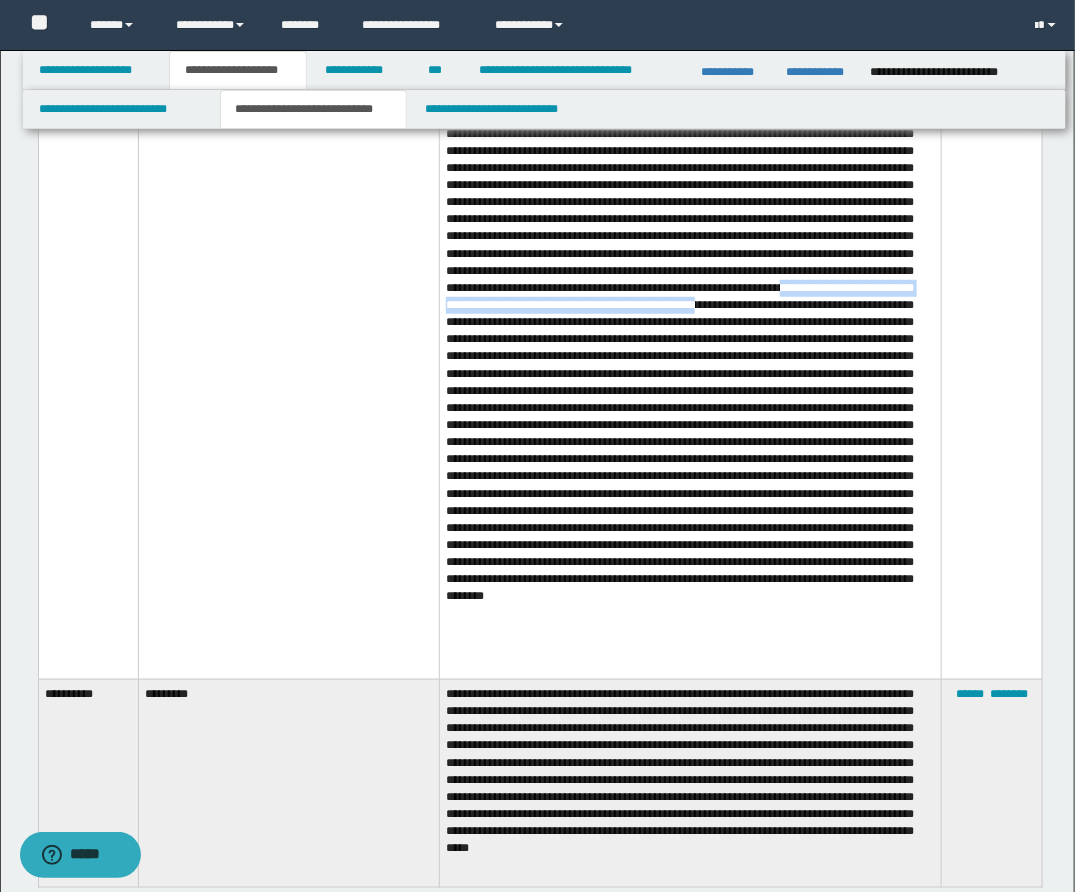 drag, startPoint x: 577, startPoint y: 330, endPoint x: 573, endPoint y: 343, distance: 13.601471 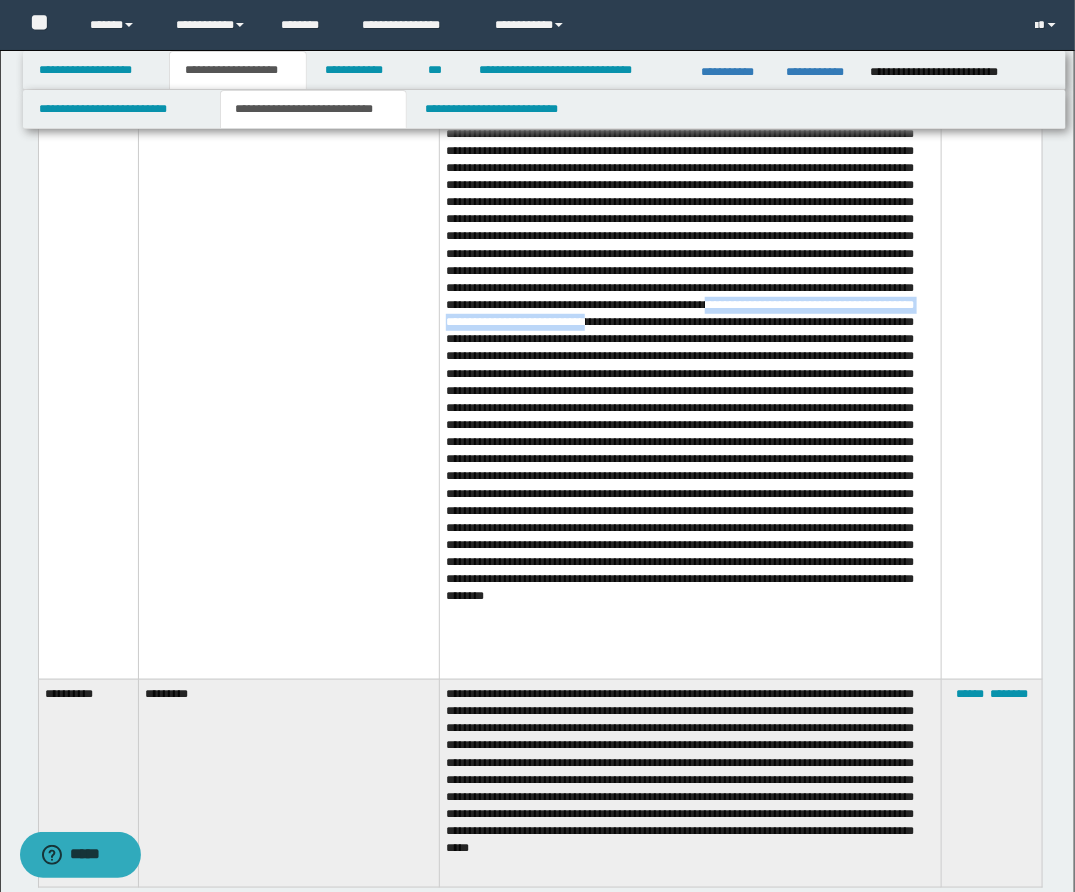 drag, startPoint x: 581, startPoint y: 348, endPoint x: 520, endPoint y: 363, distance: 62.817196 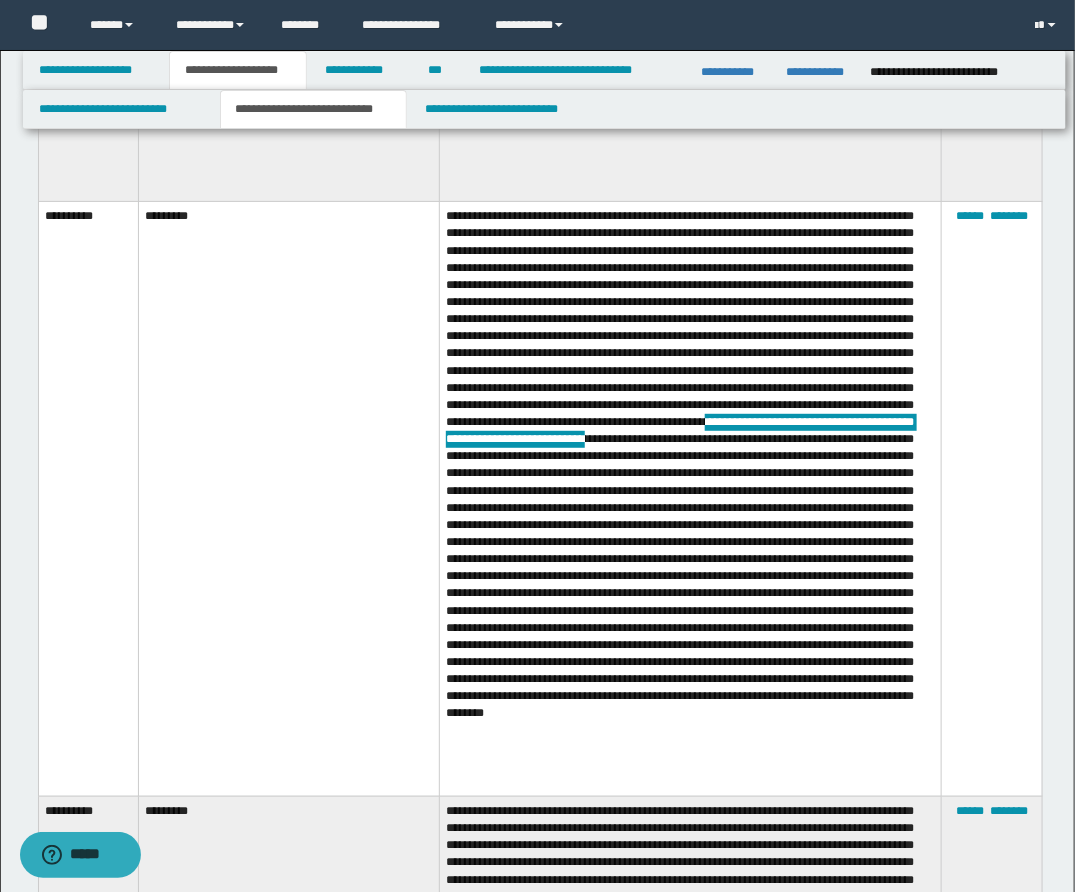 scroll, scrollTop: 7193, scrollLeft: 0, axis: vertical 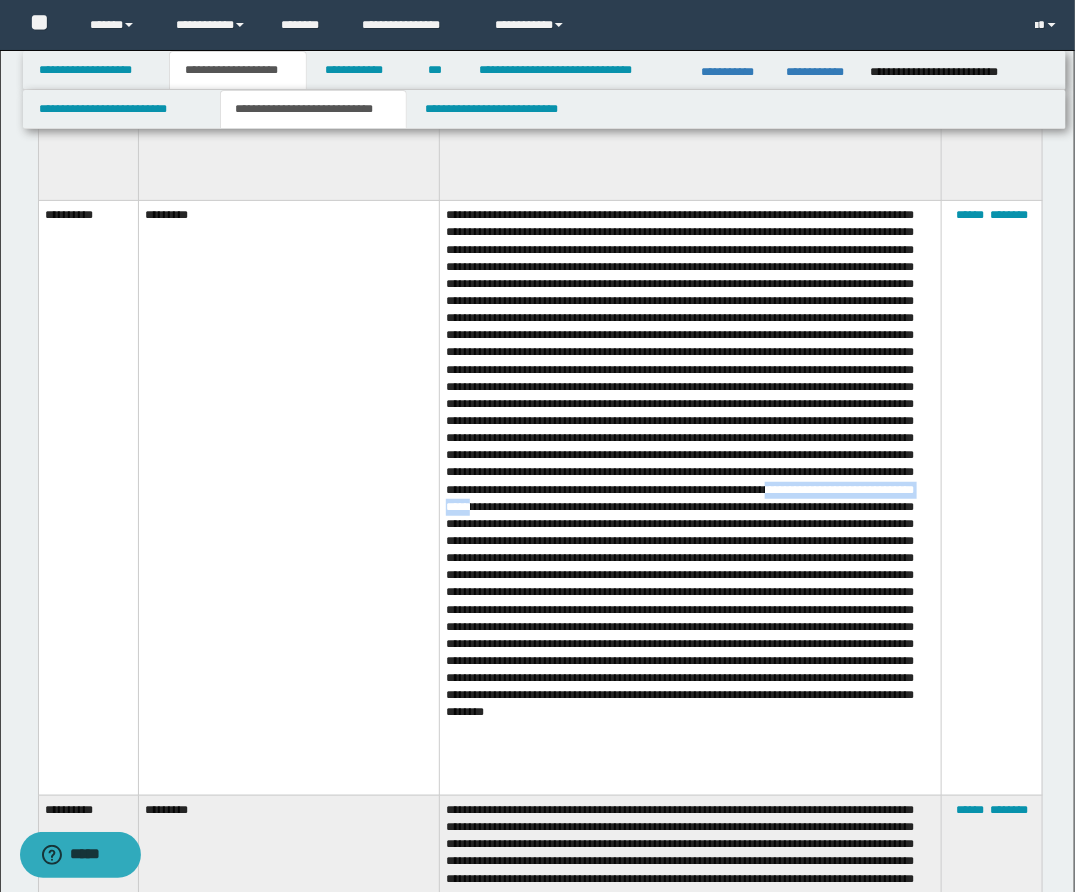 drag, startPoint x: 543, startPoint y: 549, endPoint x: 763, endPoint y: 548, distance: 220.00227 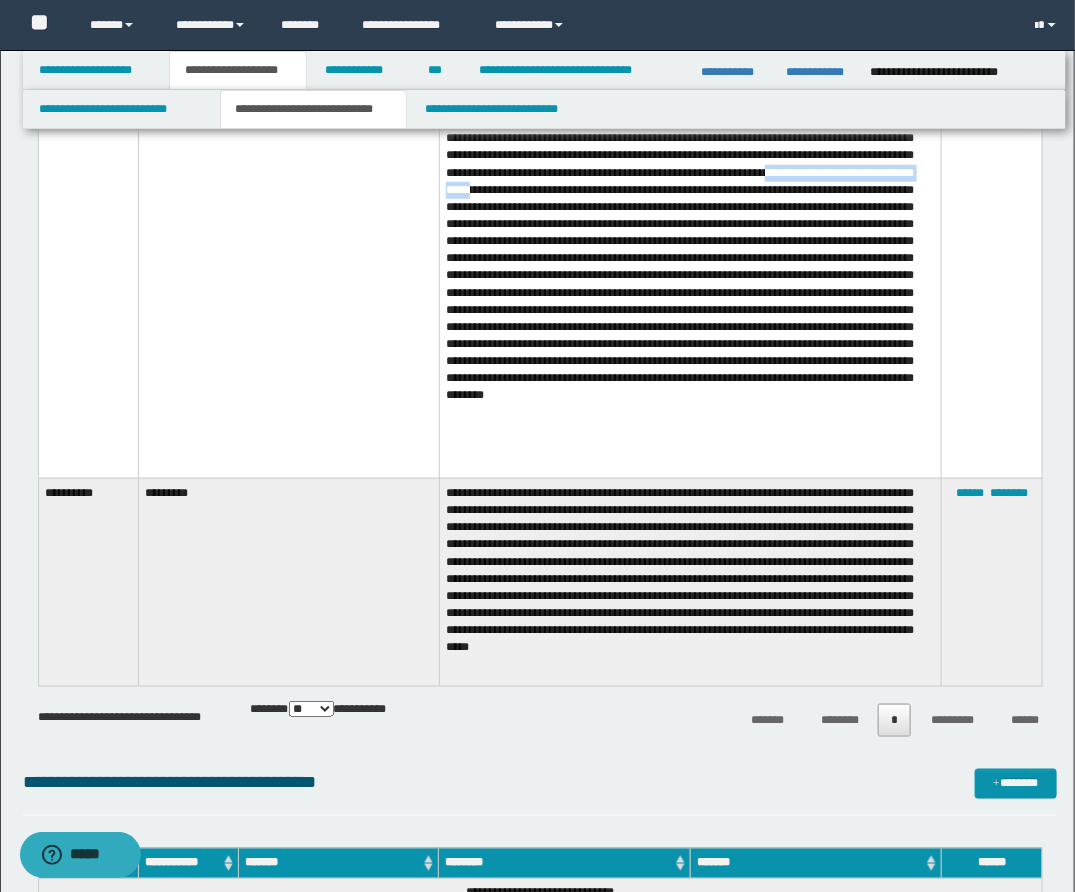 scroll, scrollTop: 7520, scrollLeft: 0, axis: vertical 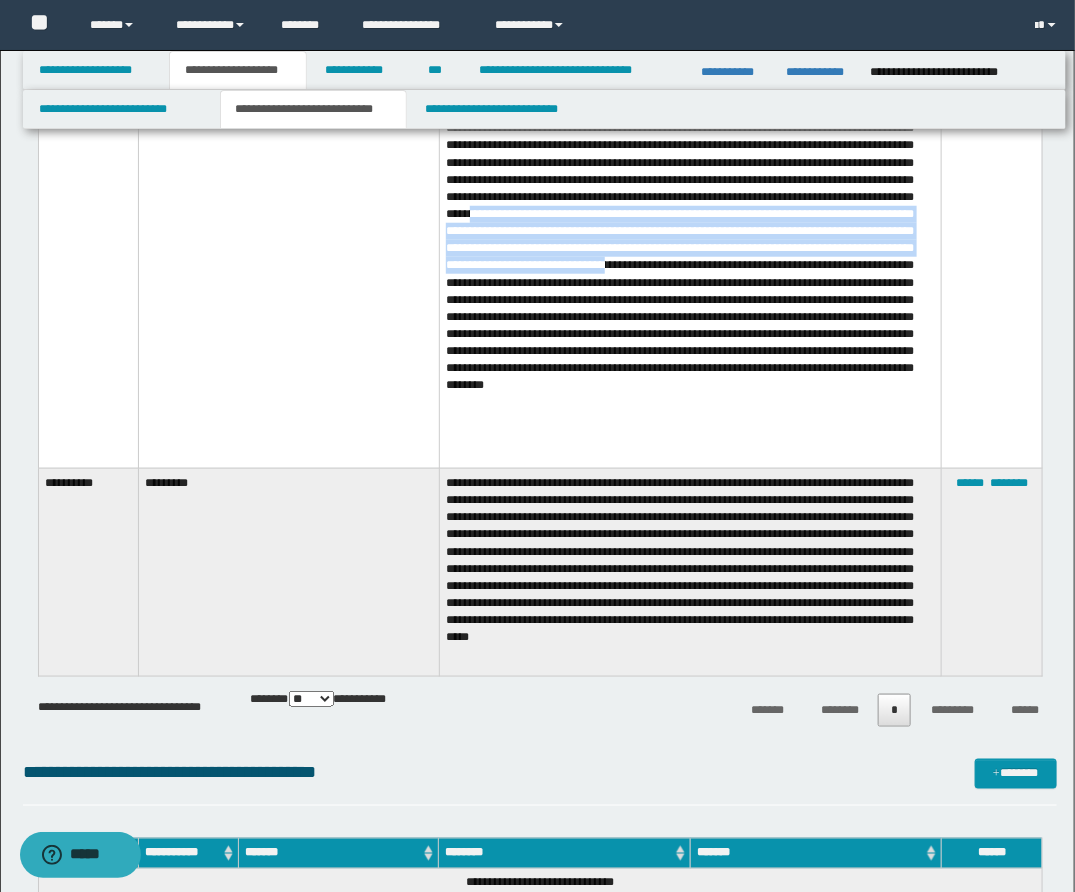 drag, startPoint x: 844, startPoint y: 254, endPoint x: 750, endPoint y: 324, distance: 117.20068 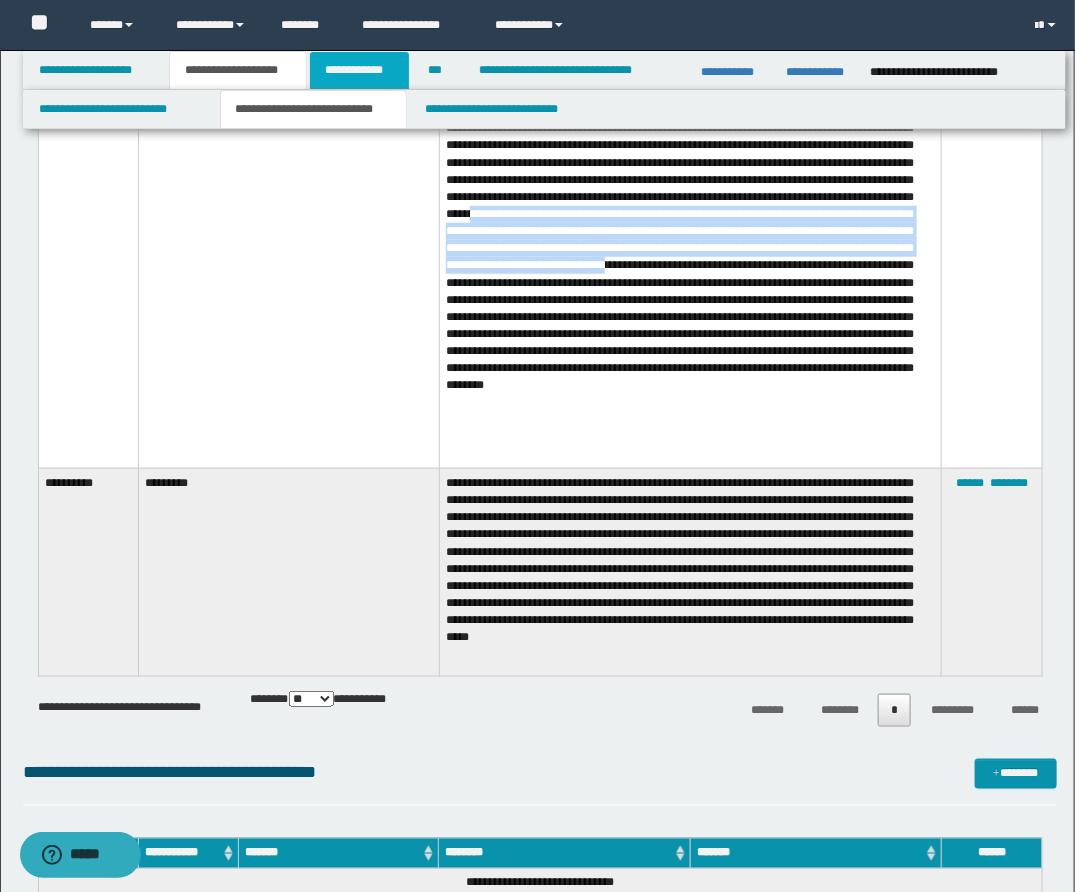 click on "**********" at bounding box center (359, 70) 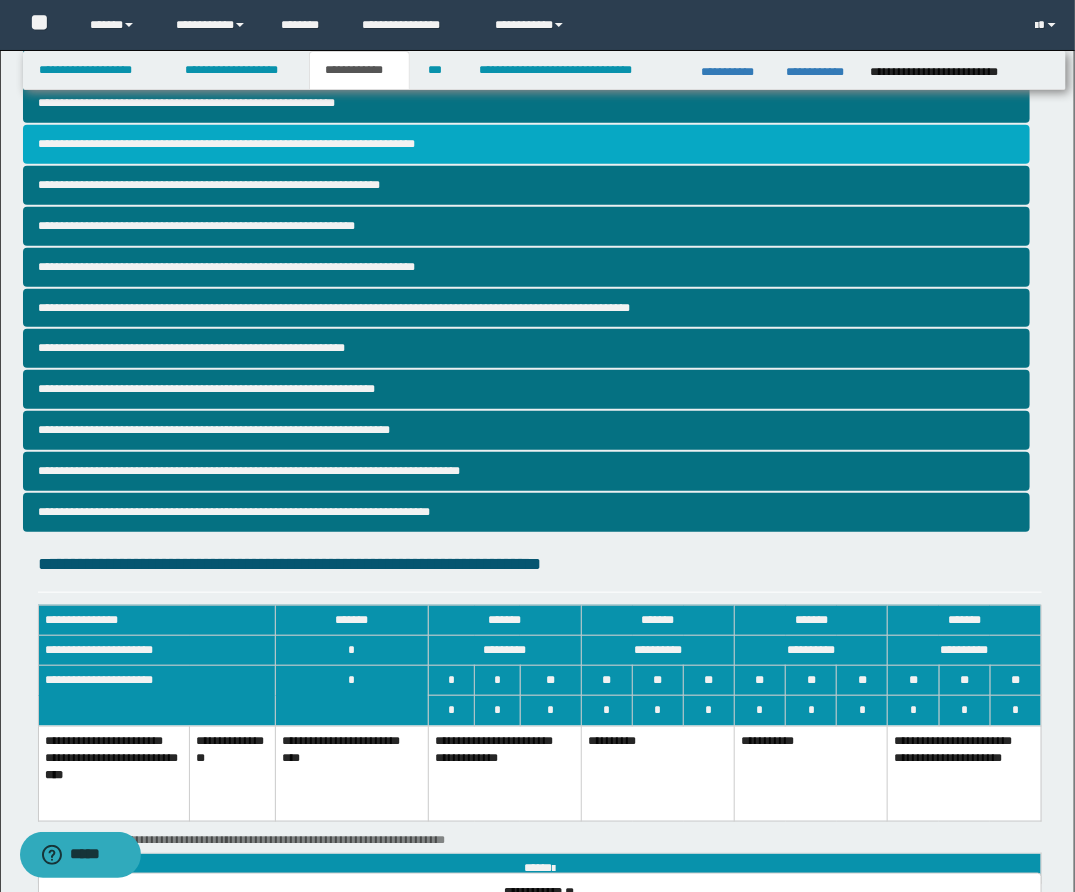 scroll, scrollTop: 209, scrollLeft: 0, axis: vertical 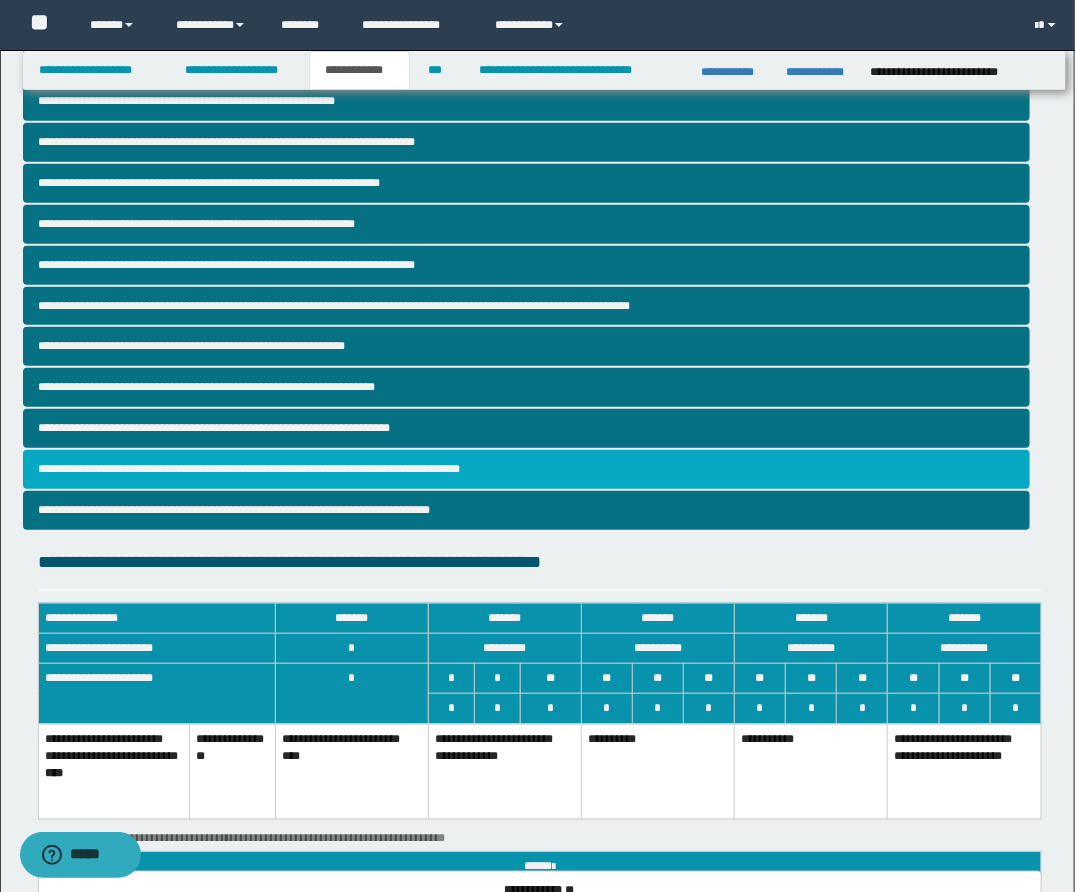 click on "**********" at bounding box center [526, 469] 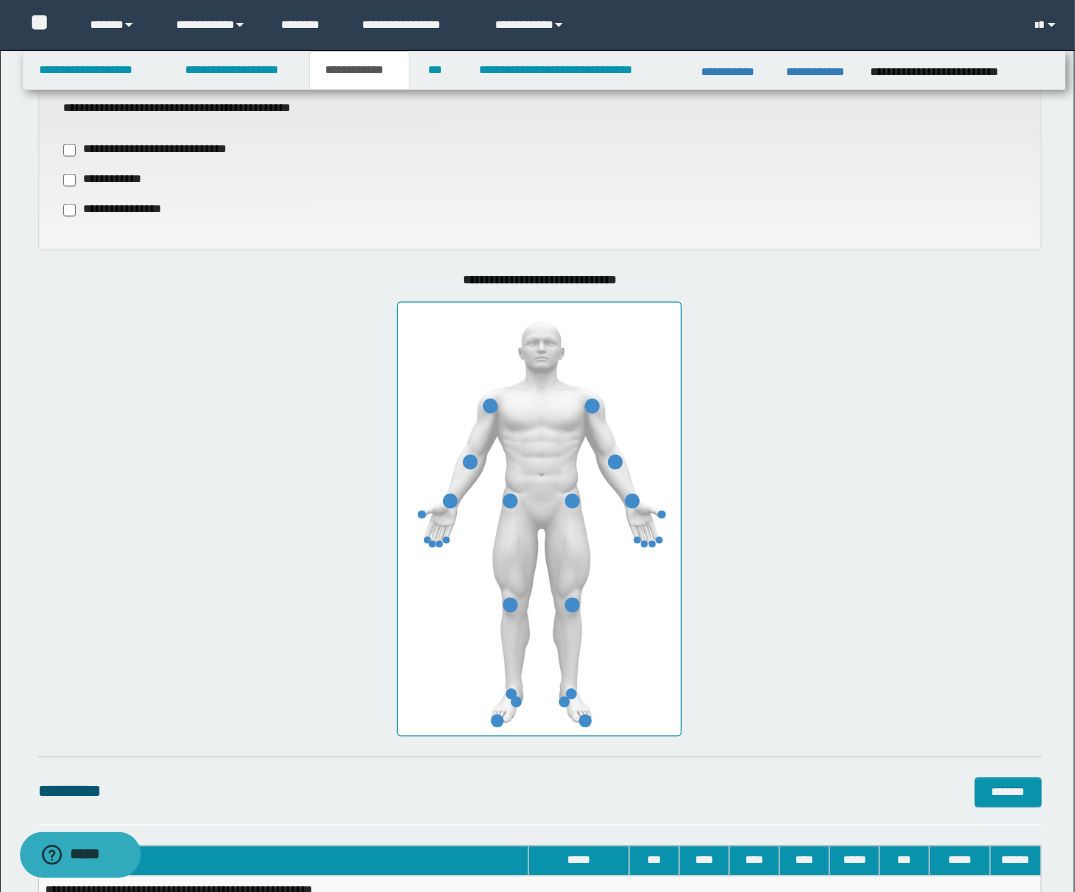 scroll, scrollTop: 806, scrollLeft: 0, axis: vertical 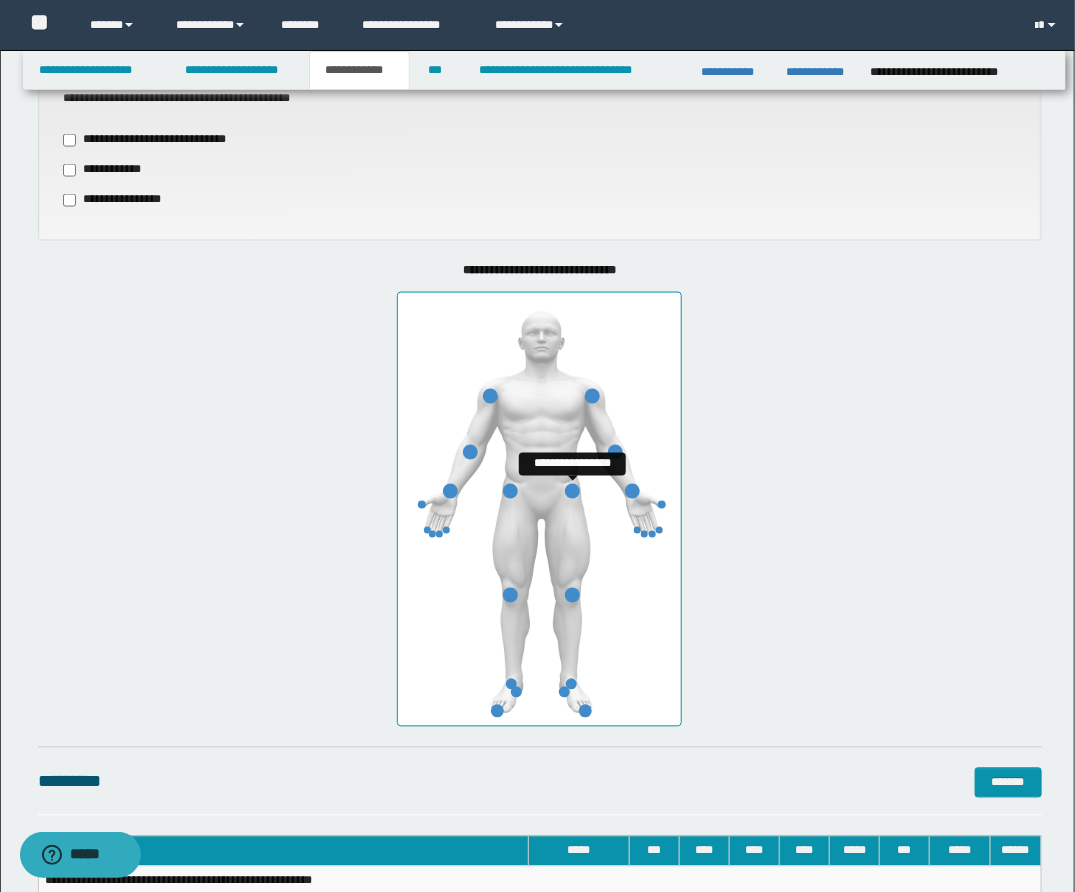 click at bounding box center (572, 491) 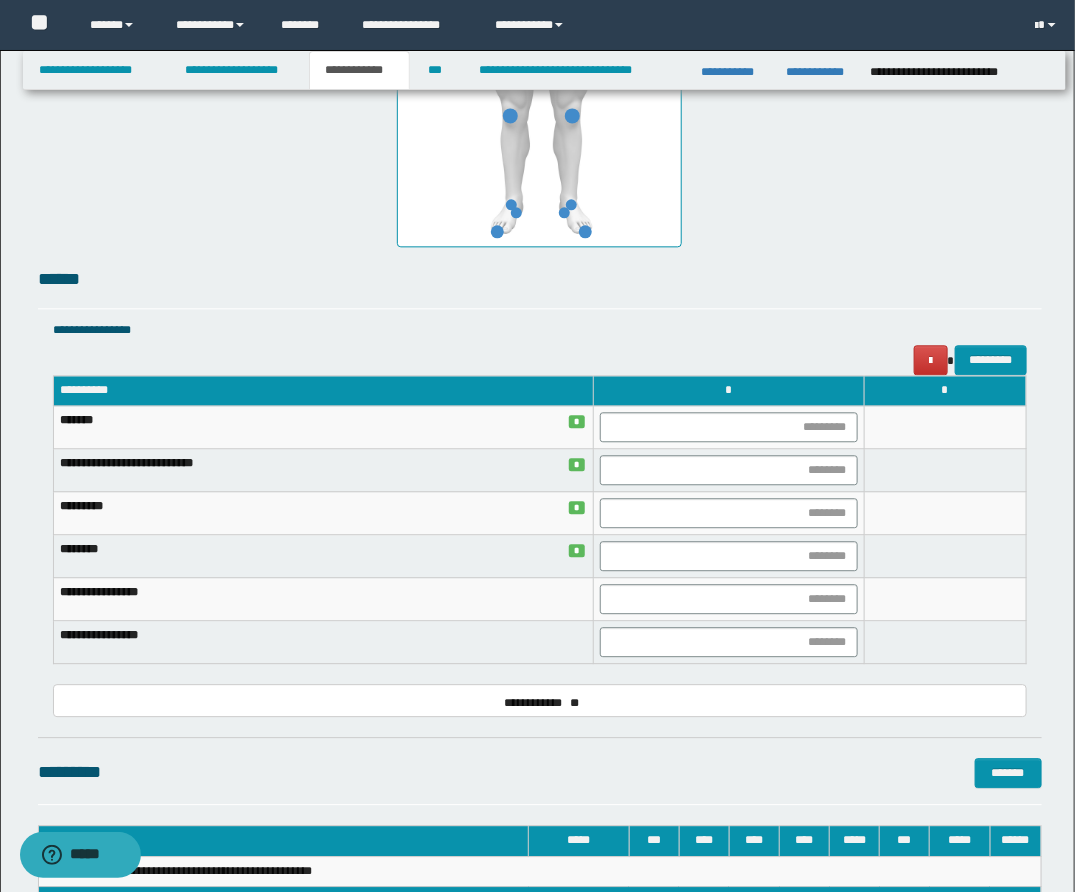 scroll, scrollTop: 1288, scrollLeft: 0, axis: vertical 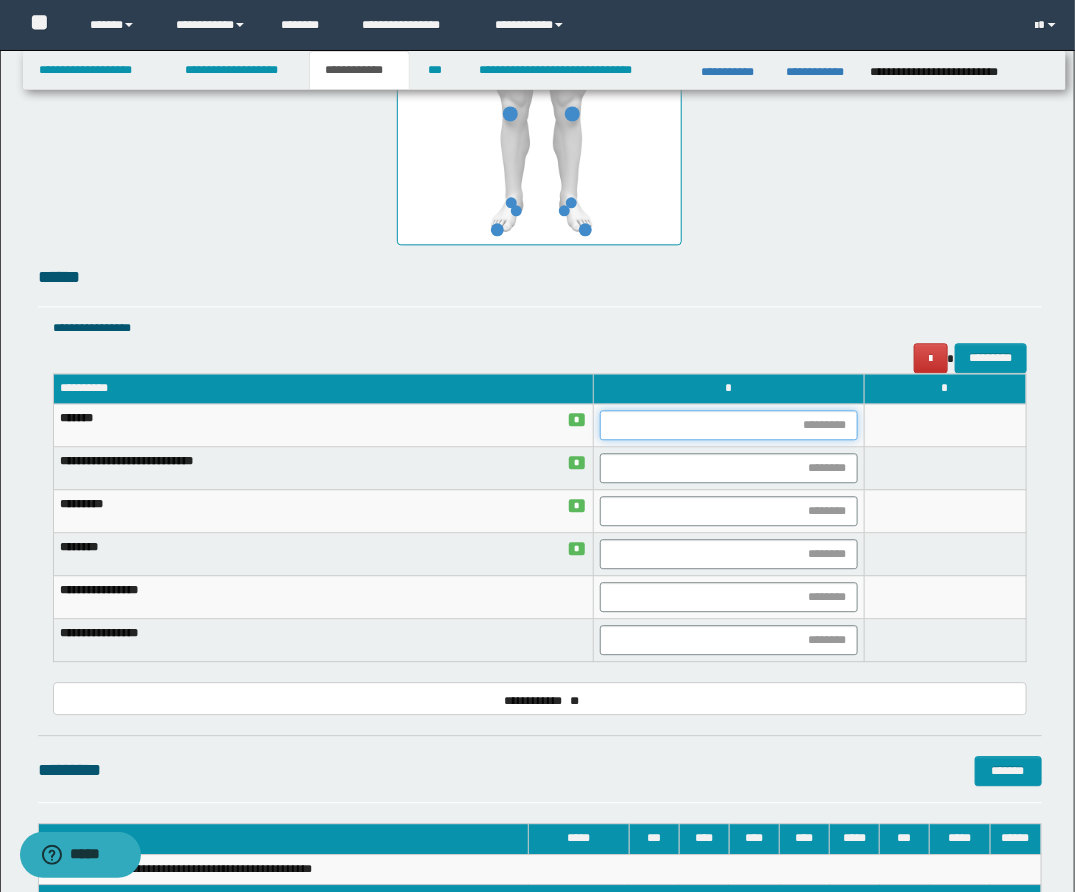 click at bounding box center (728, 425) 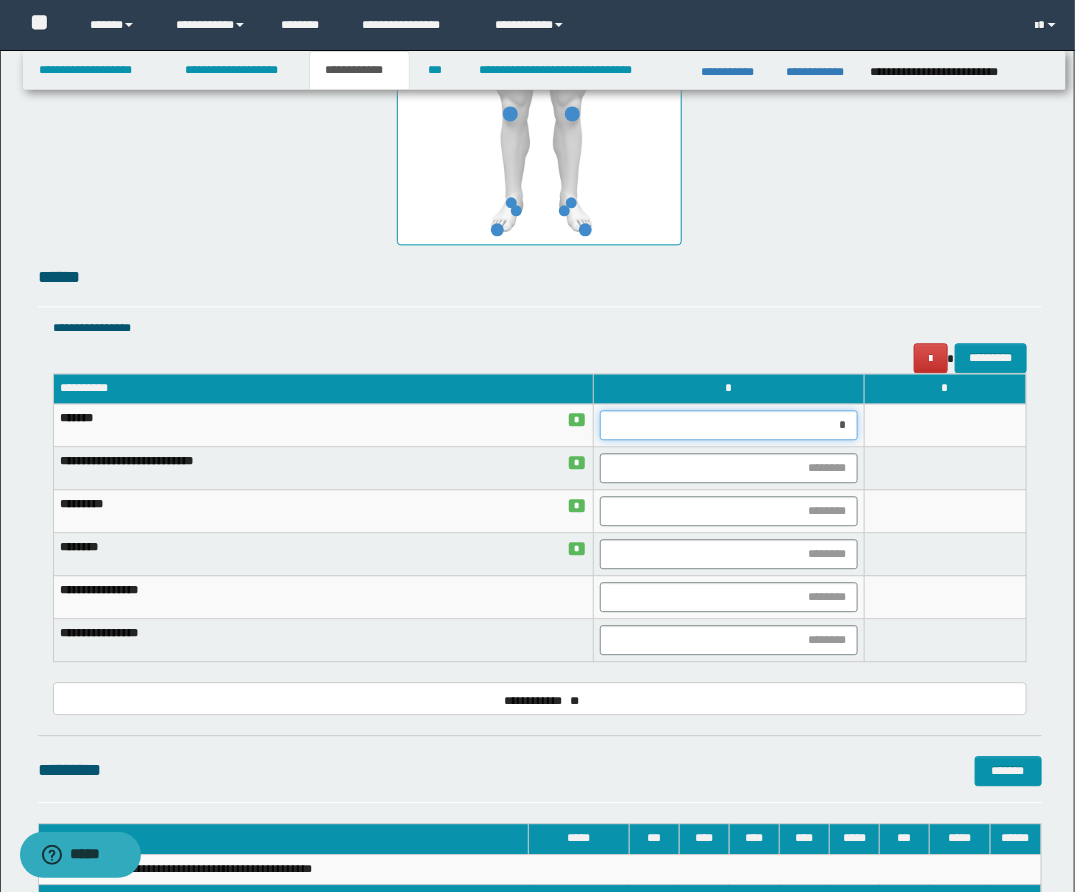 type on "**" 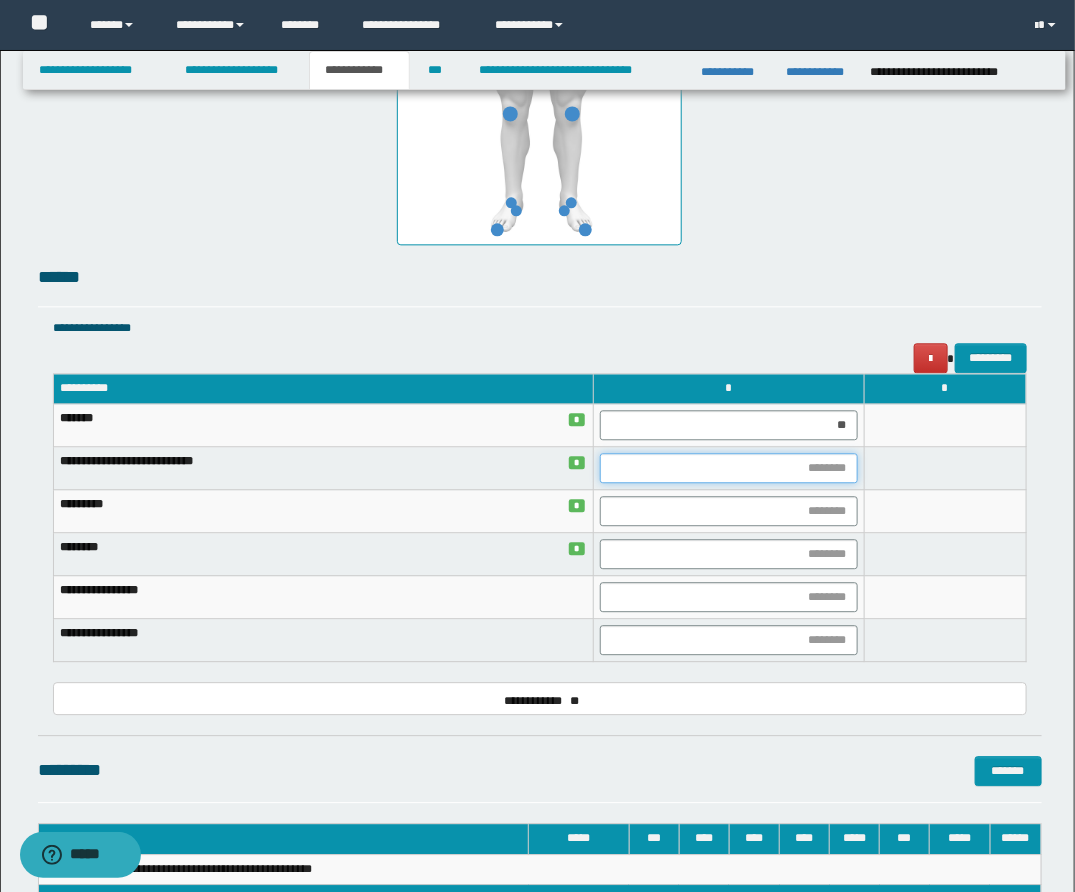 click at bounding box center [728, 468] 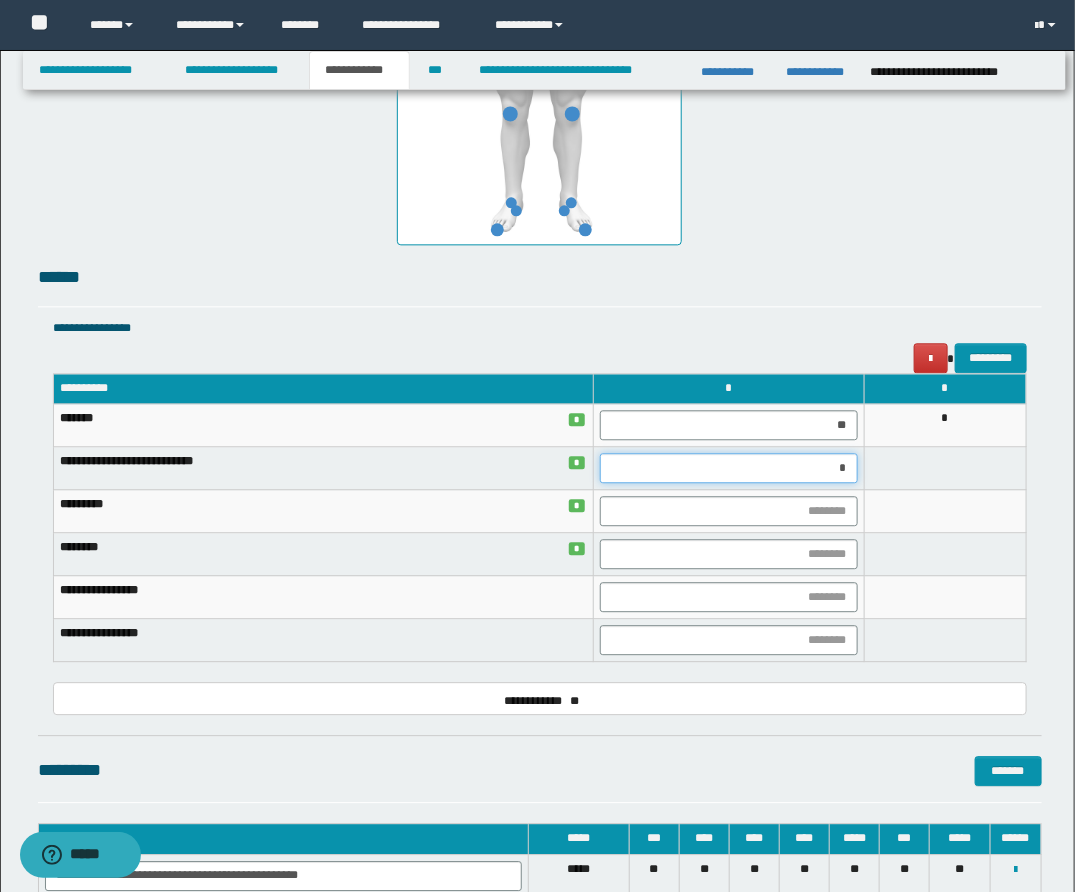 type on "**" 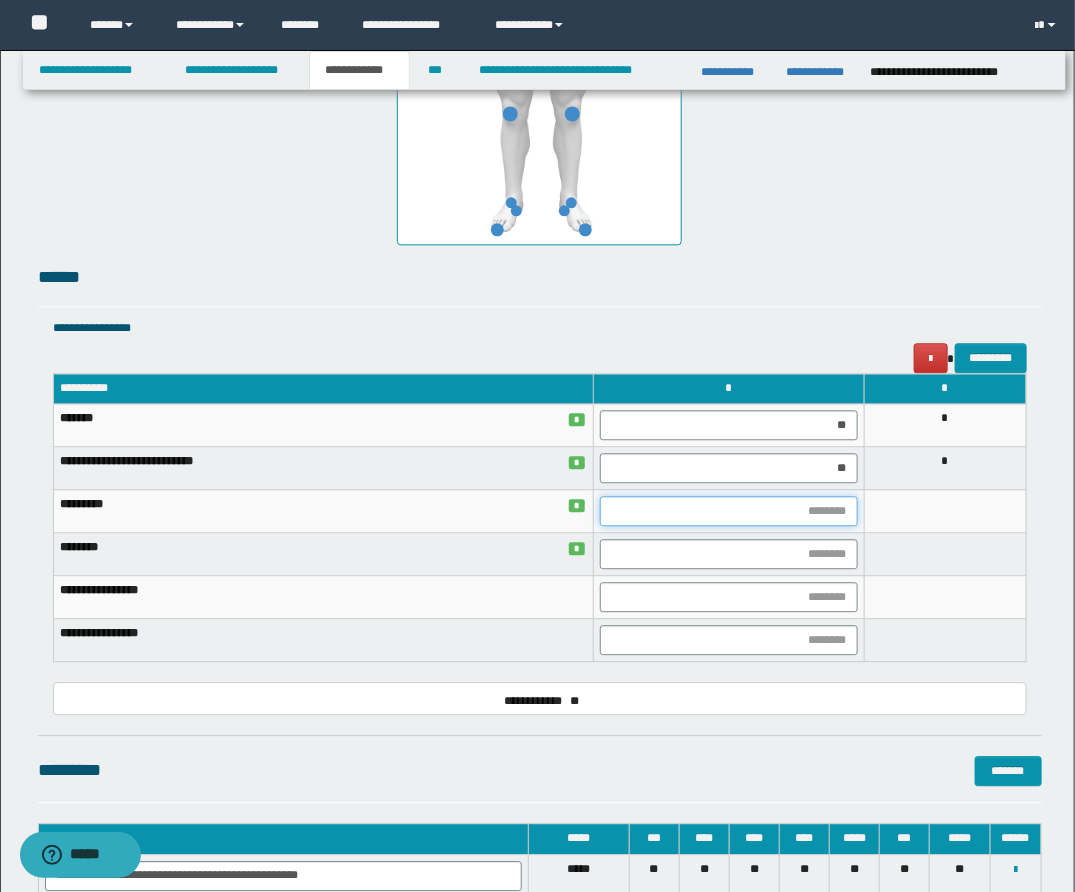 click at bounding box center [728, 511] 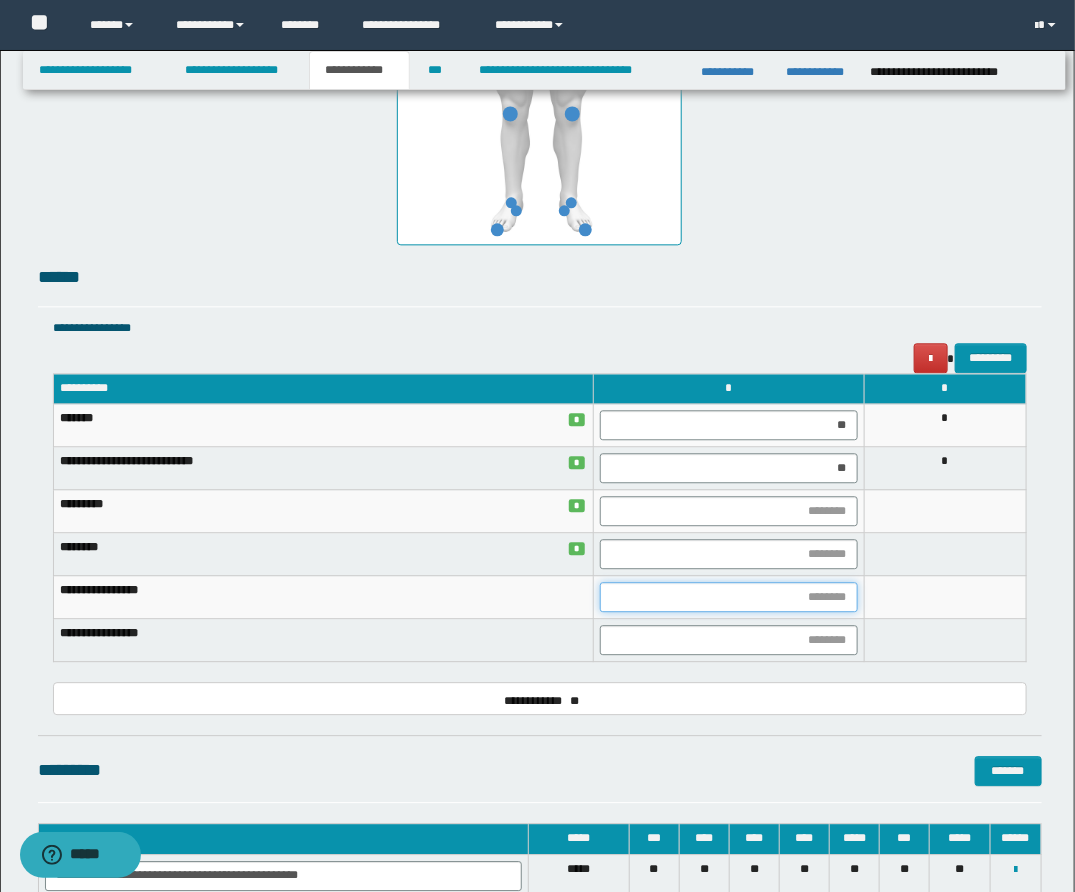 click at bounding box center (728, 597) 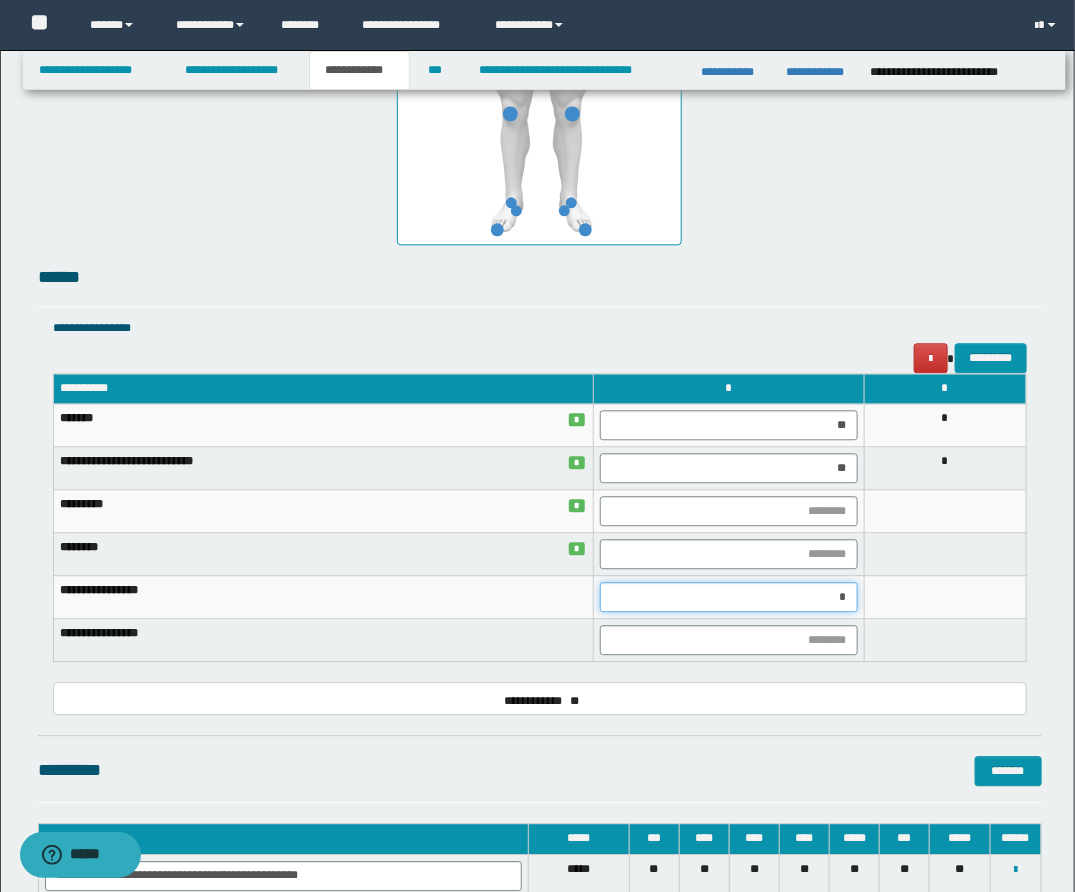 type on "**" 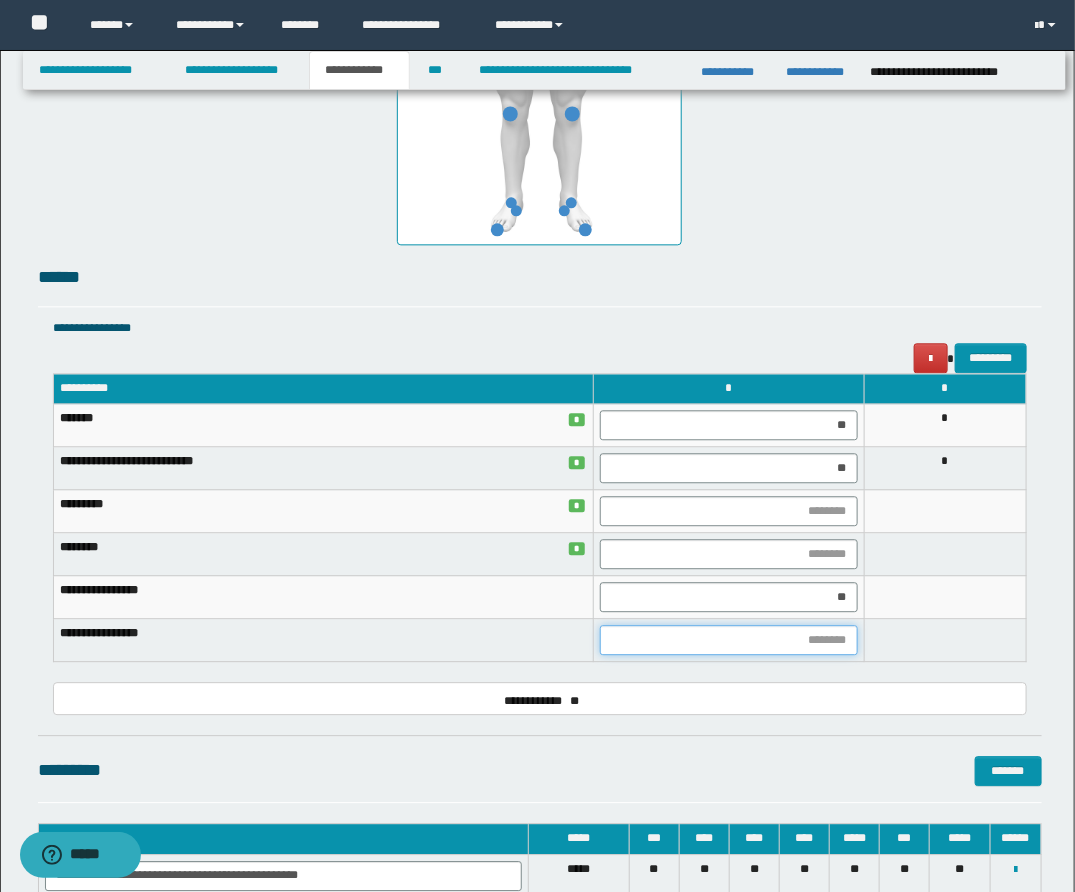 click at bounding box center (728, 640) 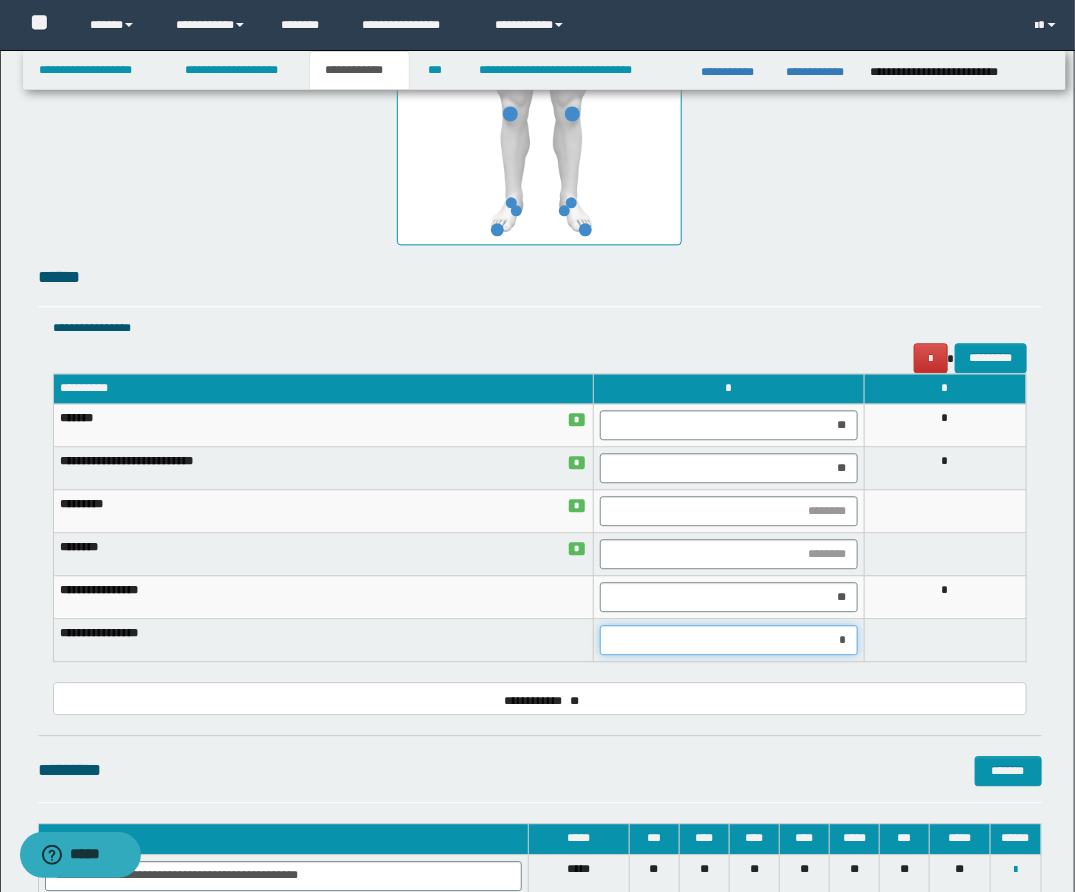 type on "**" 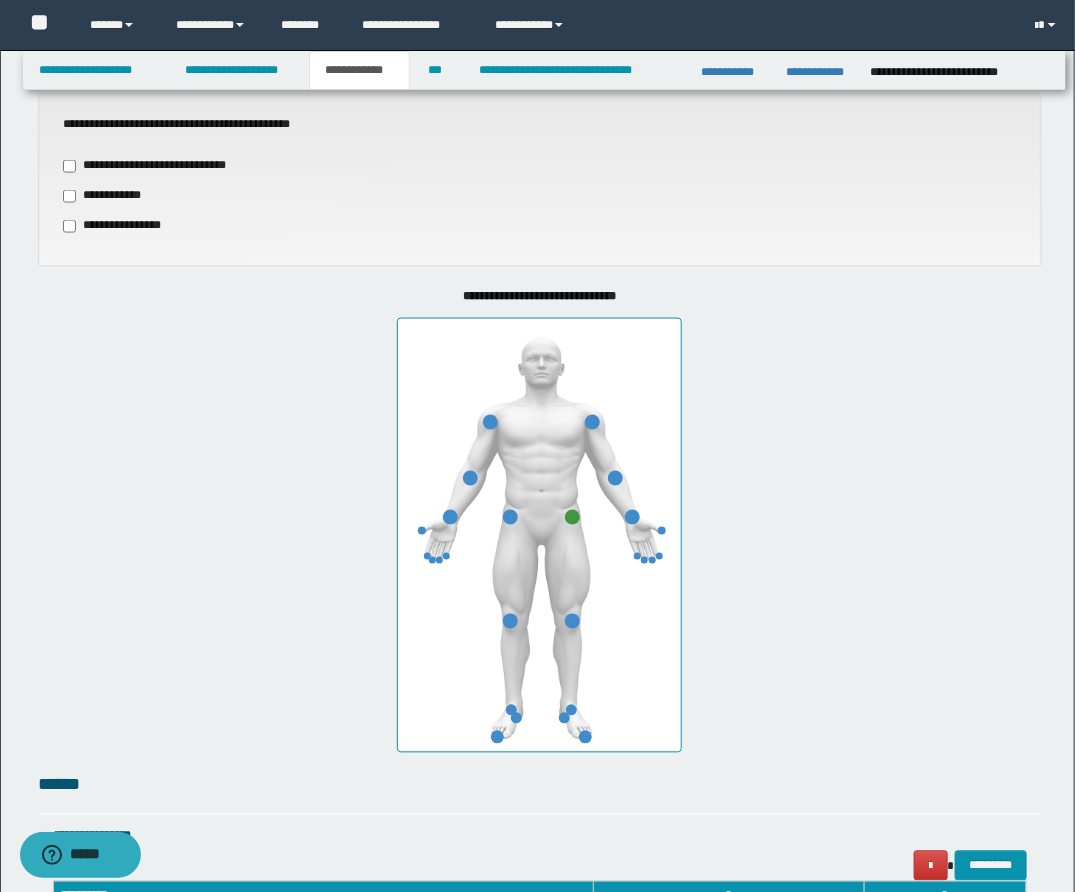 scroll, scrollTop: 774, scrollLeft: 0, axis: vertical 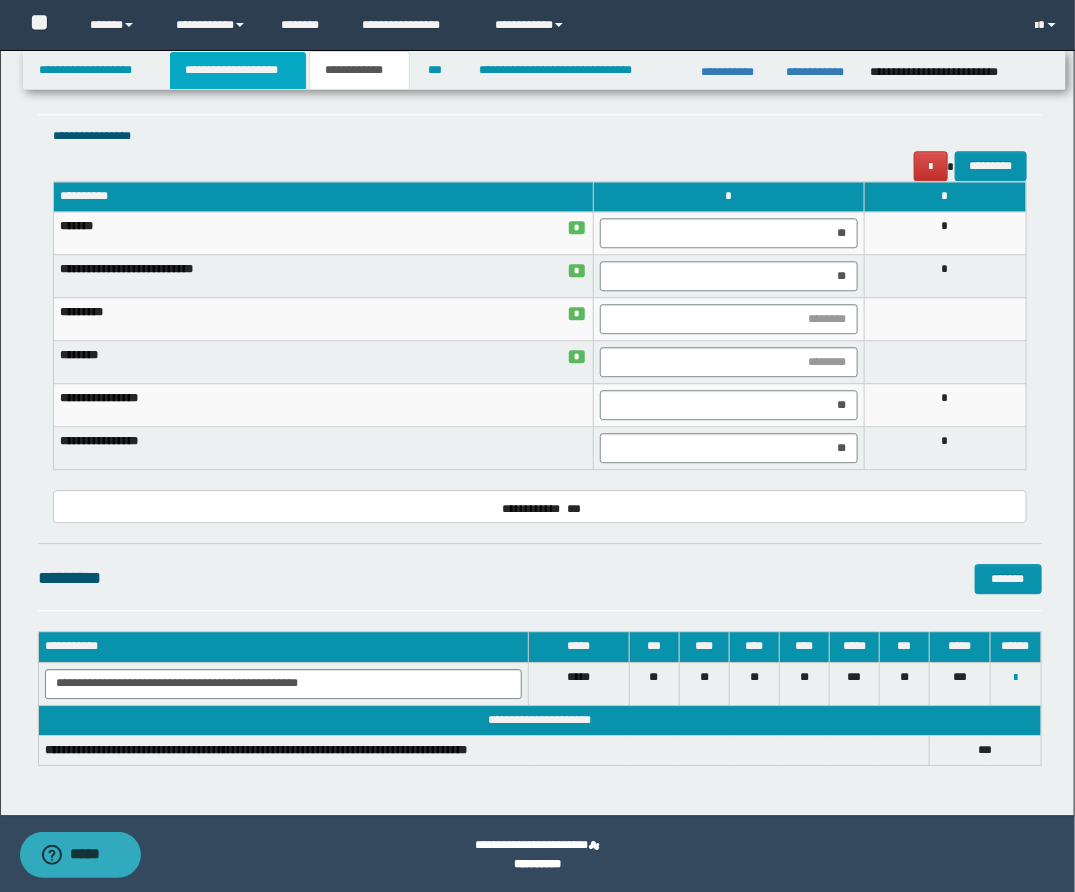 click on "**********" at bounding box center [238, 70] 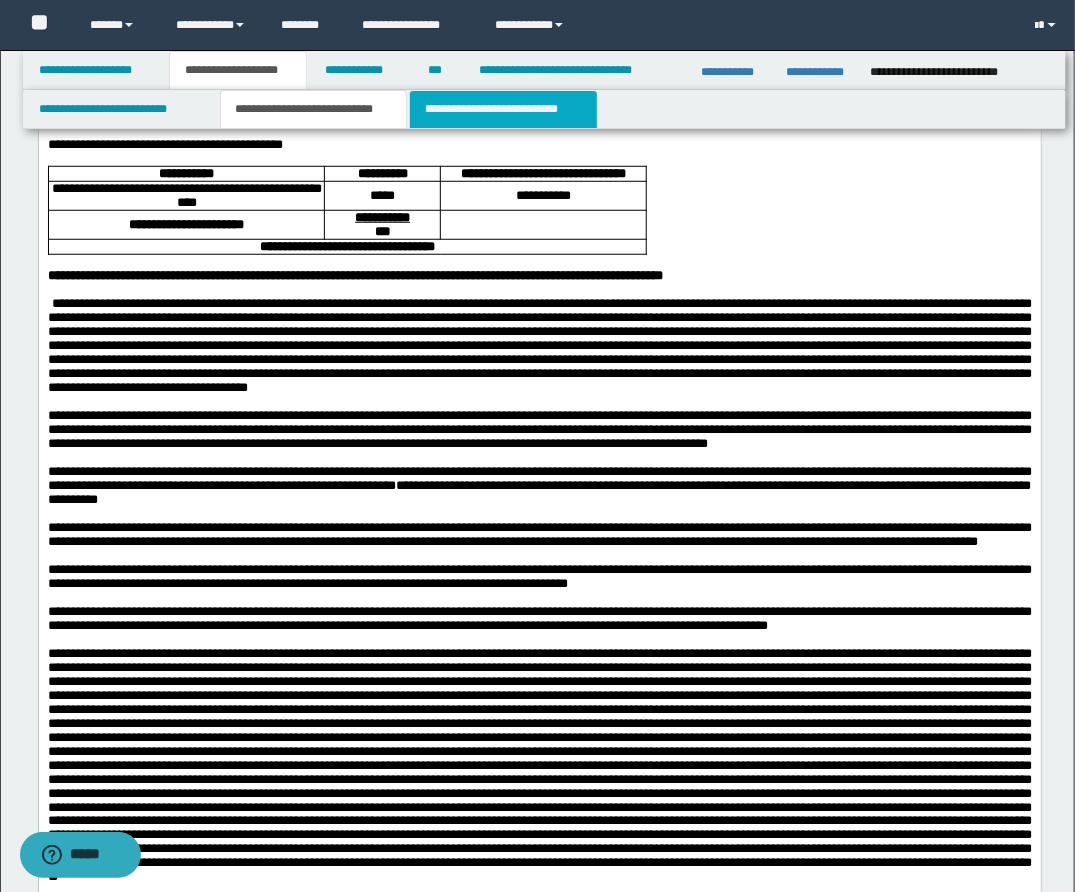 scroll, scrollTop: 409, scrollLeft: 0, axis: vertical 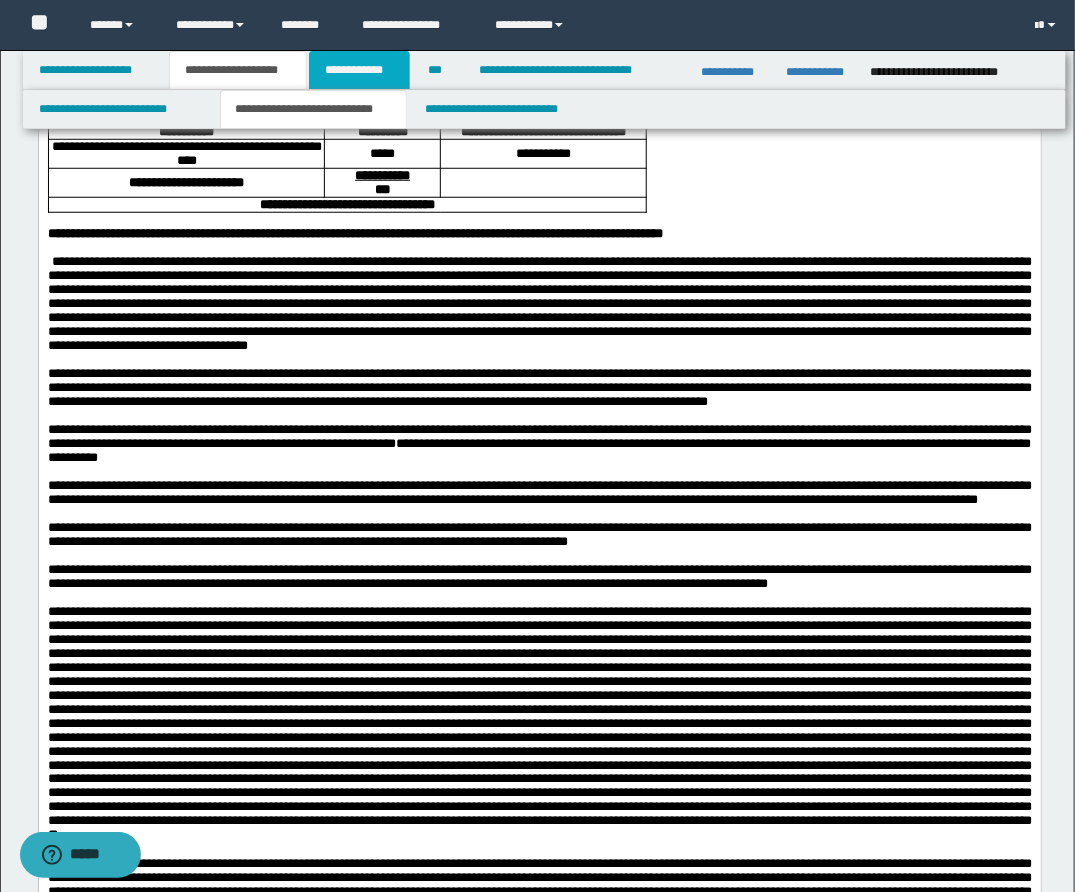 drag, startPoint x: 338, startPoint y: 62, endPoint x: 456, endPoint y: 206, distance: 186.17197 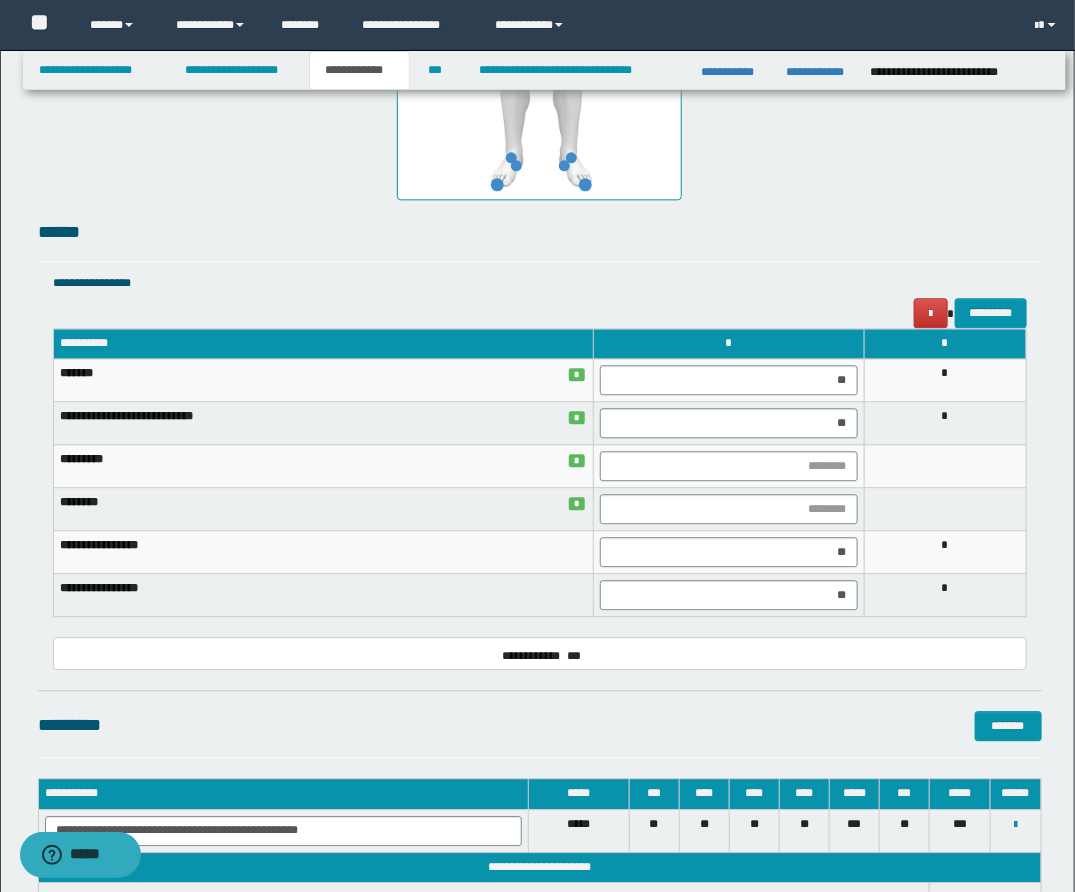 scroll, scrollTop: 1480, scrollLeft: 0, axis: vertical 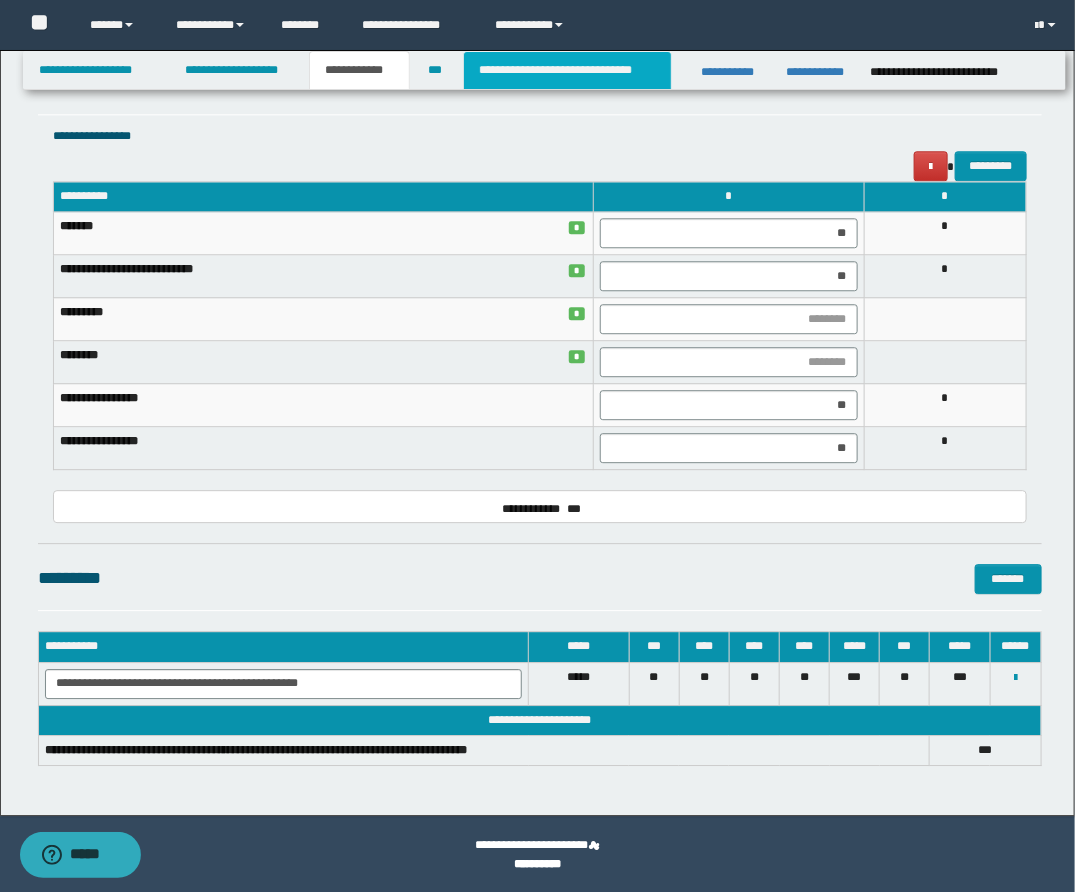 click on "**********" at bounding box center (567, 70) 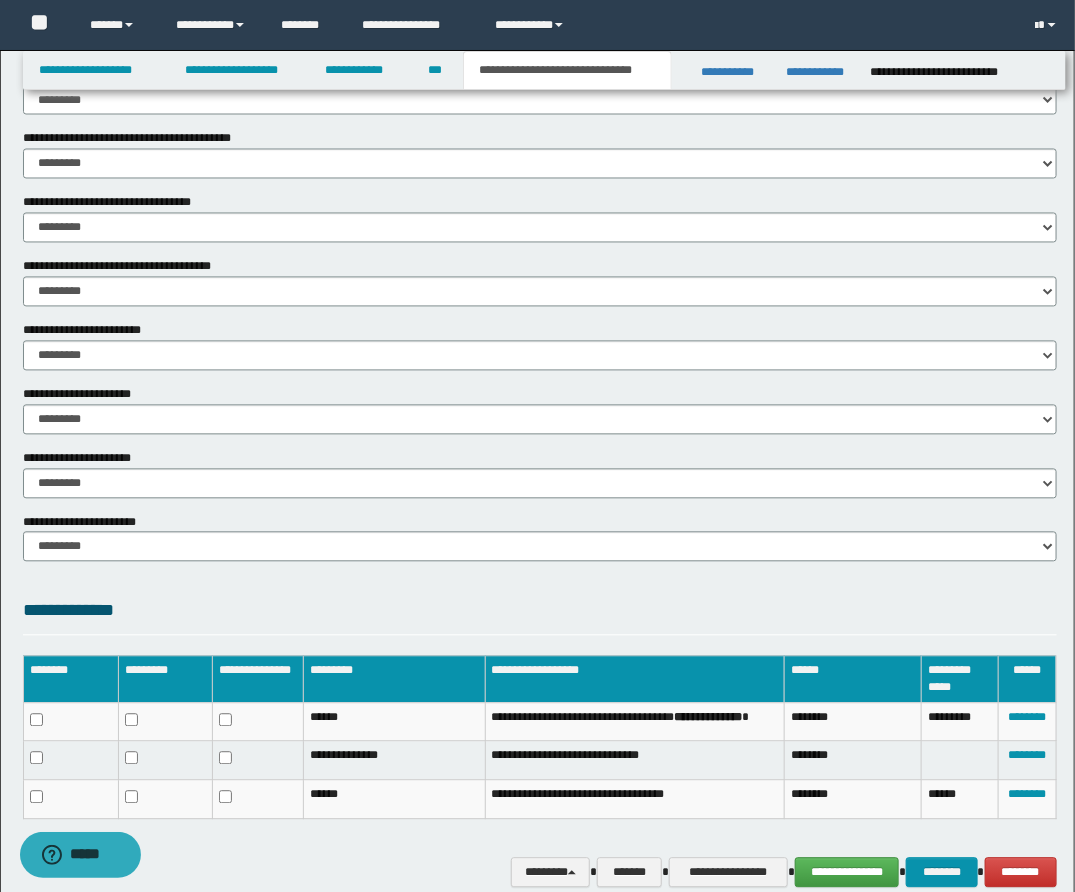 scroll, scrollTop: 1057, scrollLeft: 0, axis: vertical 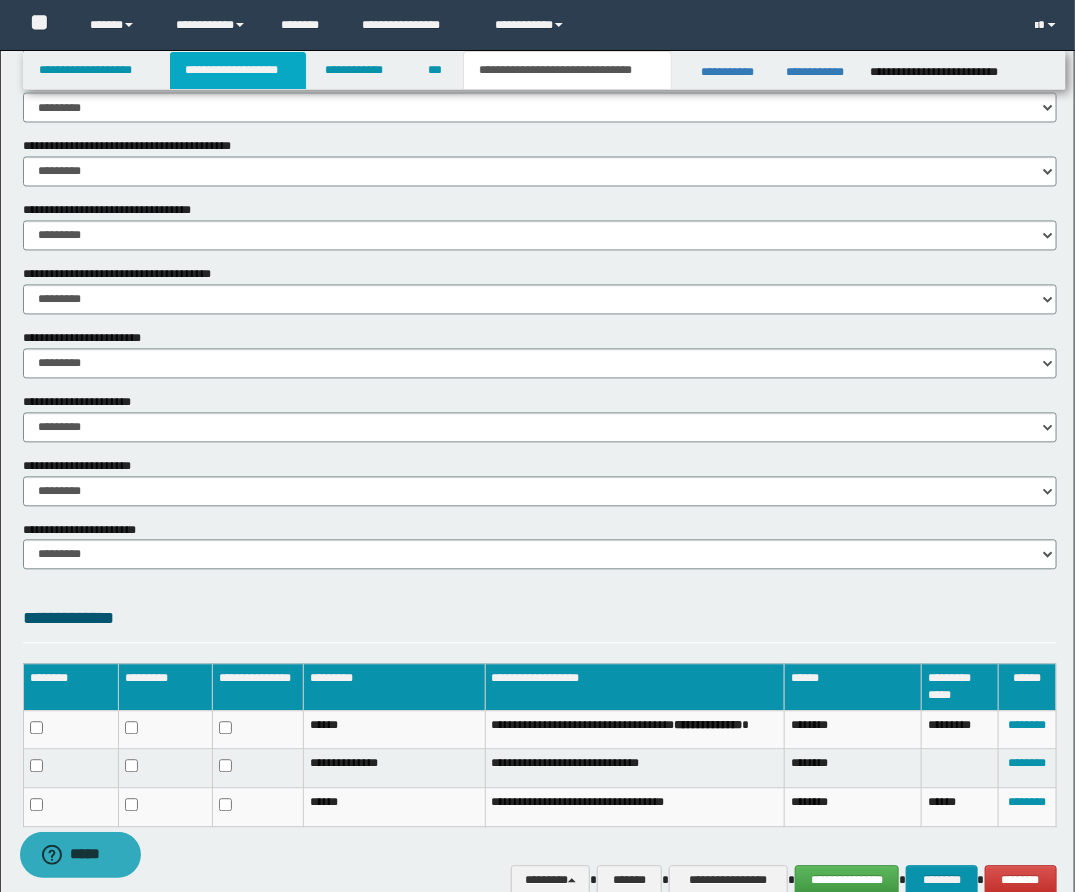 click on "**********" at bounding box center (238, 70) 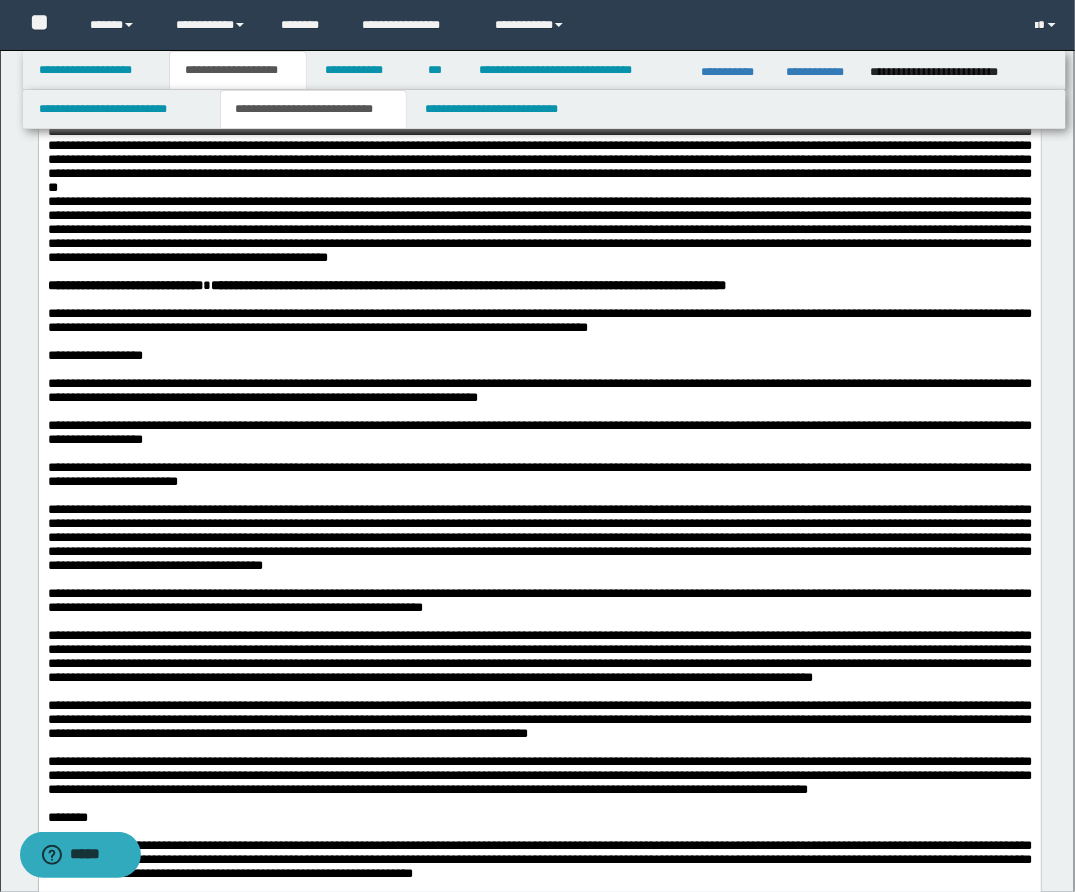 scroll, scrollTop: 1088, scrollLeft: 0, axis: vertical 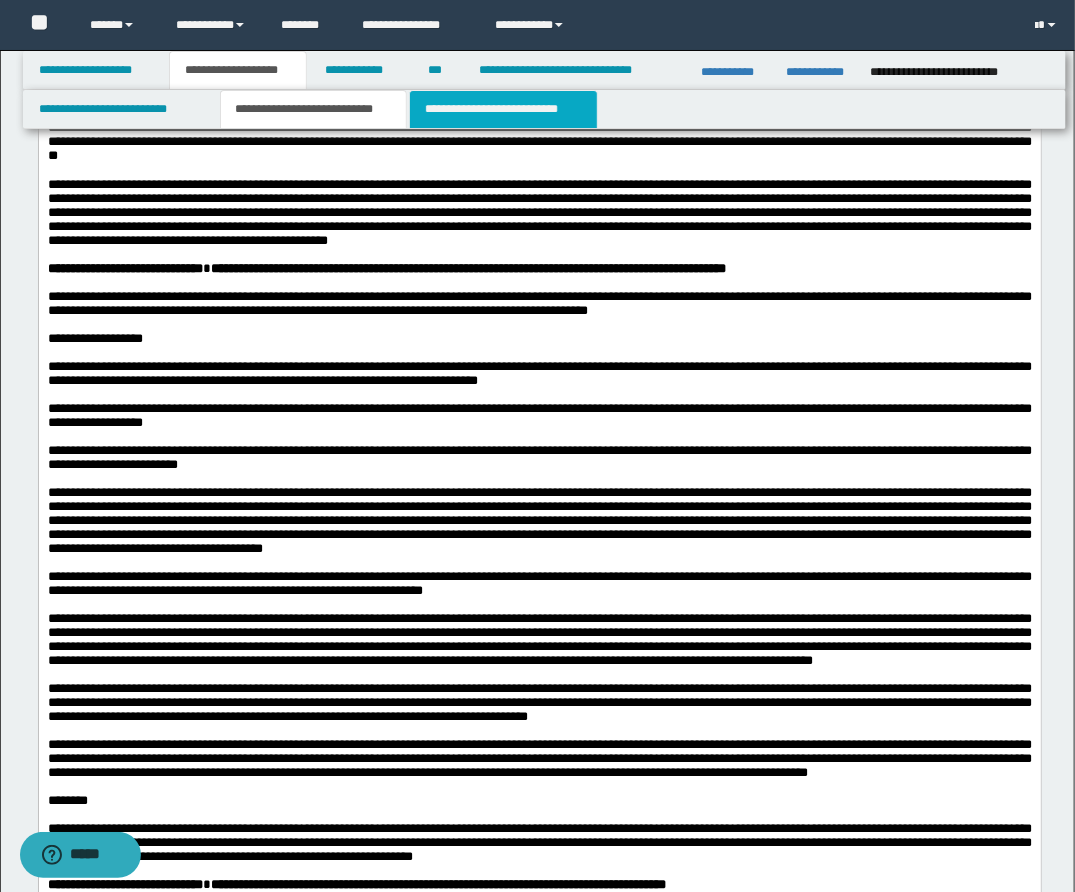 click on "**********" at bounding box center [503, 109] 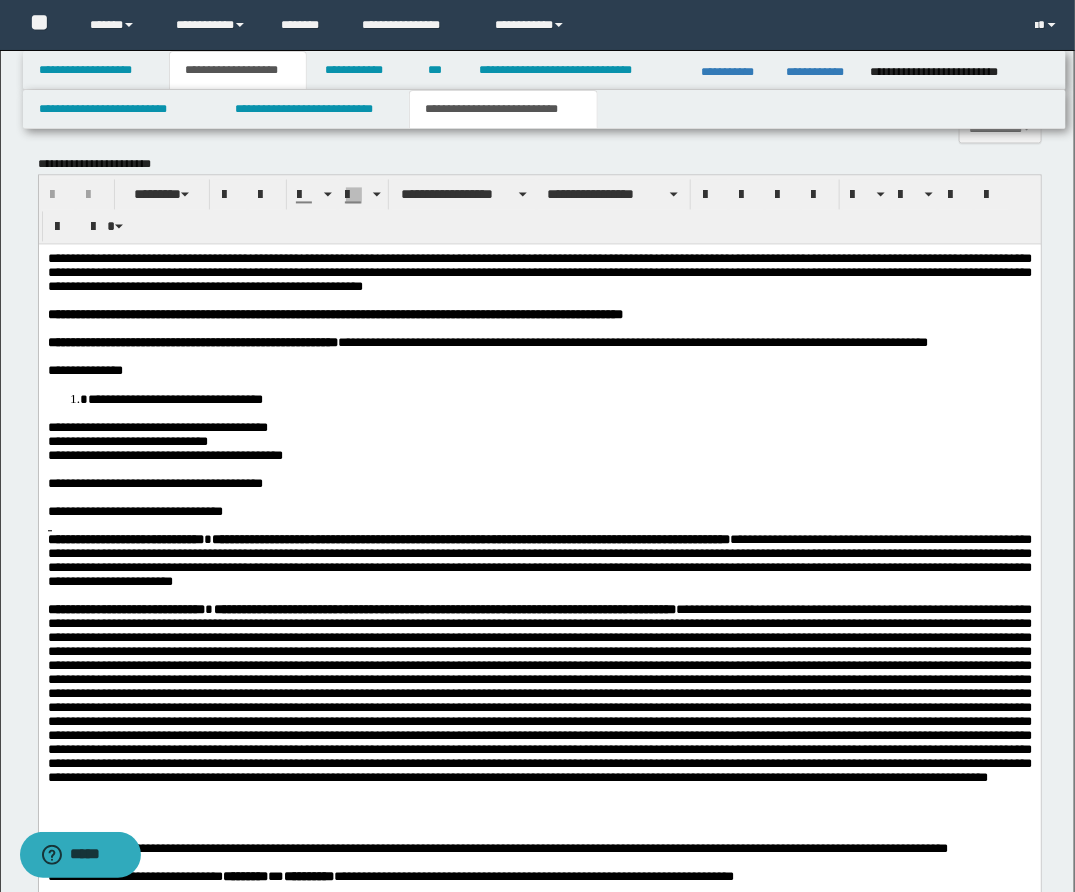 scroll, scrollTop: 1179, scrollLeft: 0, axis: vertical 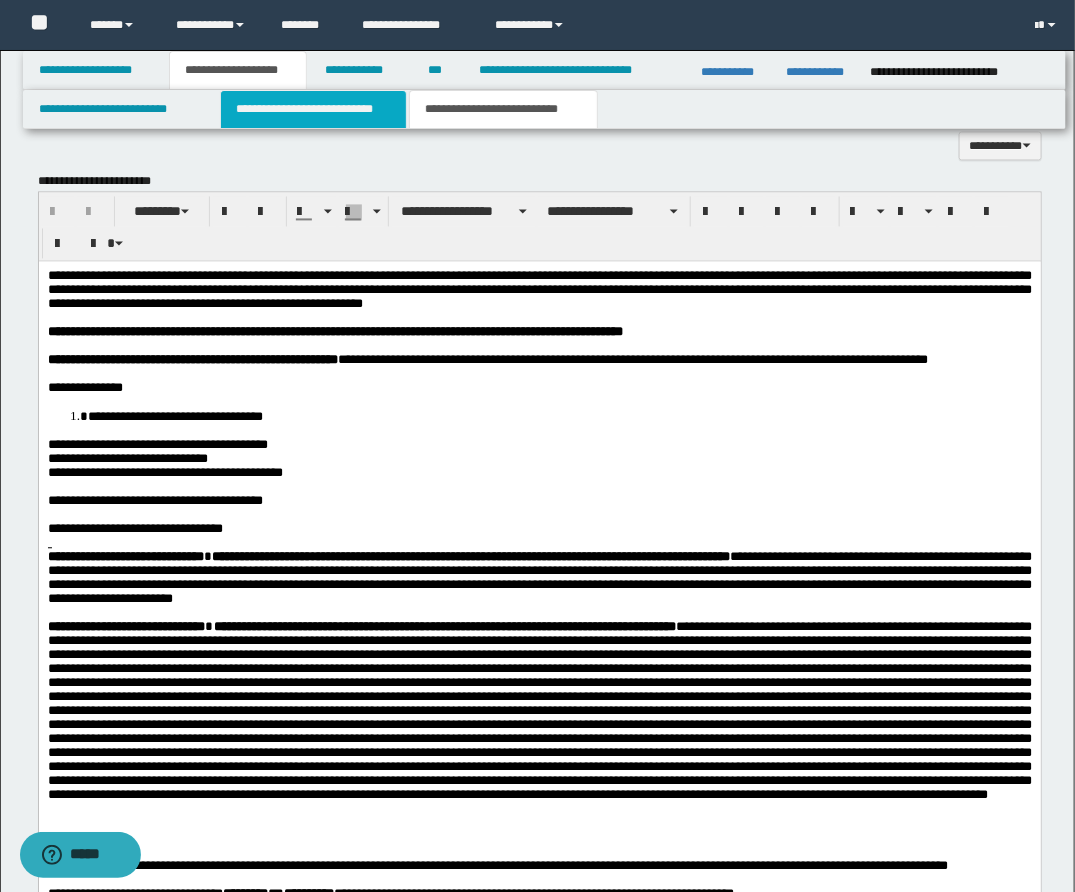 click on "**********" at bounding box center (313, 109) 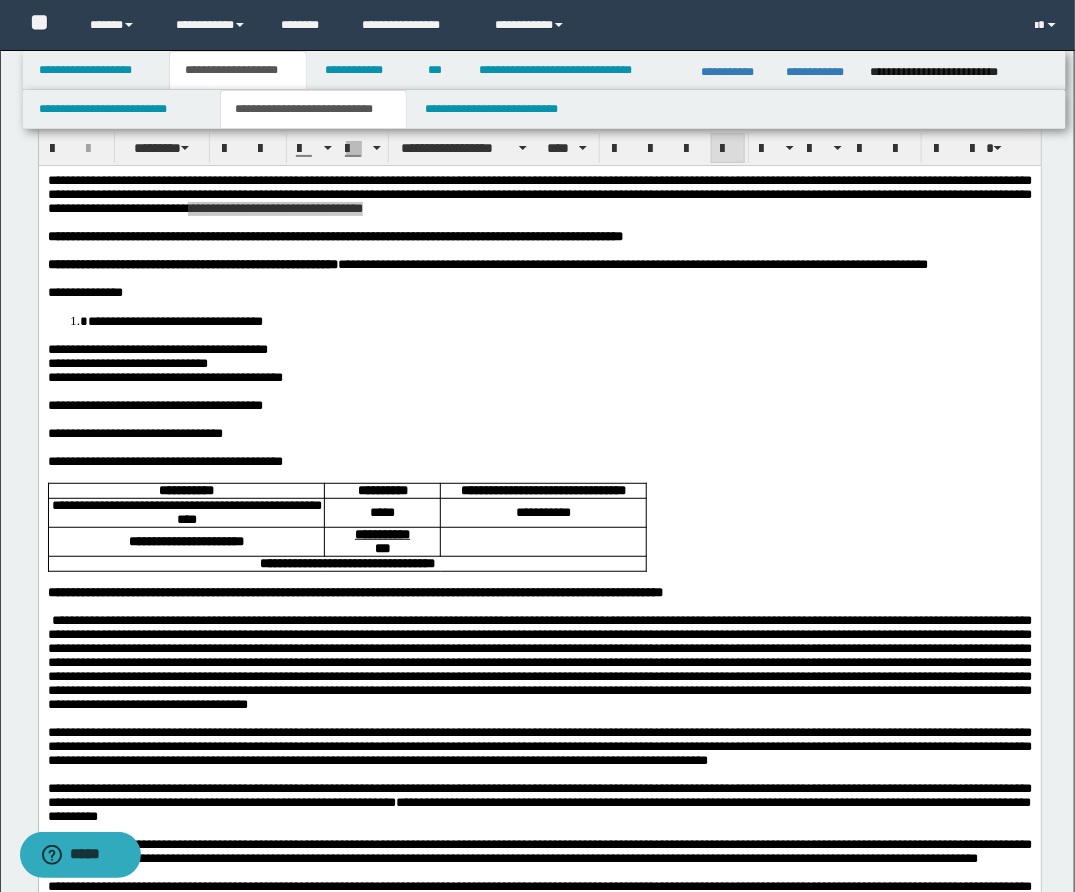 scroll, scrollTop: 52, scrollLeft: 0, axis: vertical 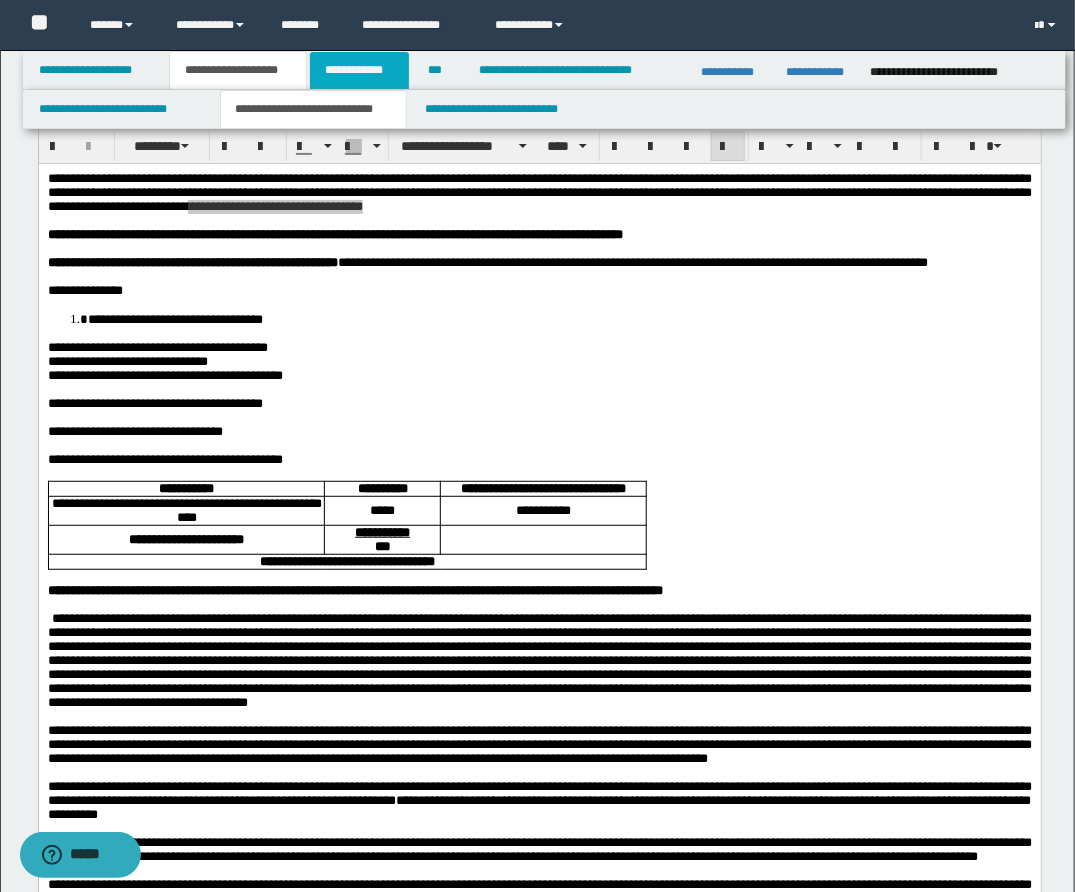 click on "**********" at bounding box center (359, 70) 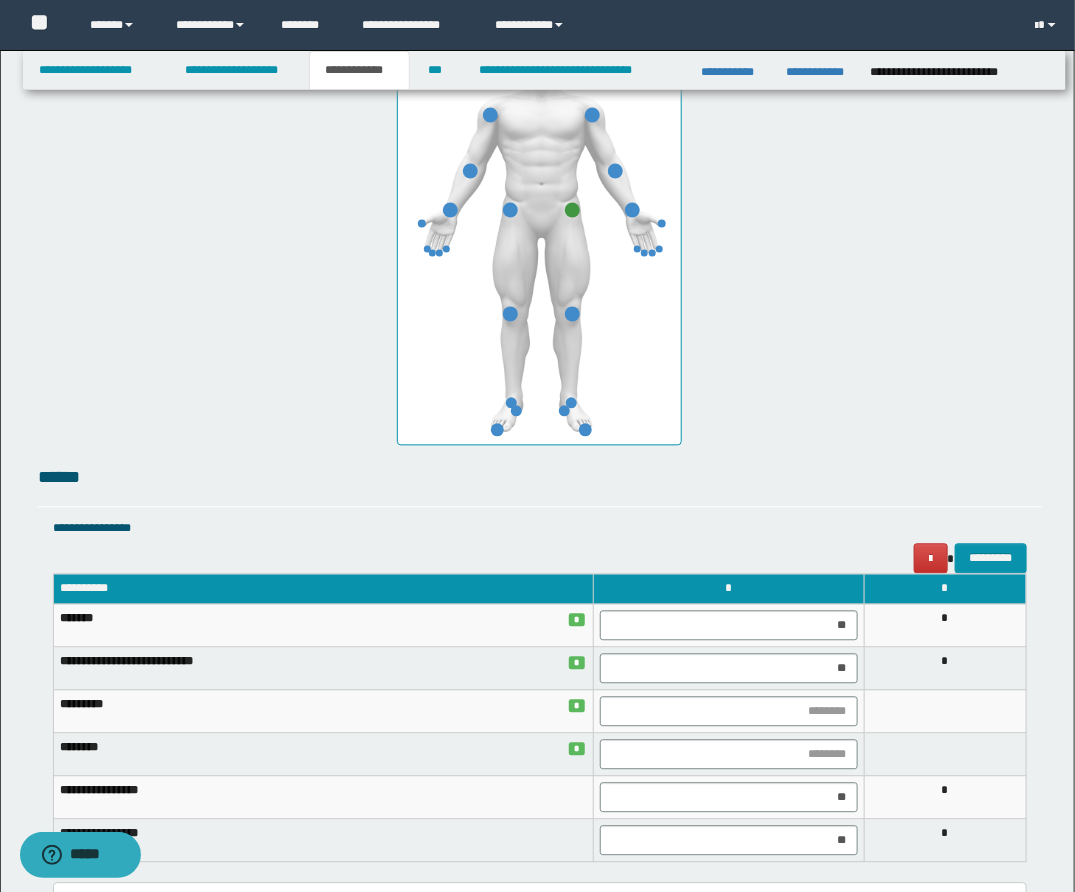 scroll, scrollTop: 1089, scrollLeft: 0, axis: vertical 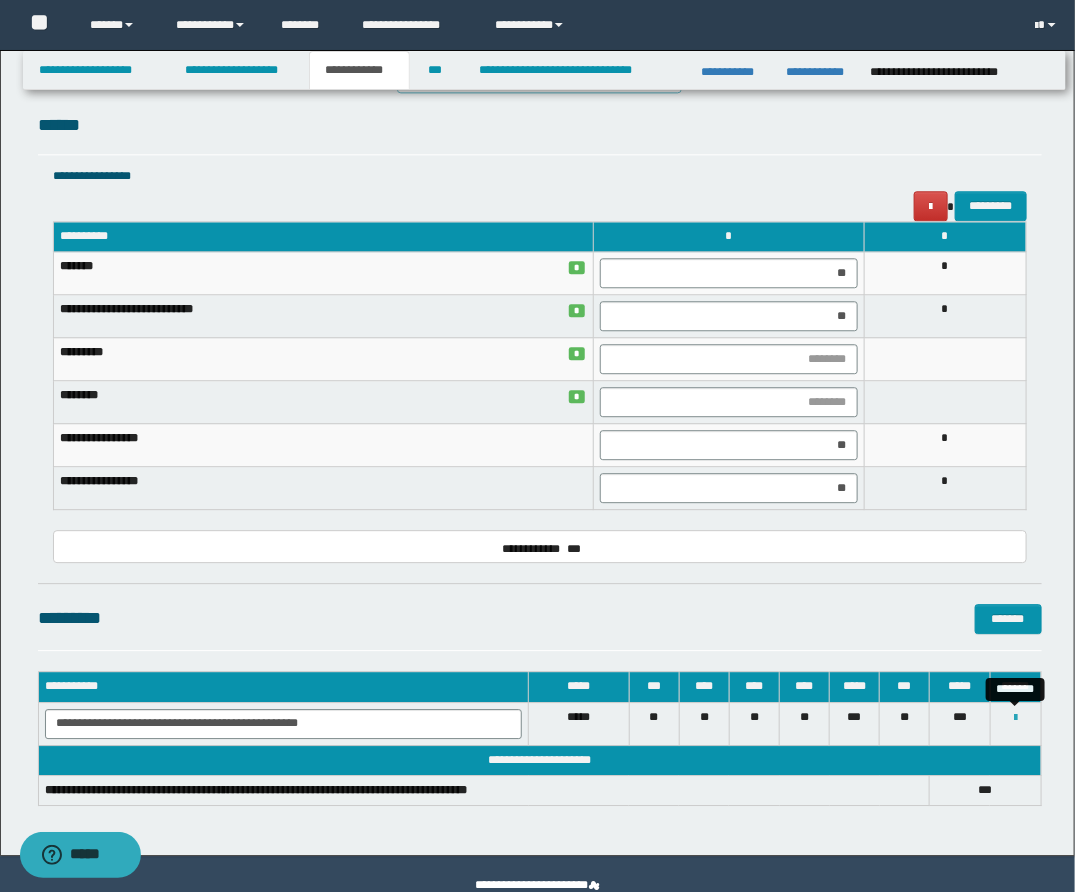 click at bounding box center (1015, 718) 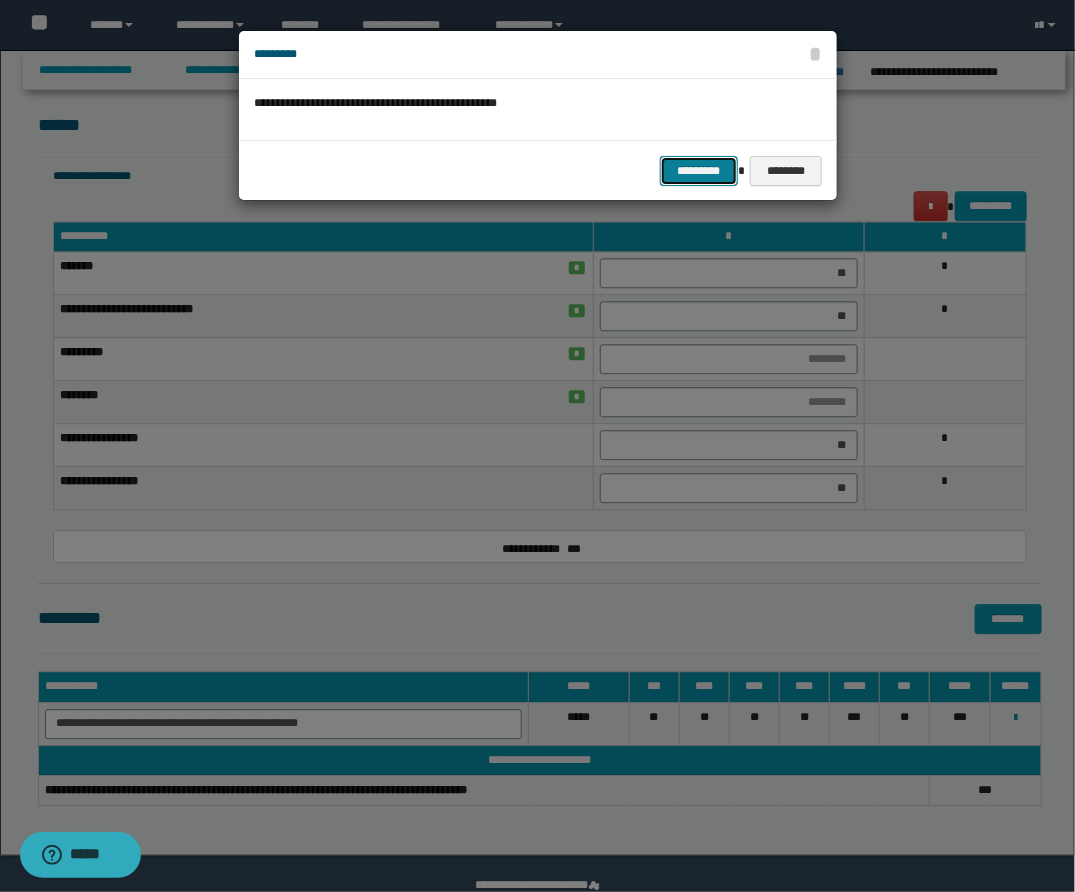 click on "*********" at bounding box center [699, 171] 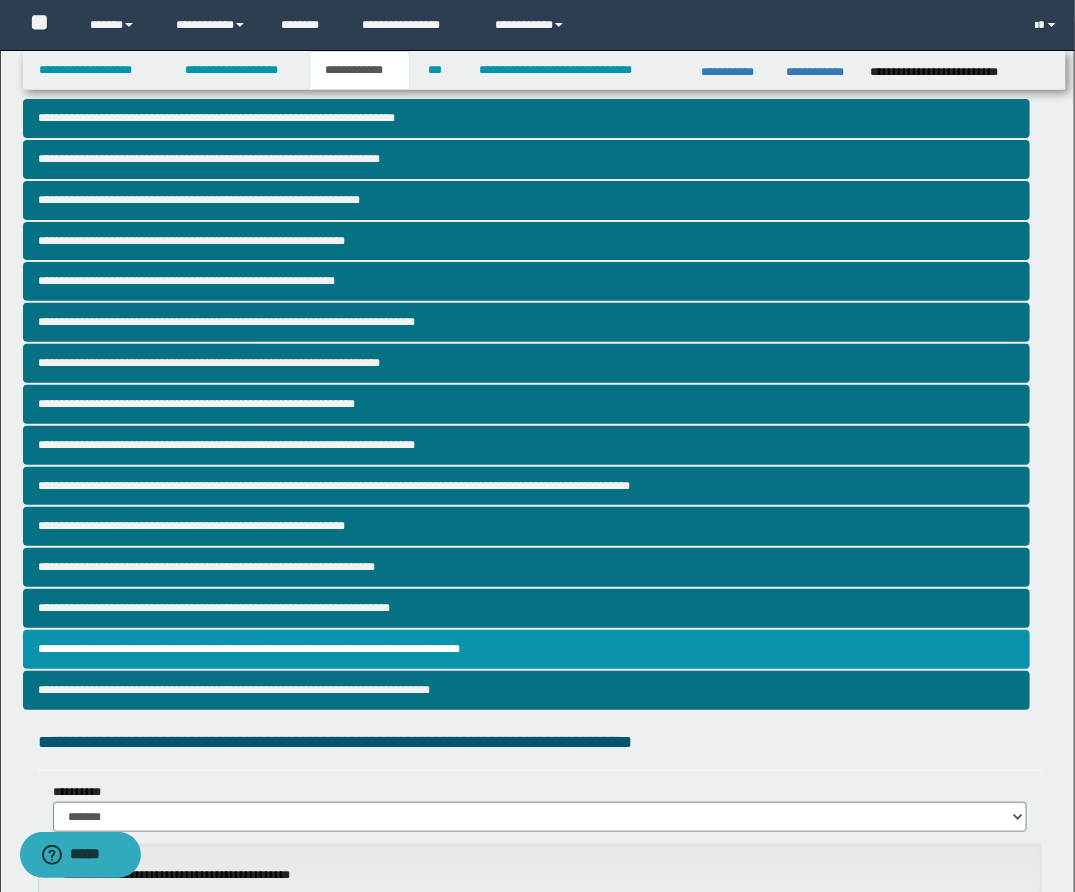 scroll, scrollTop: 0, scrollLeft: 0, axis: both 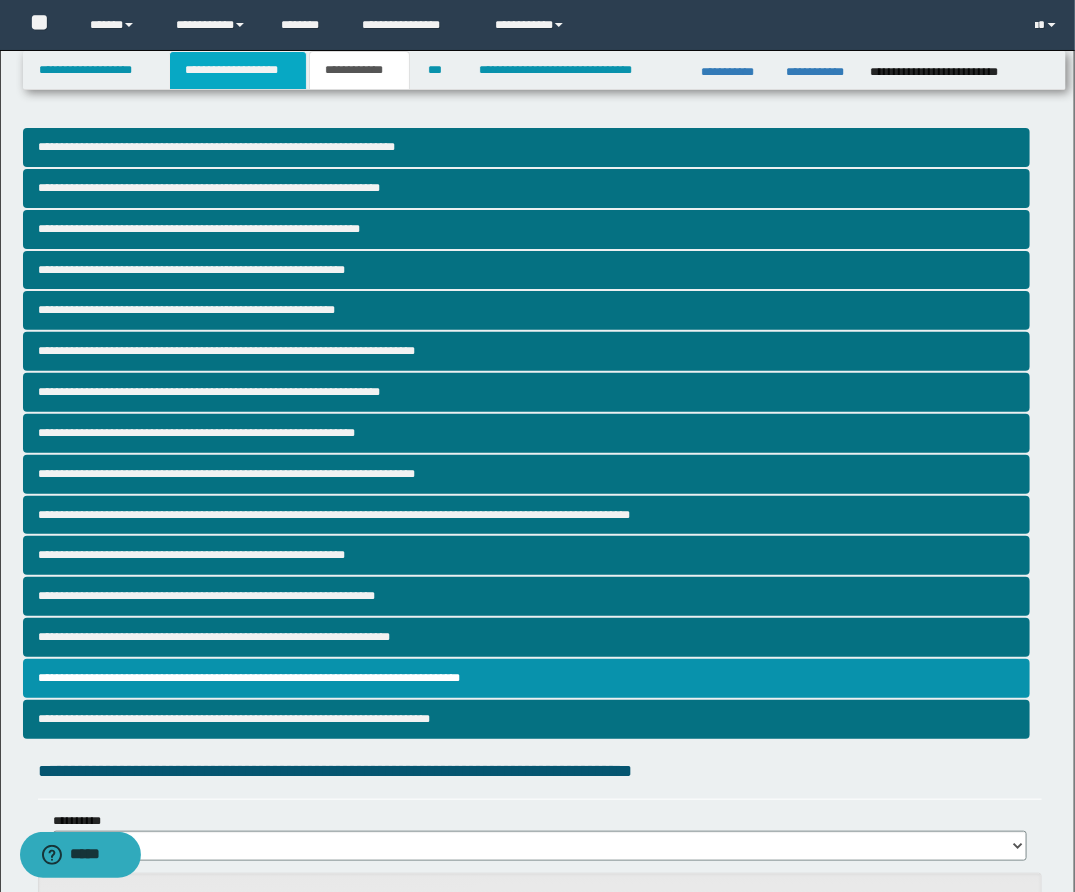 click on "**********" at bounding box center (238, 70) 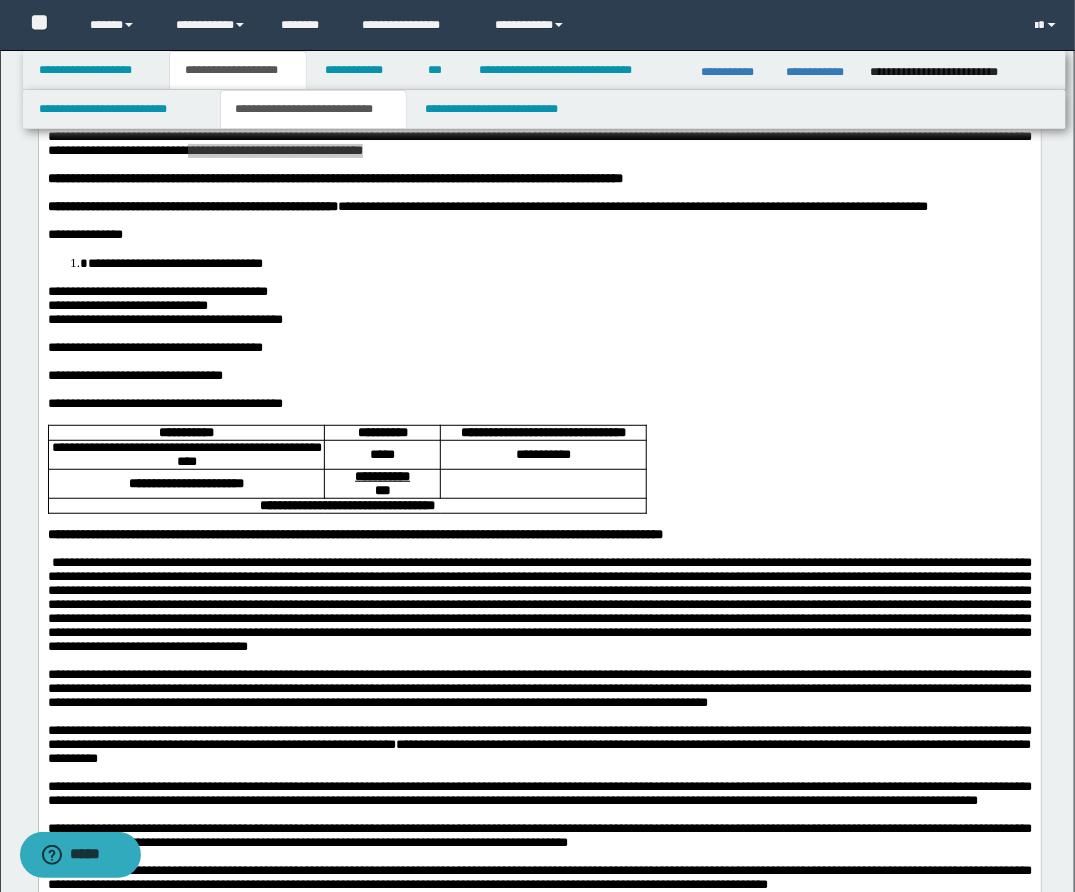scroll, scrollTop: 97, scrollLeft: 0, axis: vertical 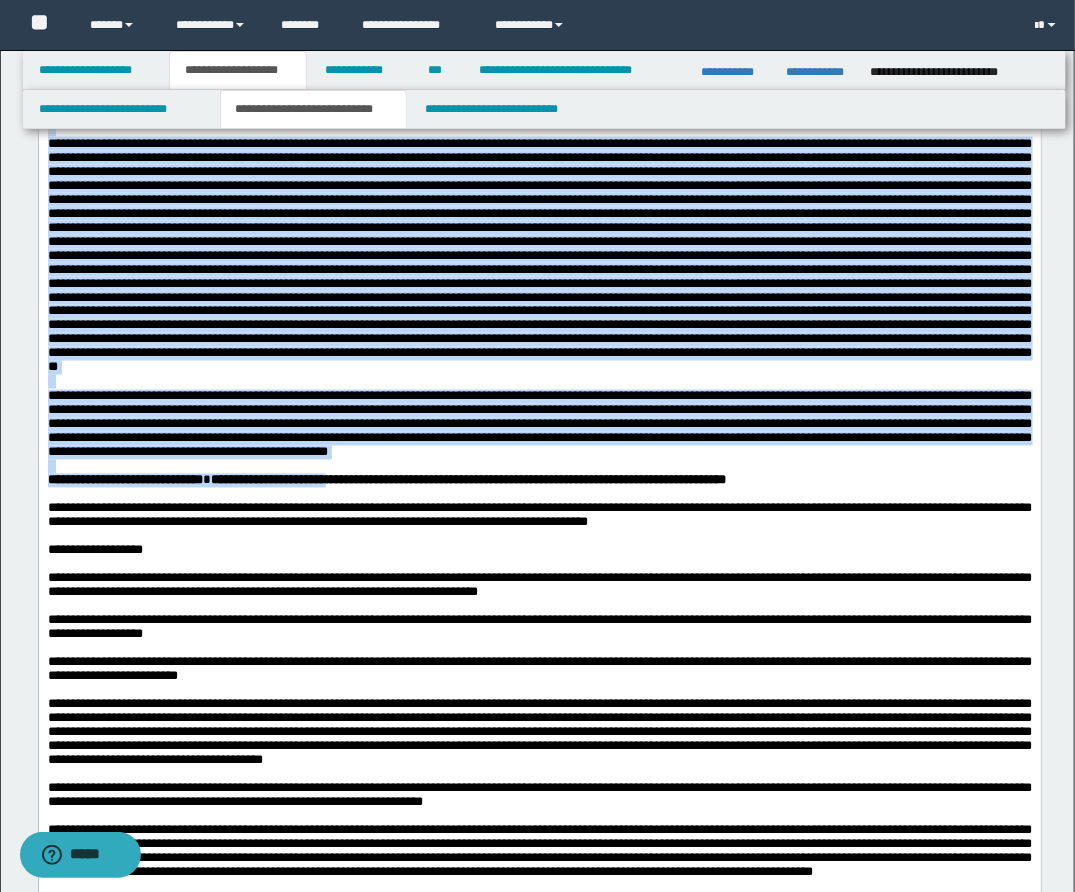 drag, startPoint x: 243, startPoint y: 597, endPoint x: 383, endPoint y: 602, distance: 140.08926 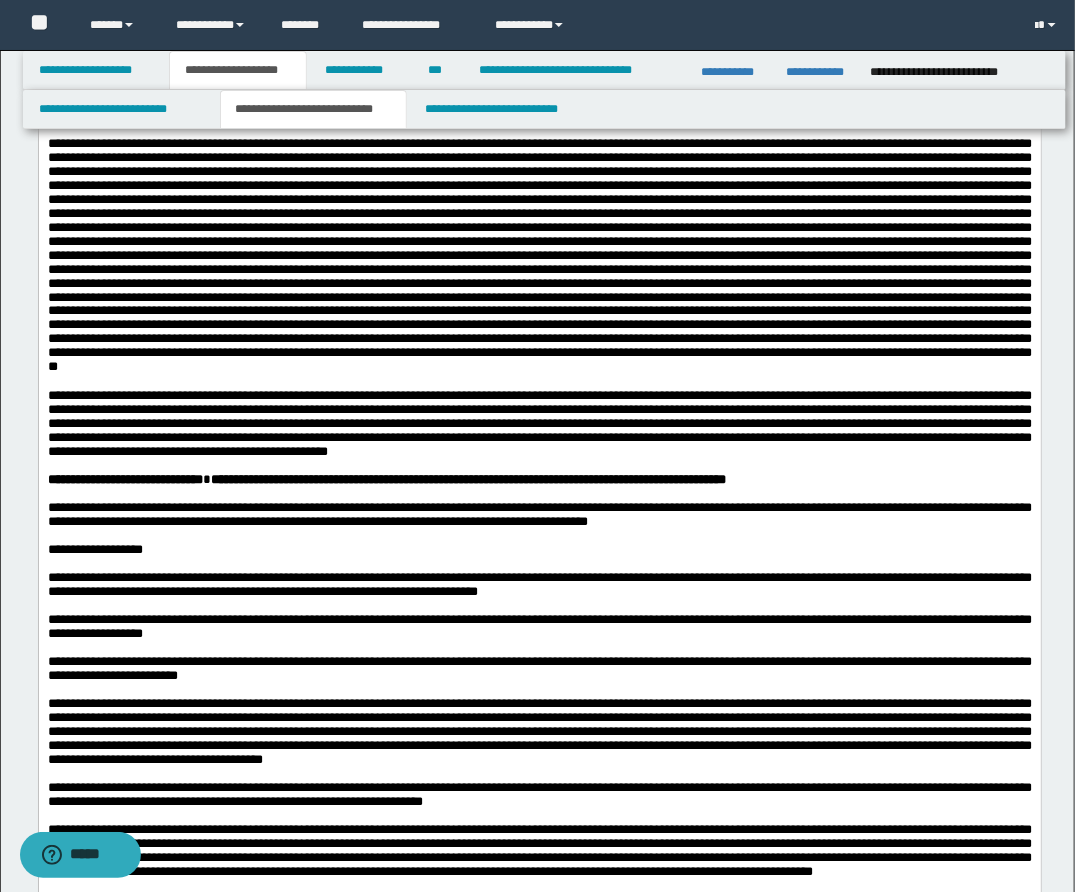 click on "**********" at bounding box center (467, 481) 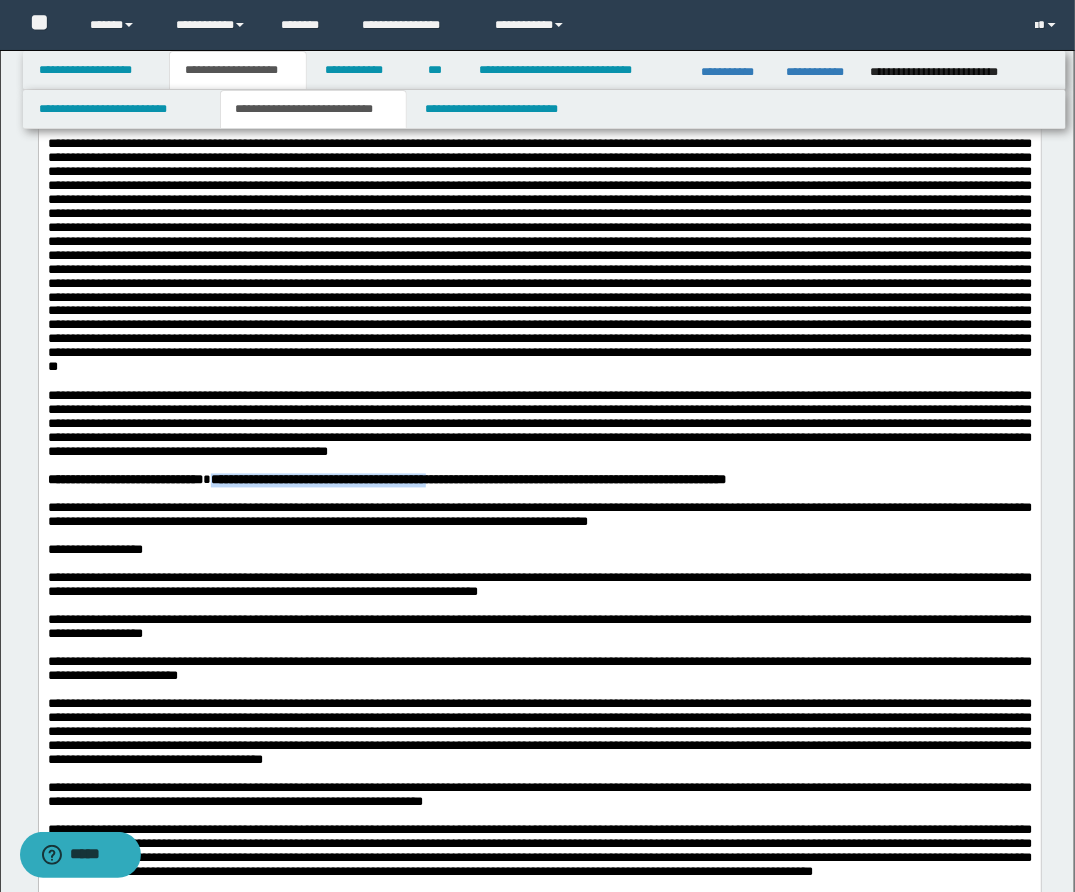 drag, startPoint x: 238, startPoint y: 603, endPoint x: 507, endPoint y: 604, distance: 269.00186 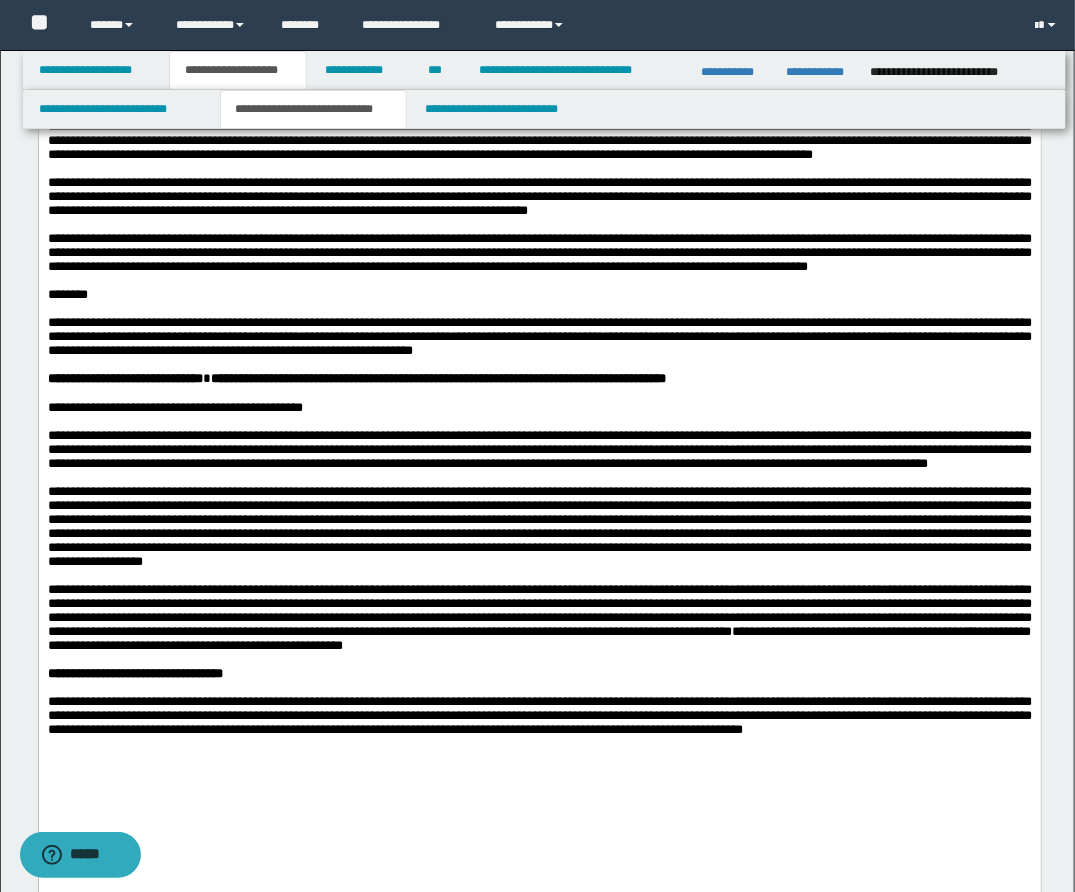 scroll, scrollTop: 1673, scrollLeft: 0, axis: vertical 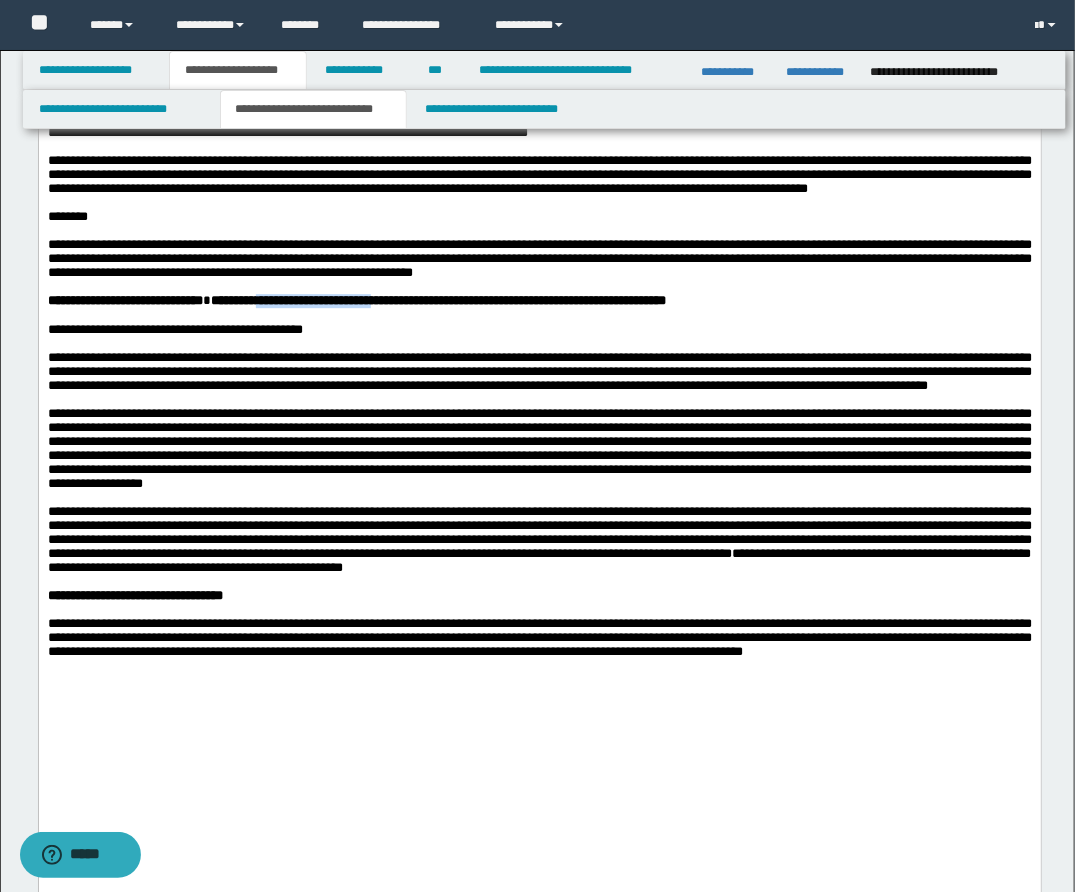 drag, startPoint x: 291, startPoint y: 482, endPoint x: 438, endPoint y: 484, distance: 147.01361 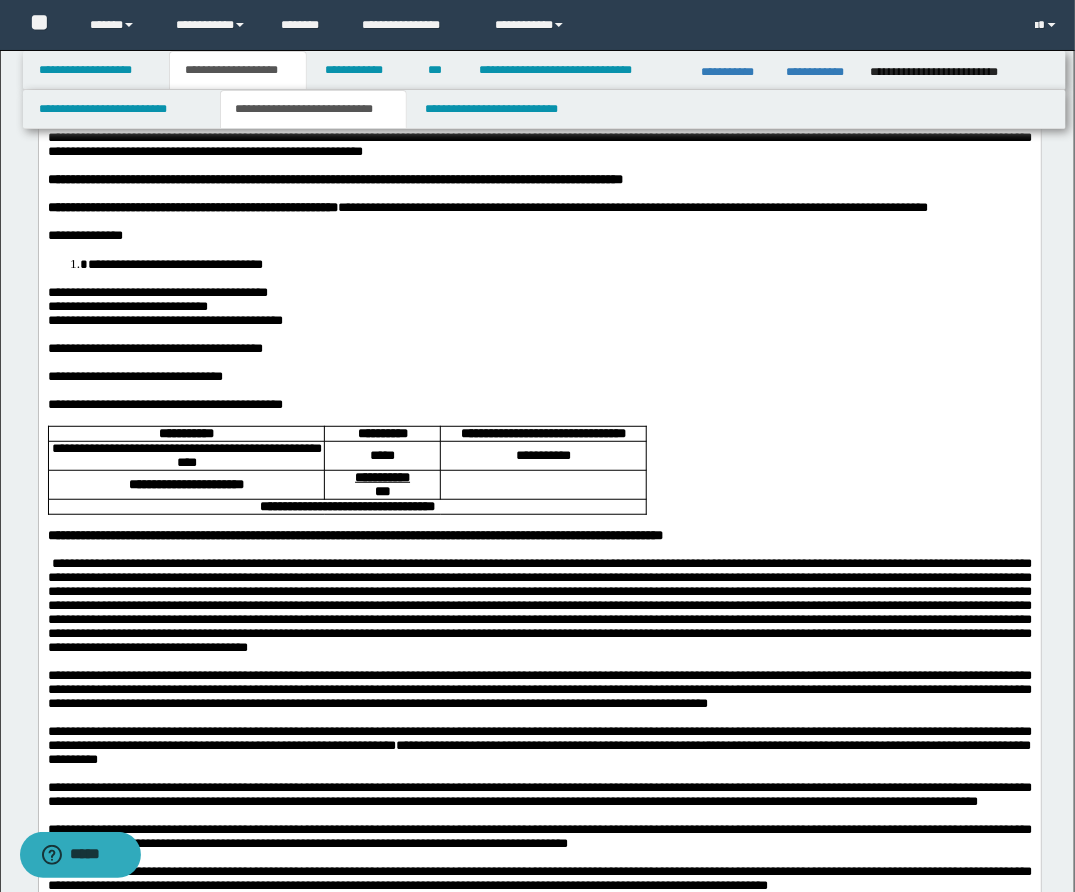 scroll, scrollTop: 0, scrollLeft: 0, axis: both 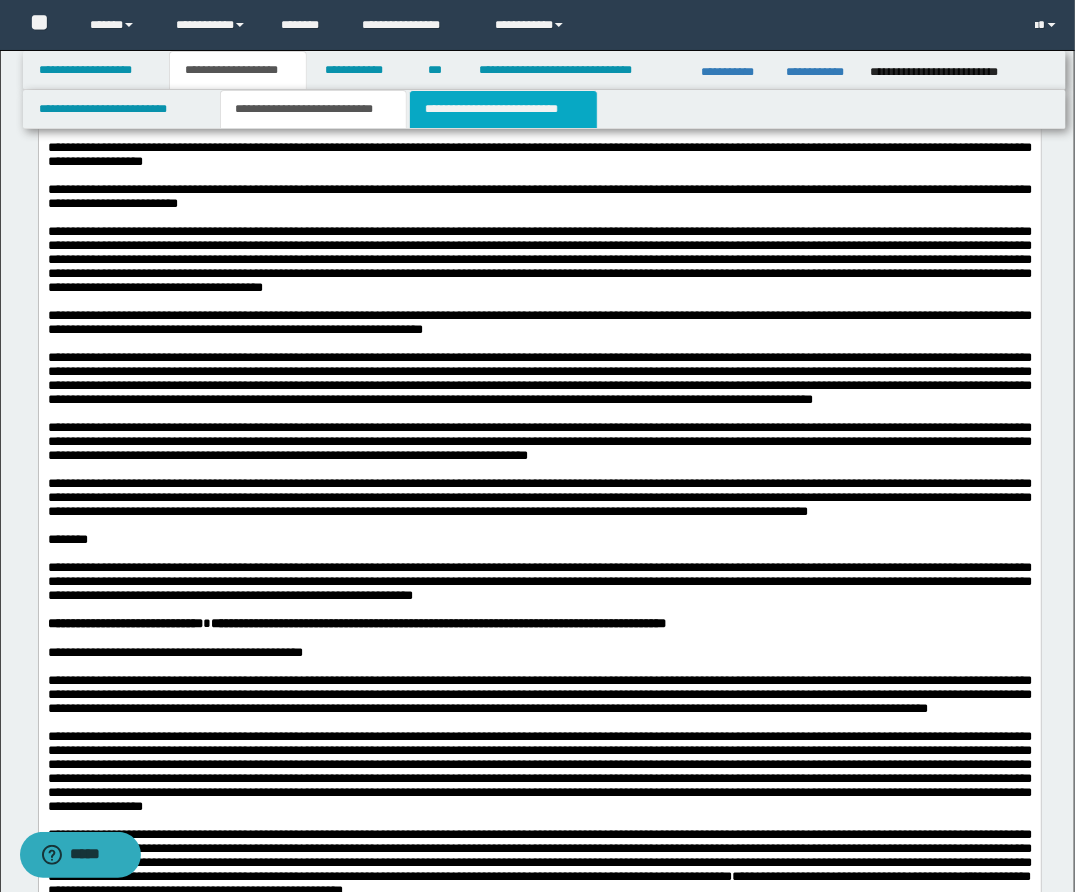 click on "**********" at bounding box center (503, 109) 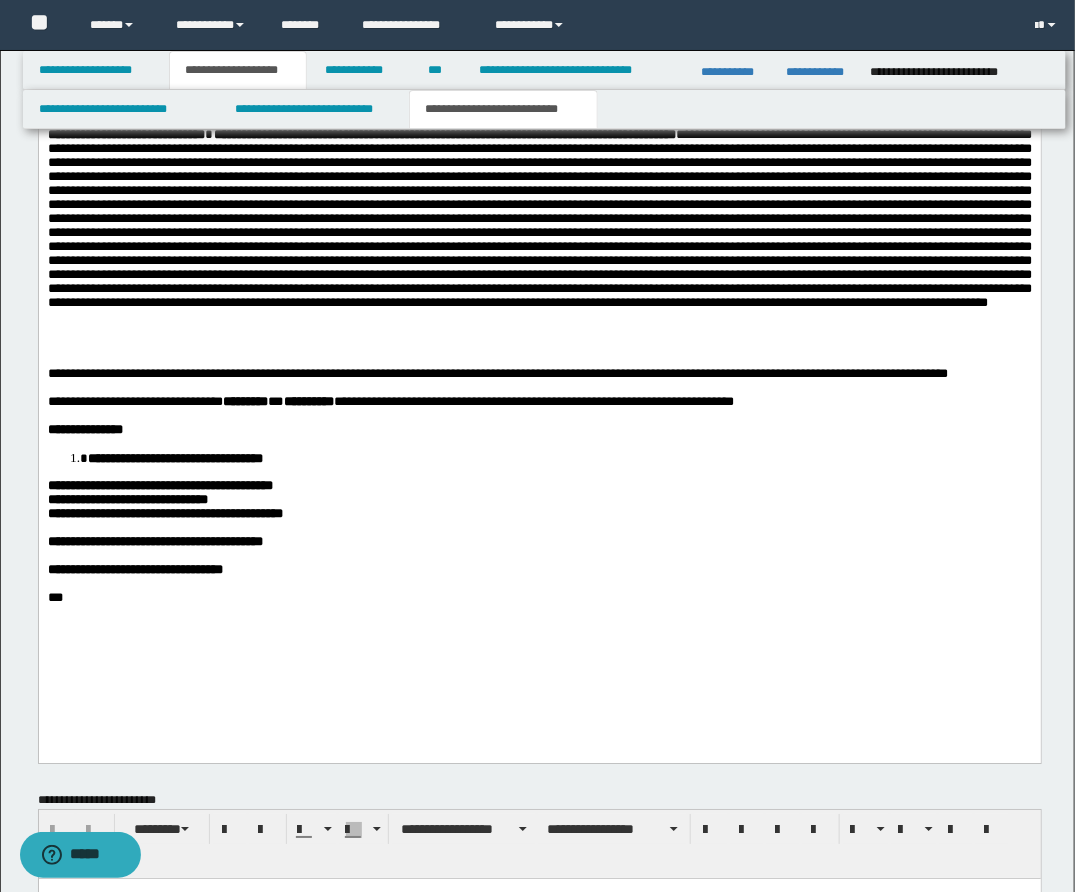 scroll, scrollTop: 1676, scrollLeft: 0, axis: vertical 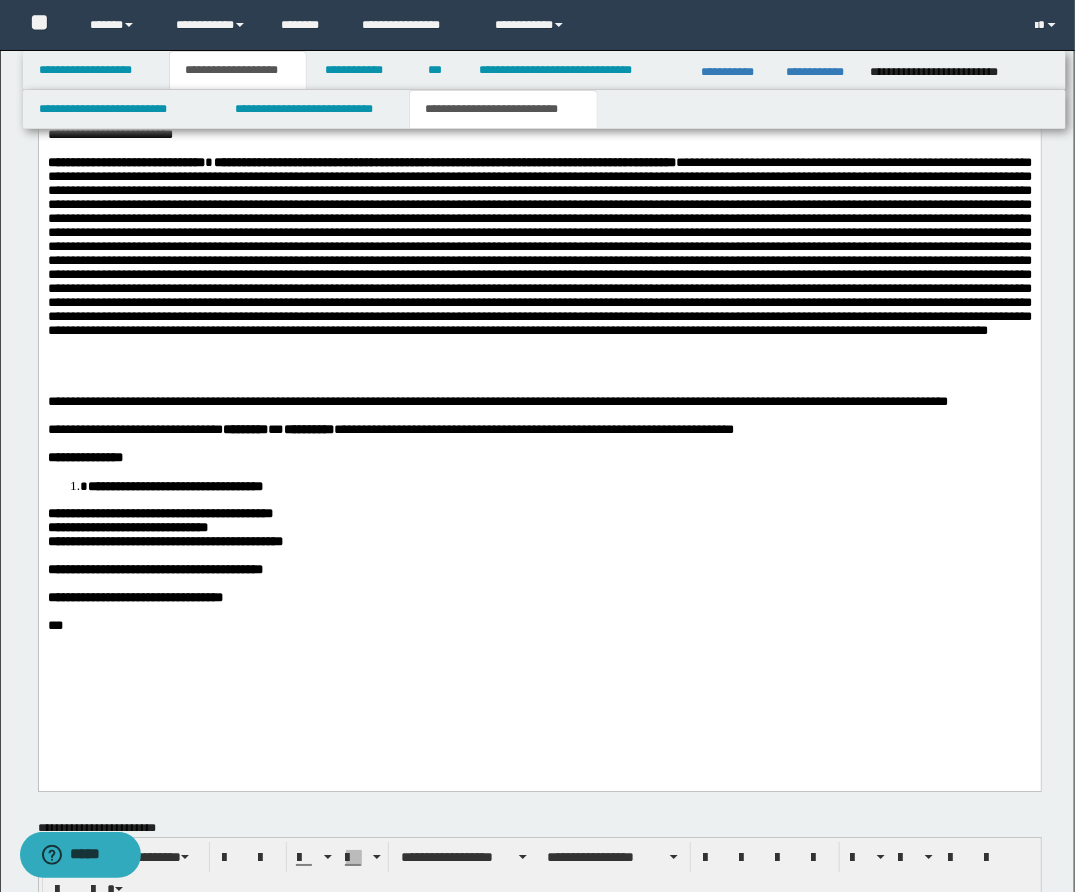 click at bounding box center [49, 416] 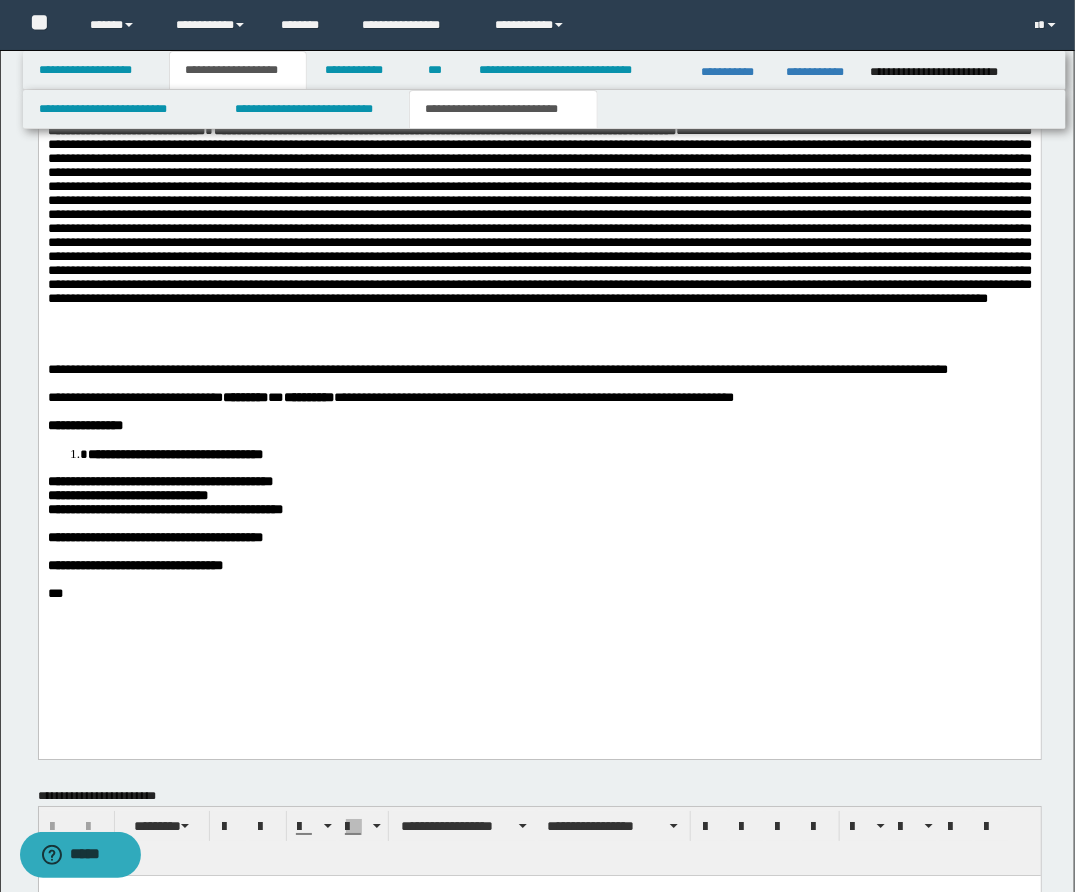 paste 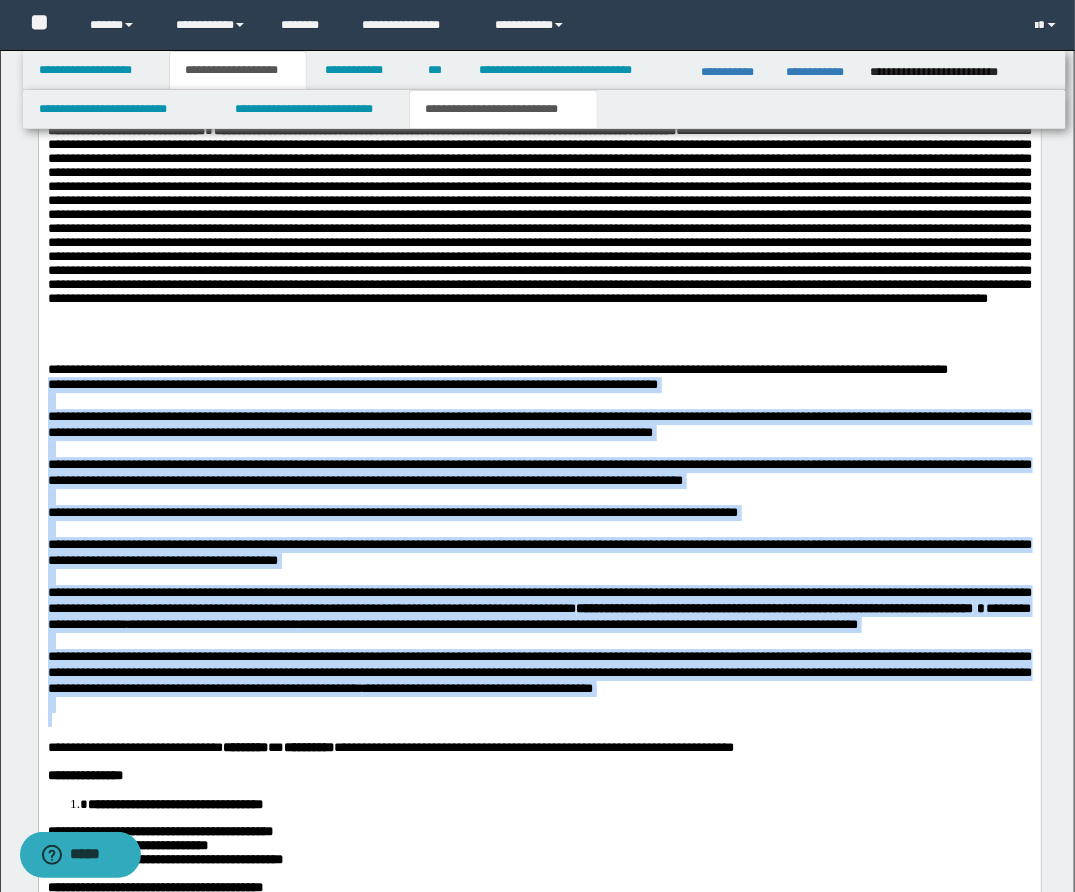 drag, startPoint x: 46, startPoint y: 420, endPoint x: 1010, endPoint y: 801, distance: 1036.5602 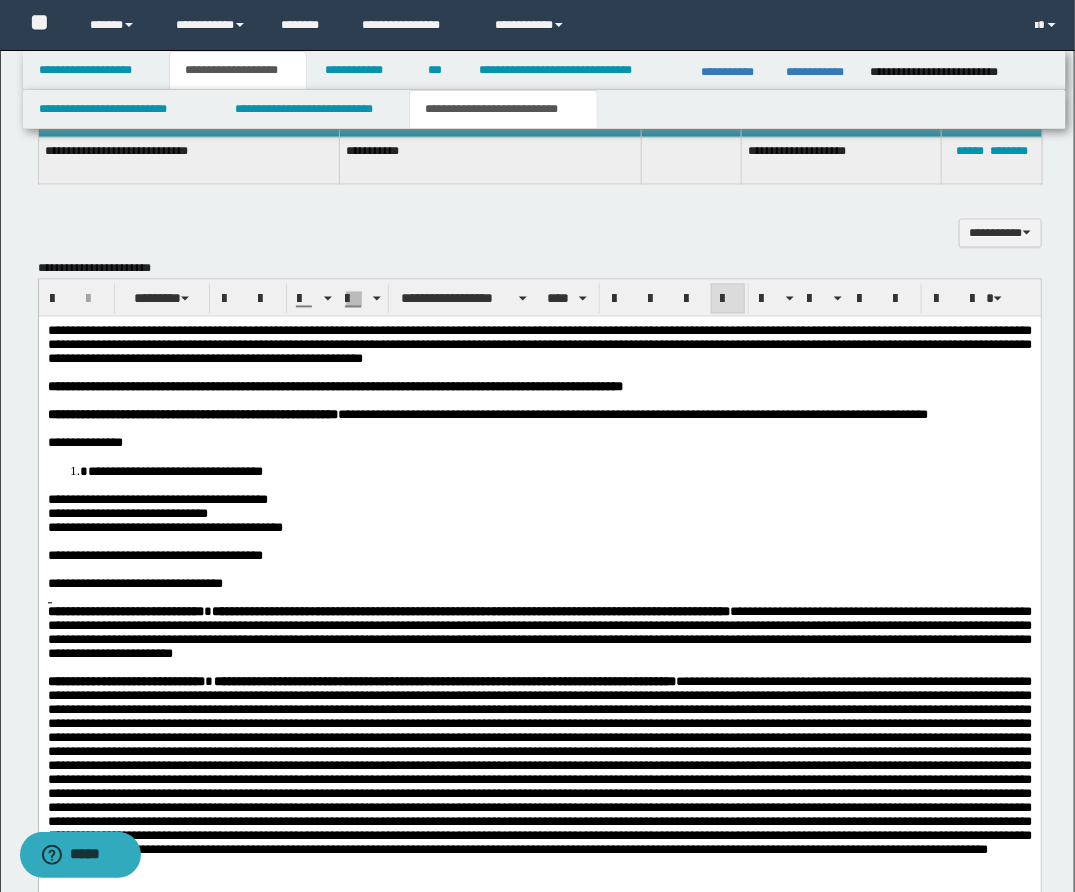 scroll, scrollTop: 1080, scrollLeft: 0, axis: vertical 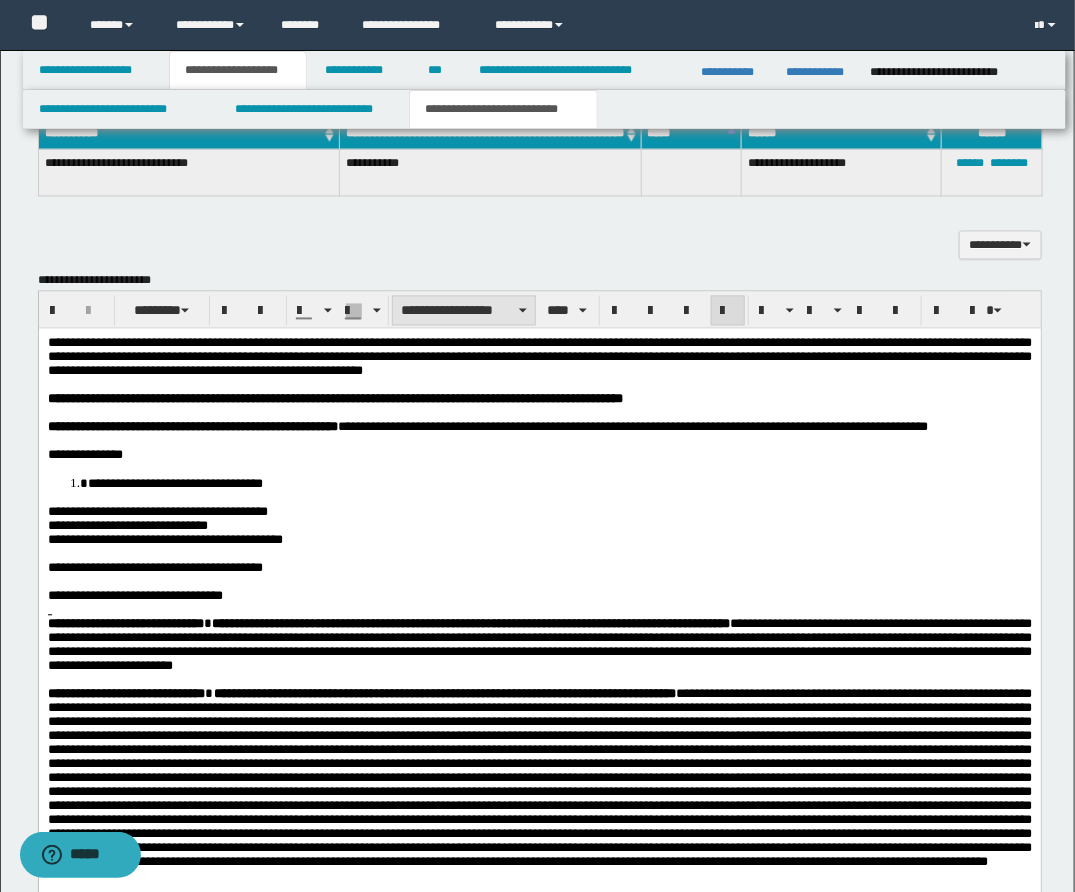click on "**********" at bounding box center [464, 311] 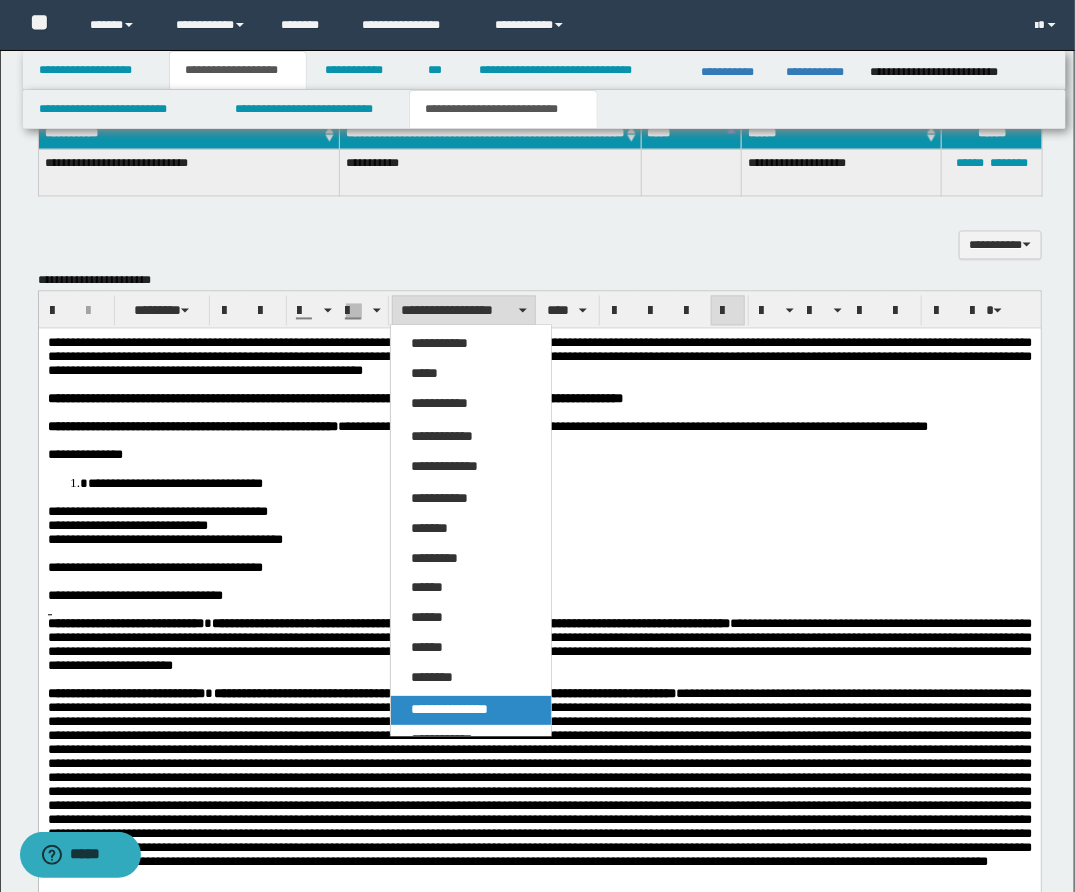 click on "**********" at bounding box center [449, 710] 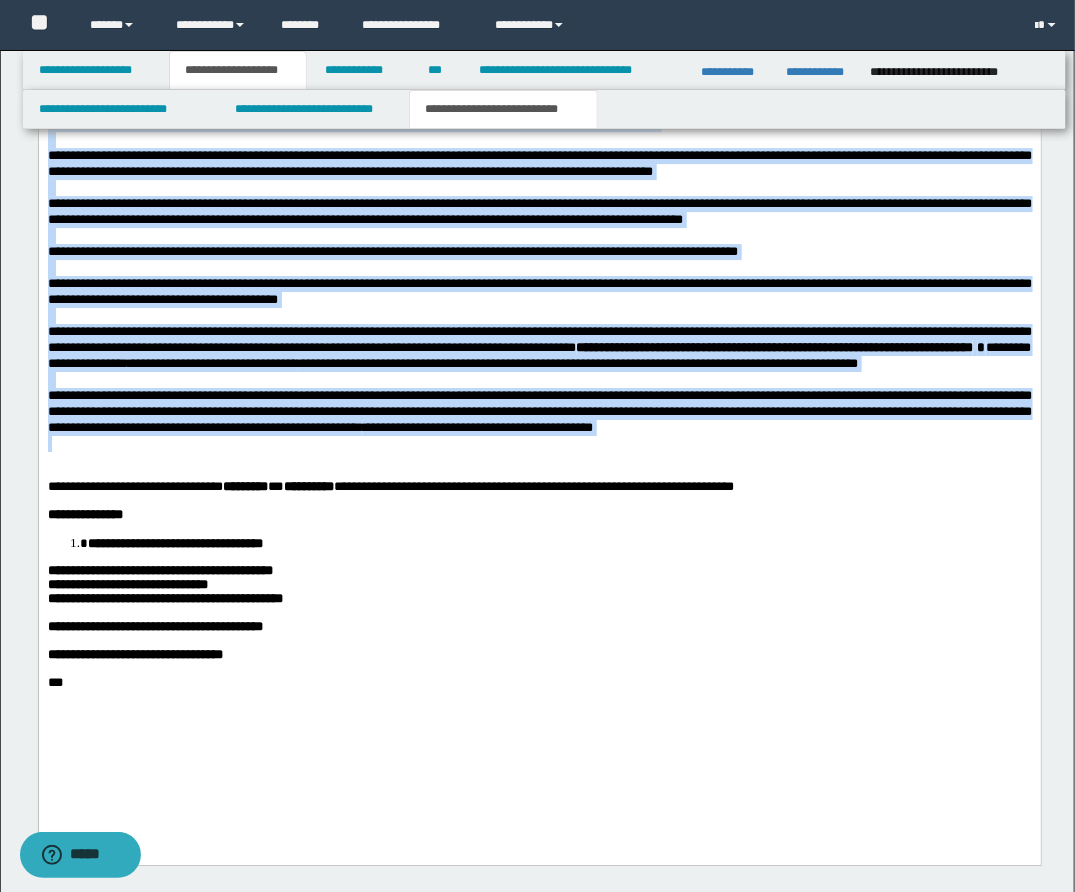 scroll, scrollTop: 1914, scrollLeft: 0, axis: vertical 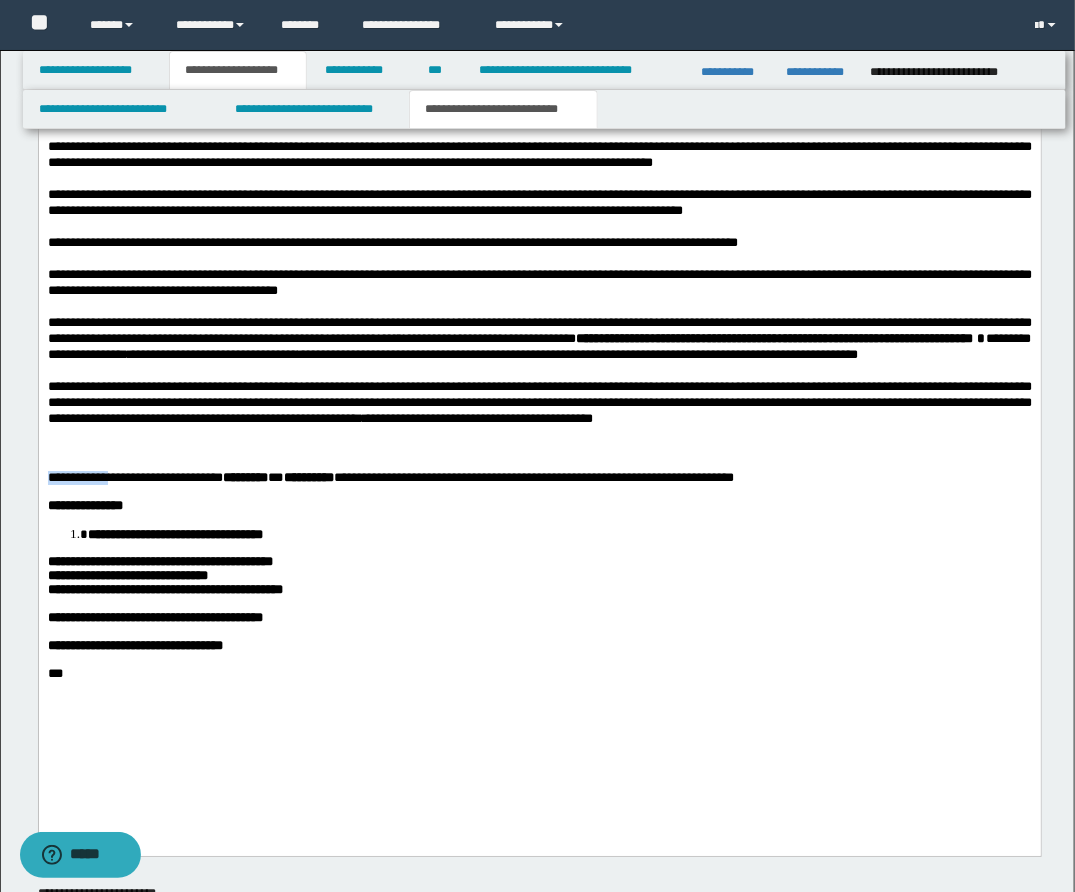 drag, startPoint x: 107, startPoint y: 527, endPoint x: 74, endPoint y: 484, distance: 54.20332 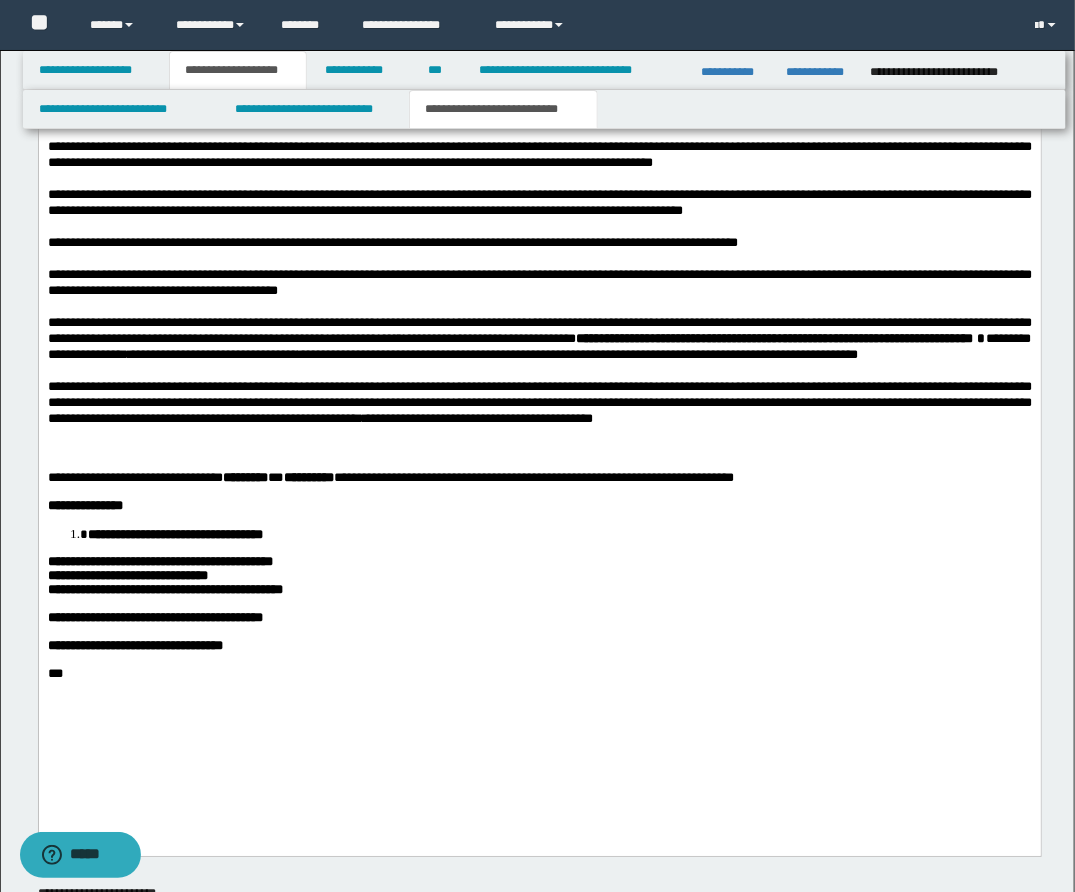 click at bounding box center (539, 465) 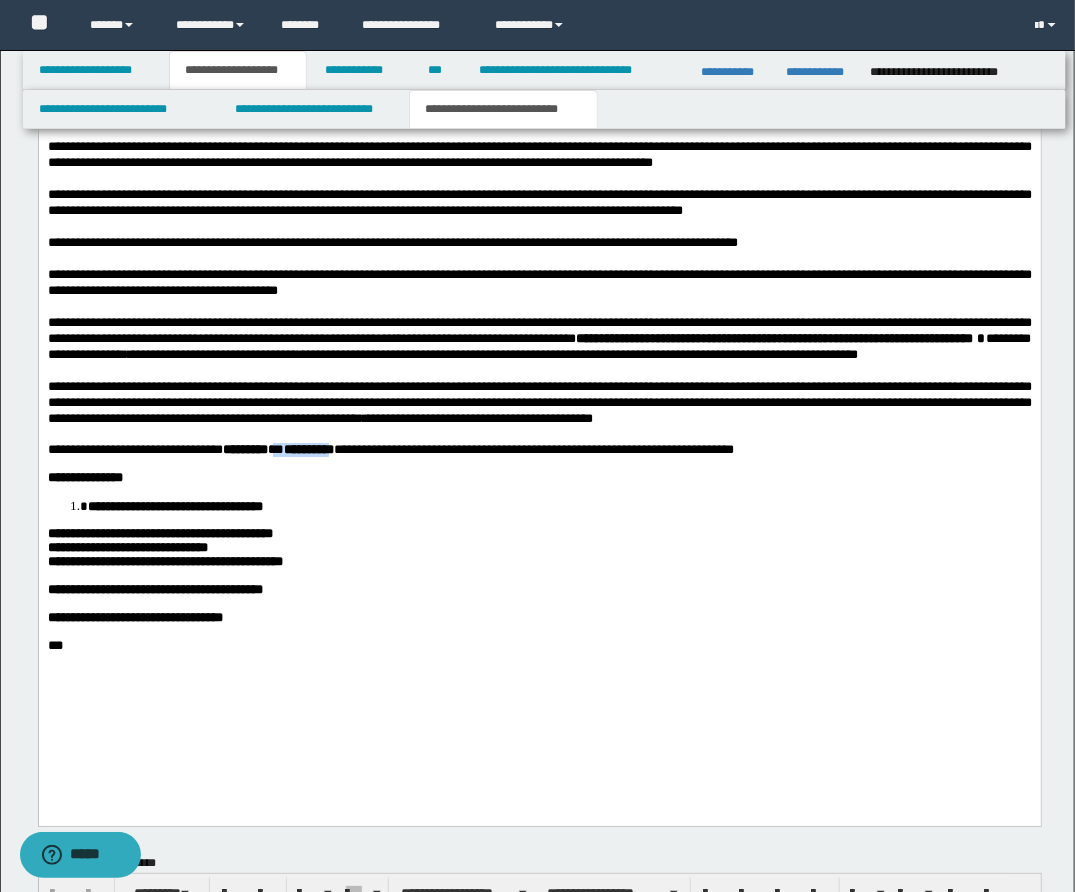 drag, startPoint x: 309, startPoint y: 506, endPoint x: 398, endPoint y: 500, distance: 89.20202 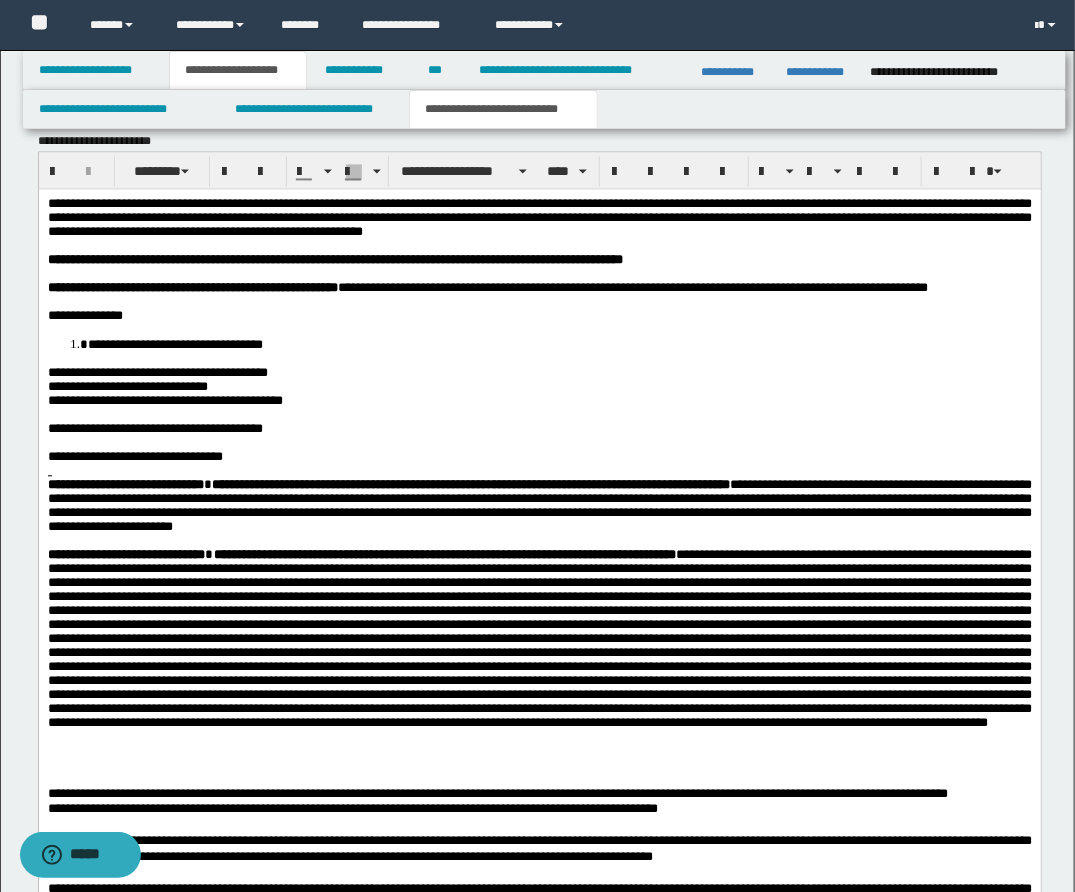 scroll, scrollTop: 1155, scrollLeft: 0, axis: vertical 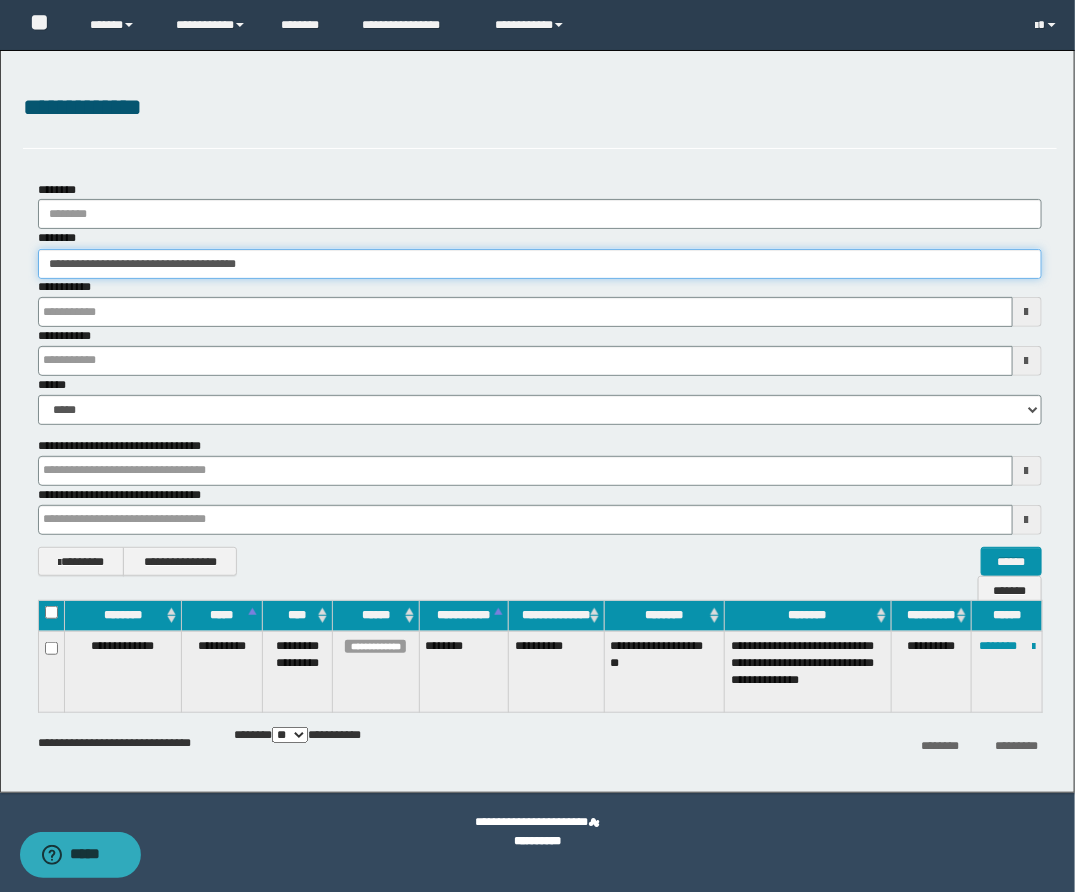 drag, startPoint x: 340, startPoint y: 267, endPoint x: -111, endPoint y: 240, distance: 451.8075 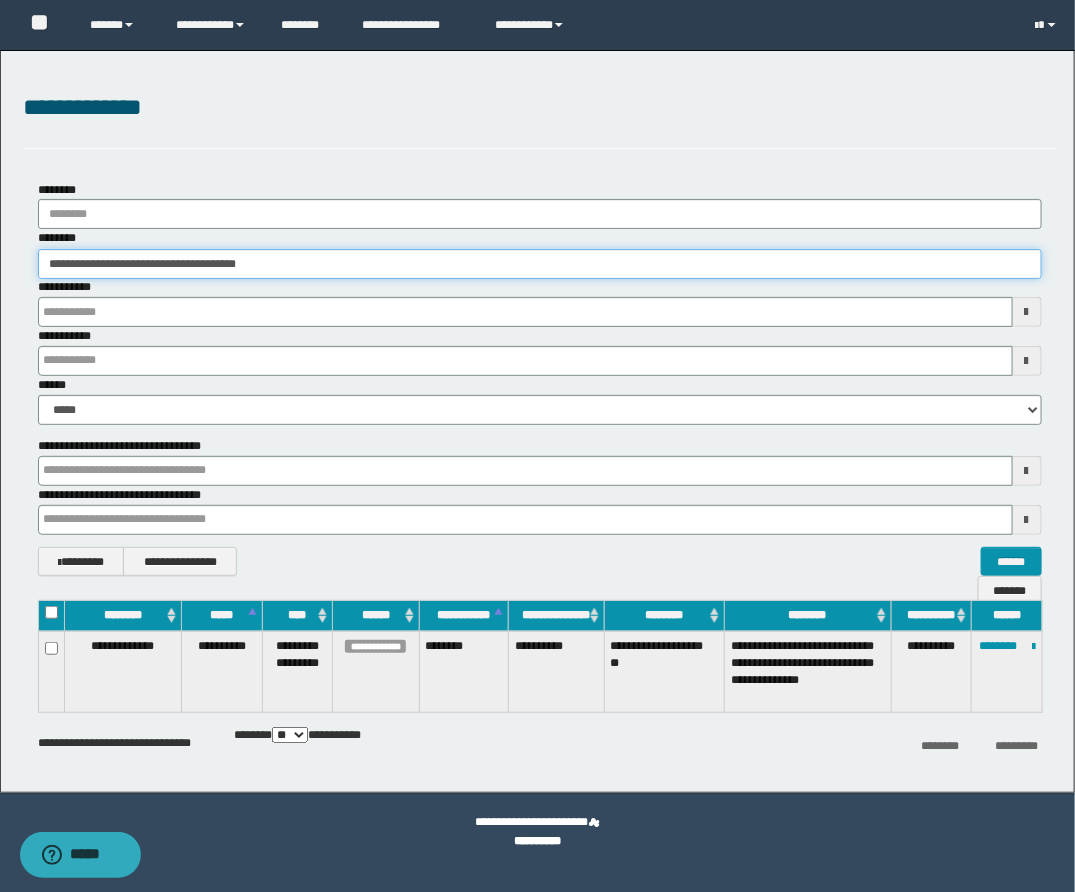 click on "**********" at bounding box center (537, 446) 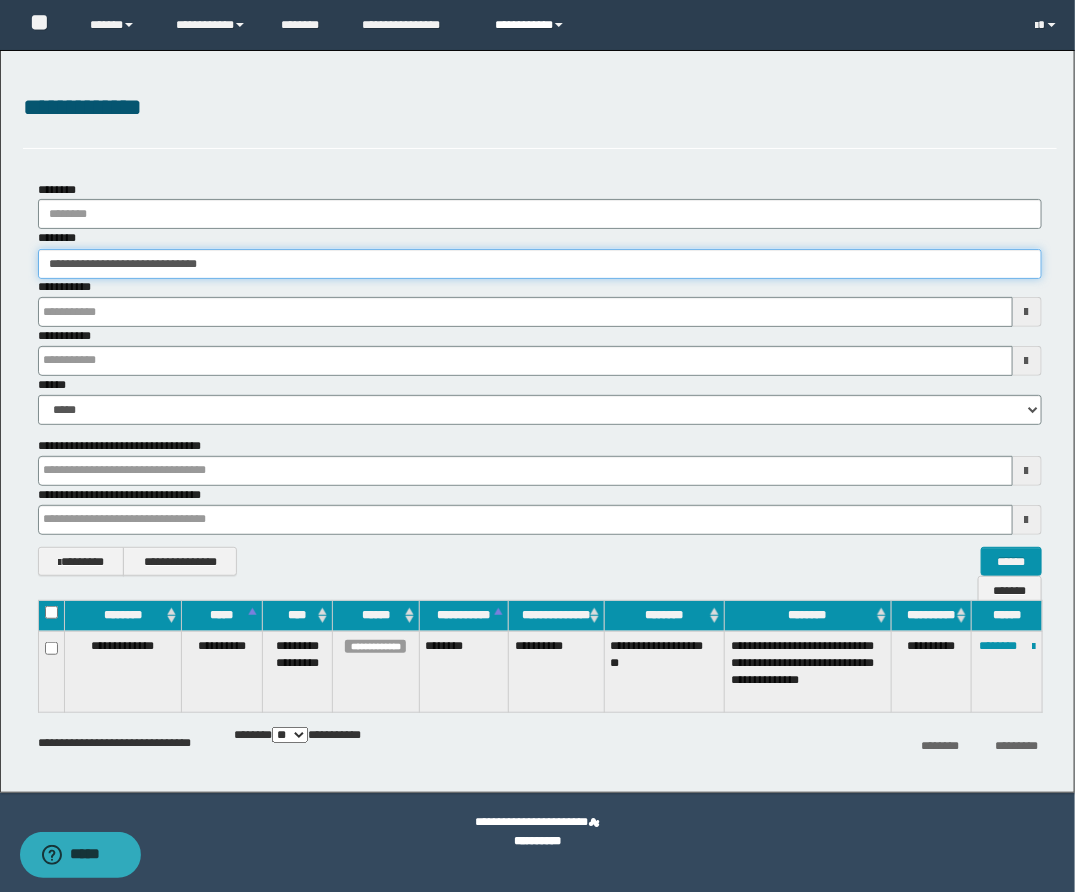 type on "**********" 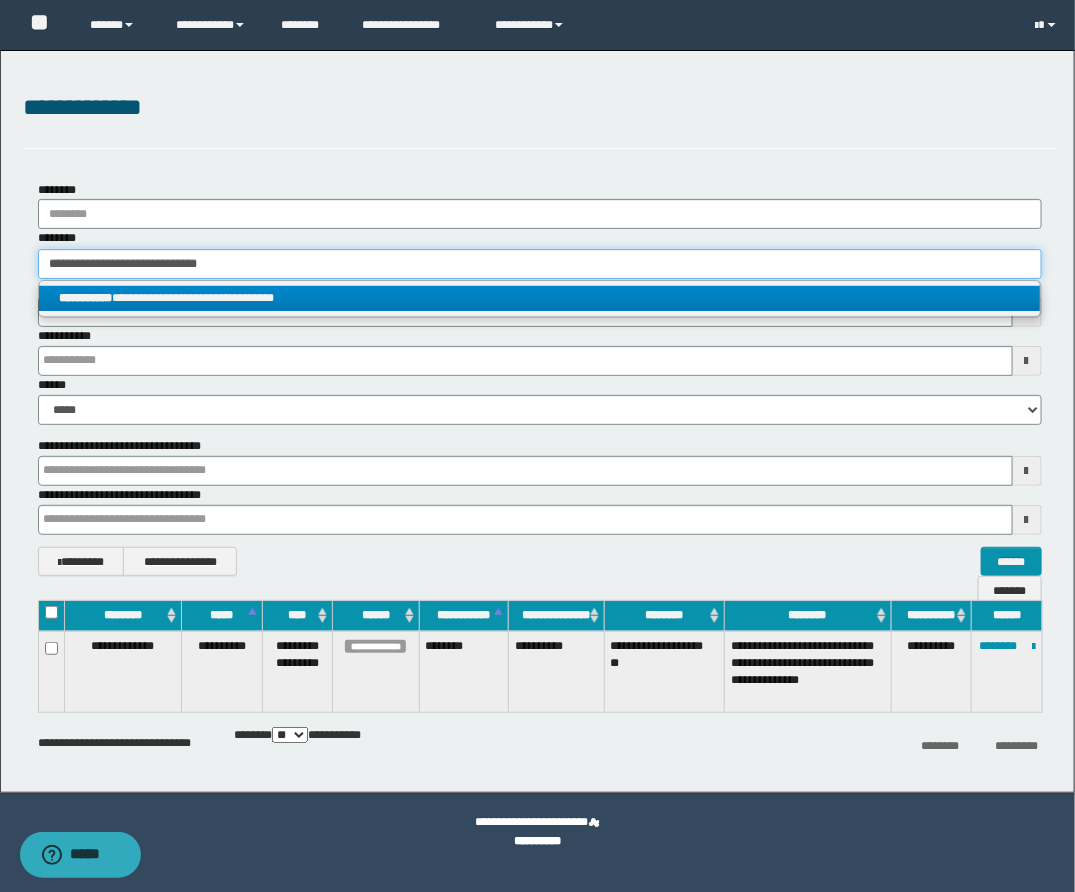type on "**********" 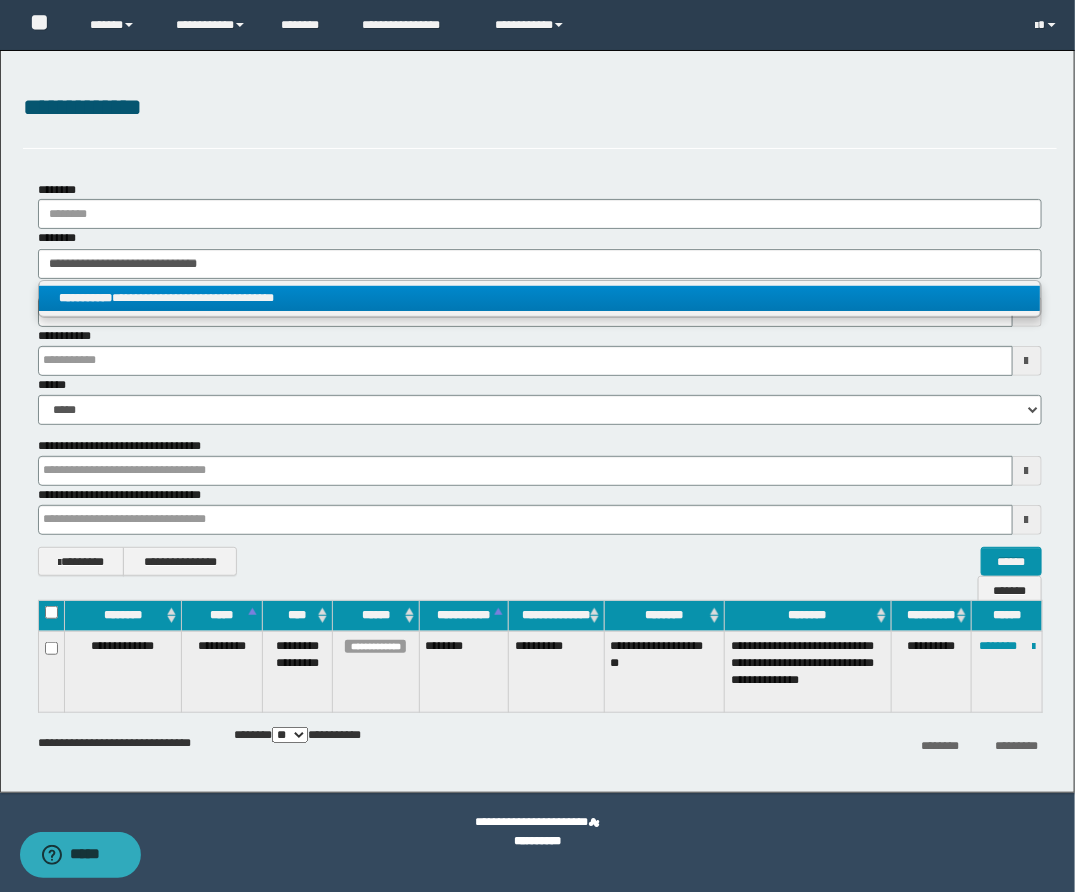 click on "**********" at bounding box center [539, 298] 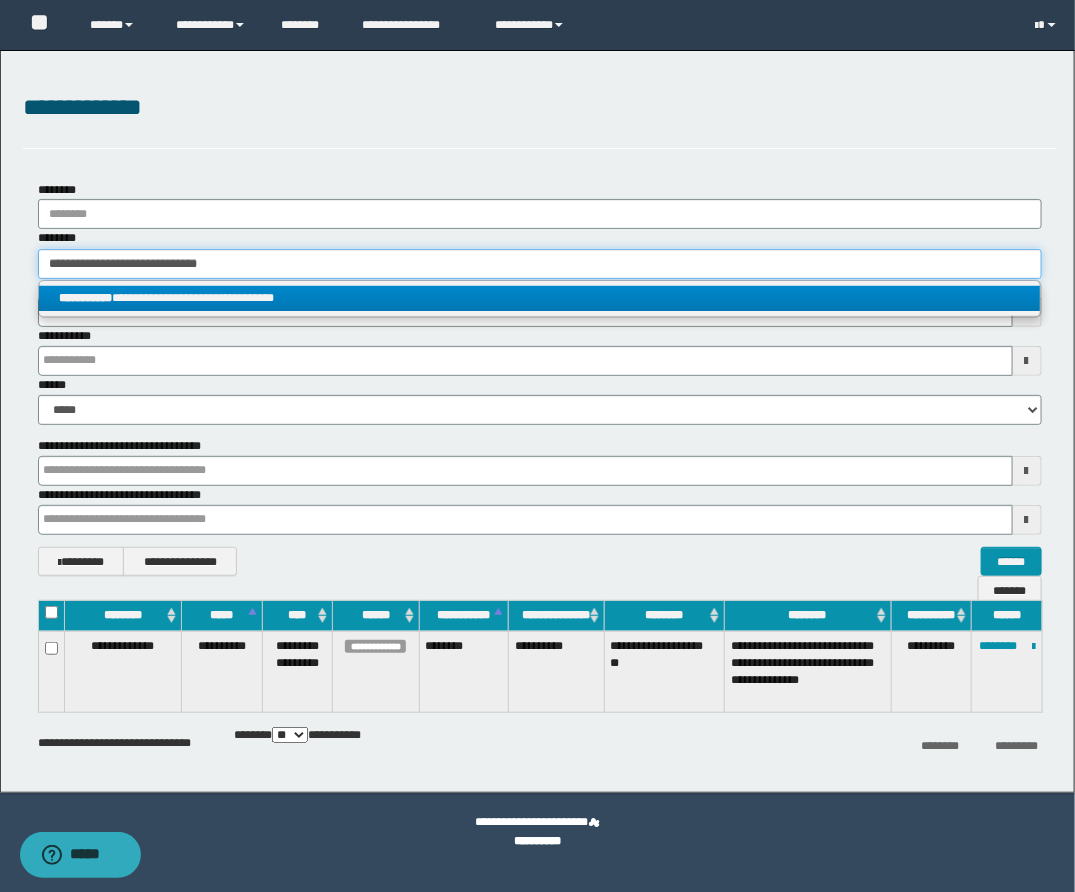 type 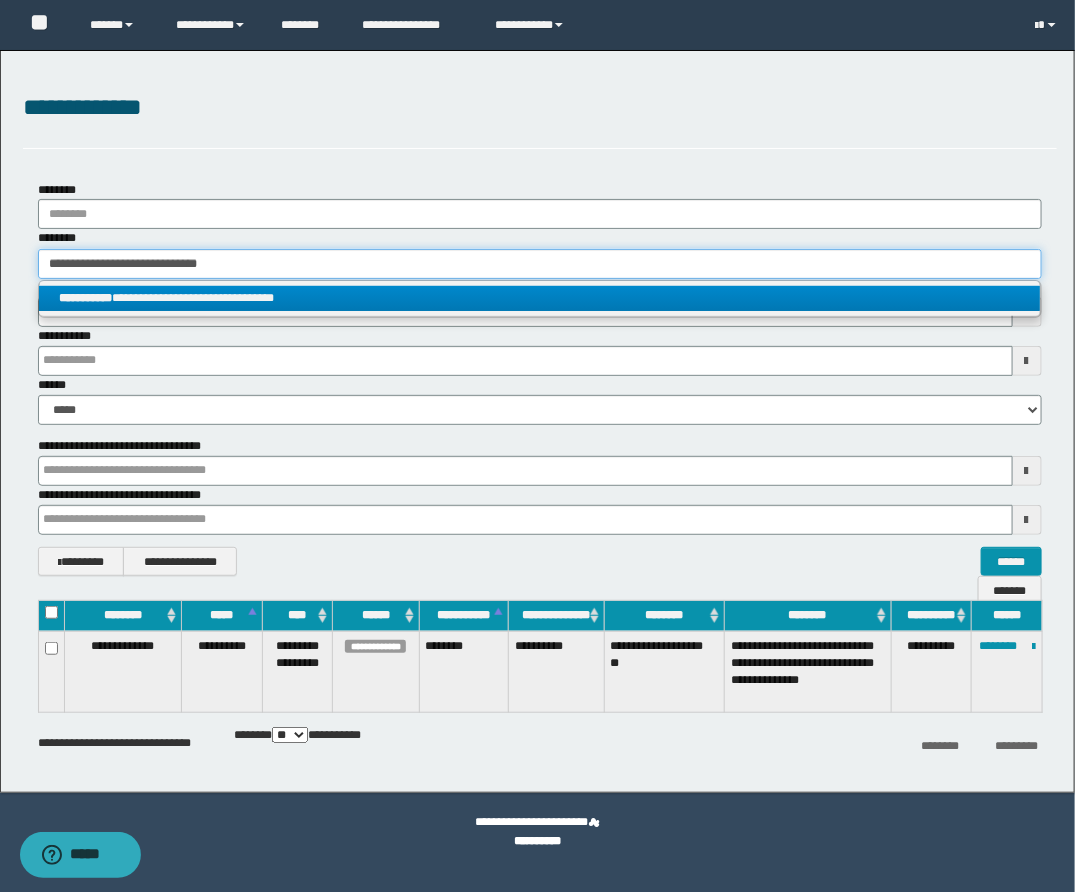type on "**********" 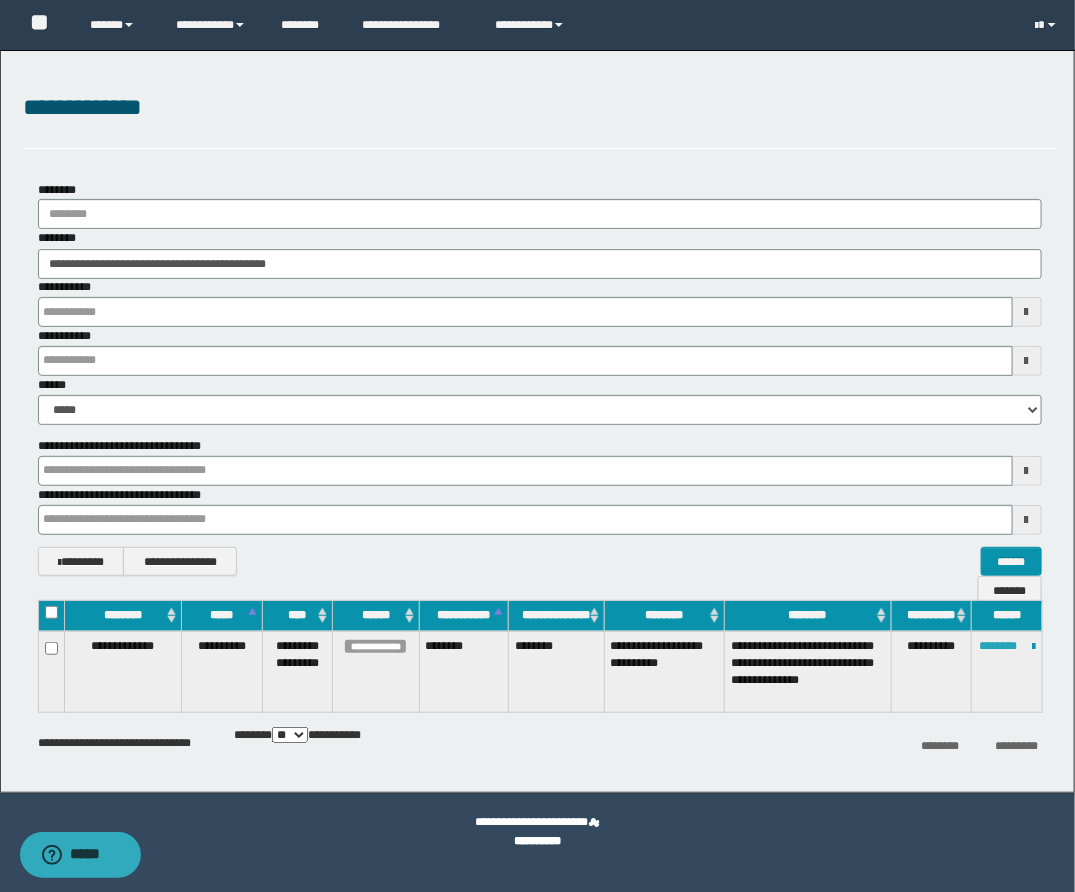 click on "********" at bounding box center [998, 646] 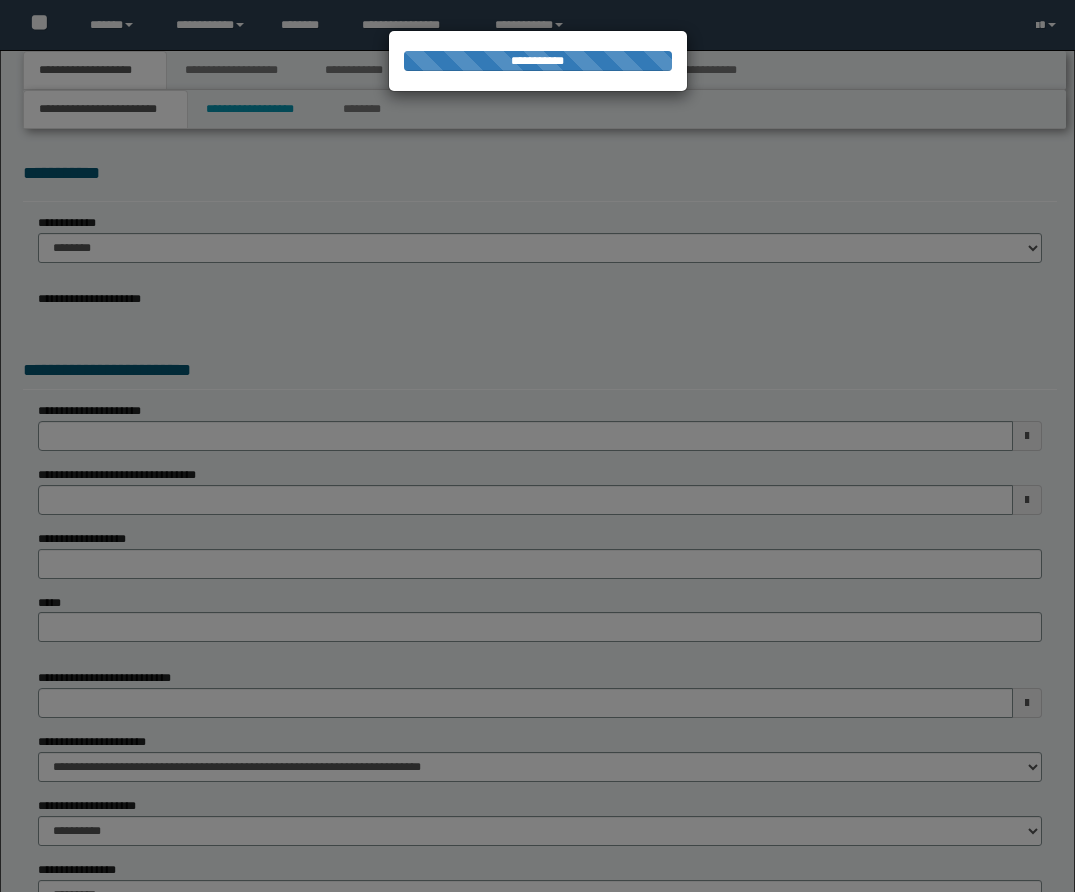 scroll, scrollTop: 0, scrollLeft: 0, axis: both 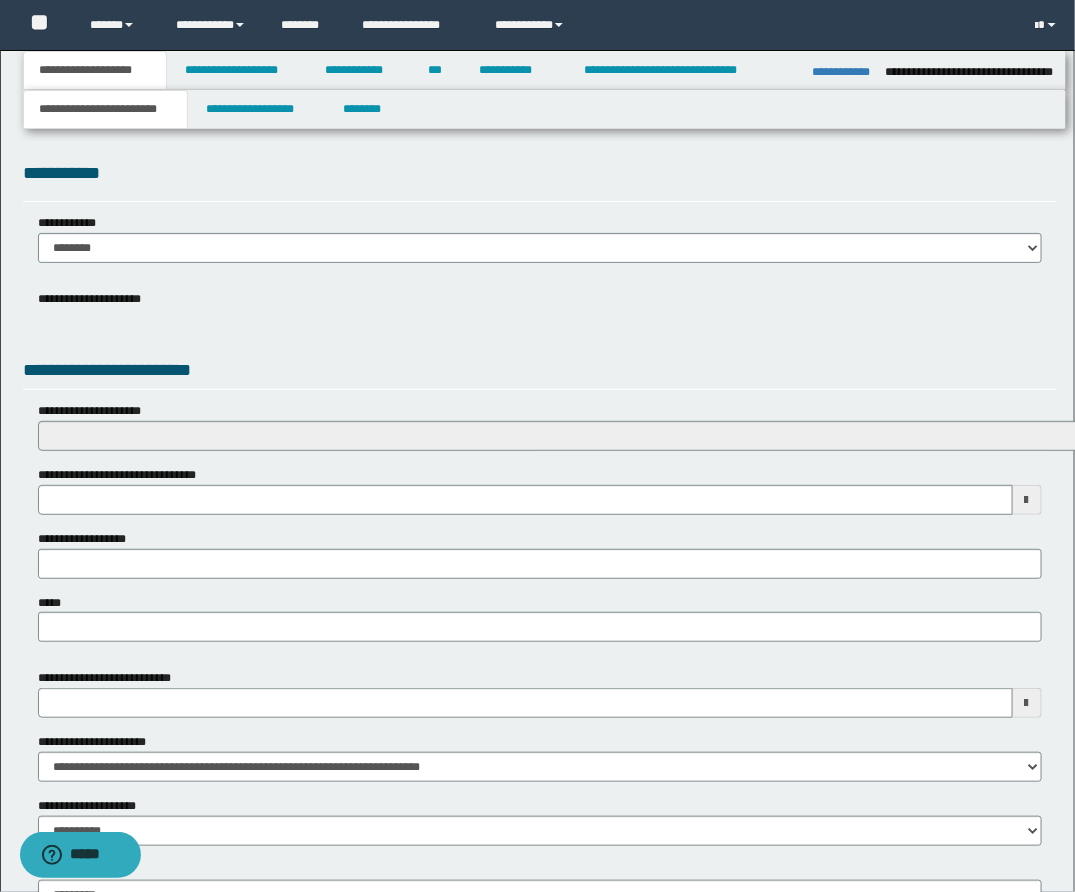 select on "*" 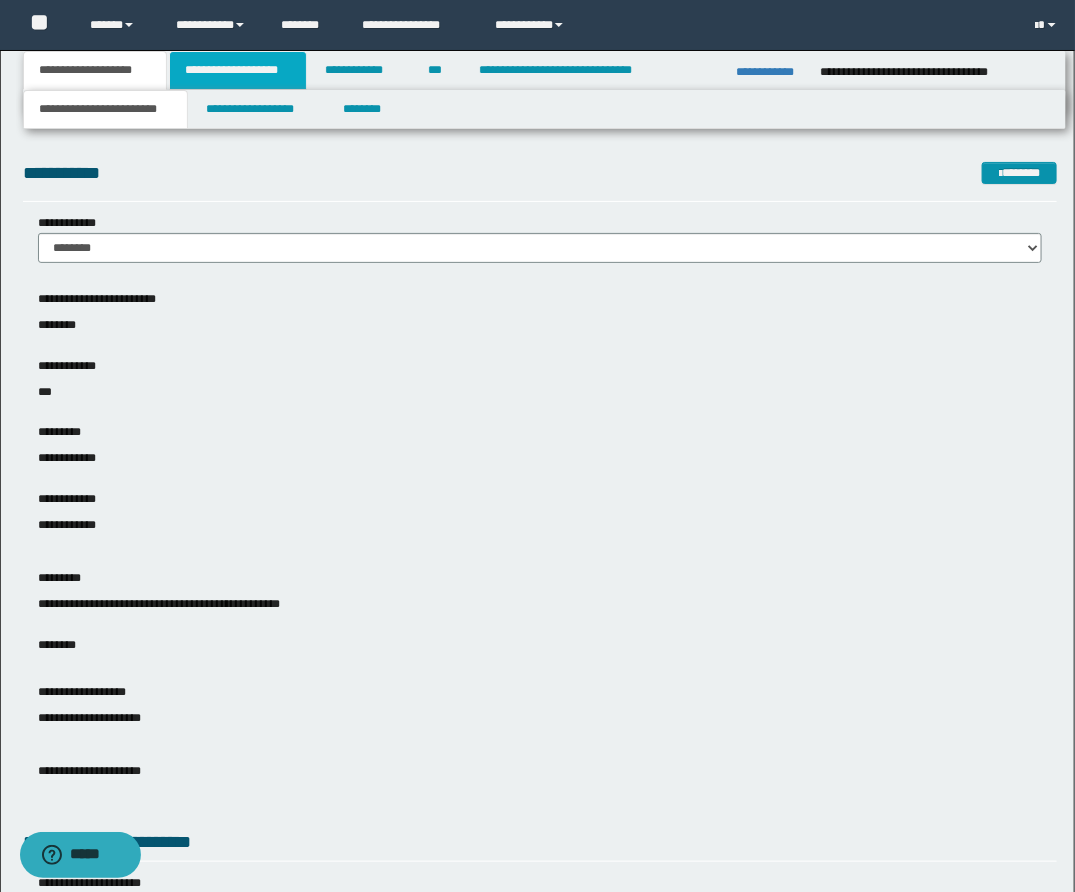 click on "**********" at bounding box center [238, 70] 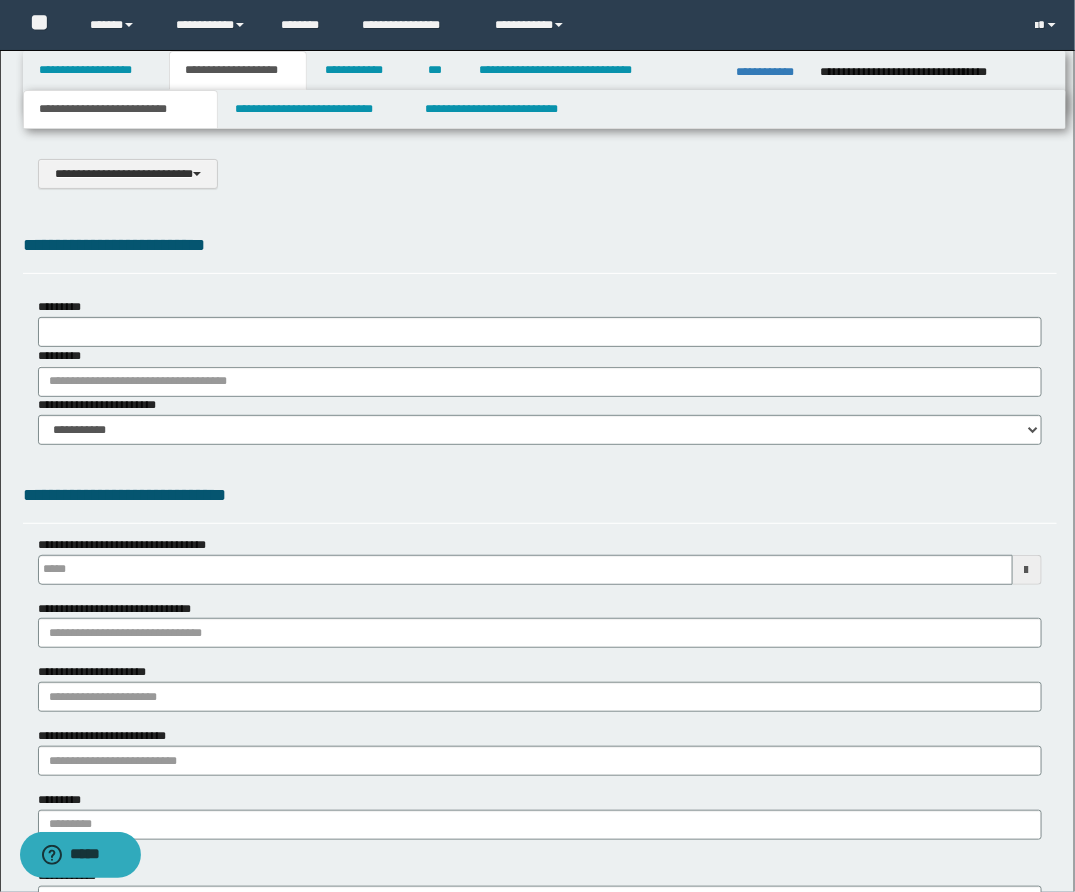 type on "**********" 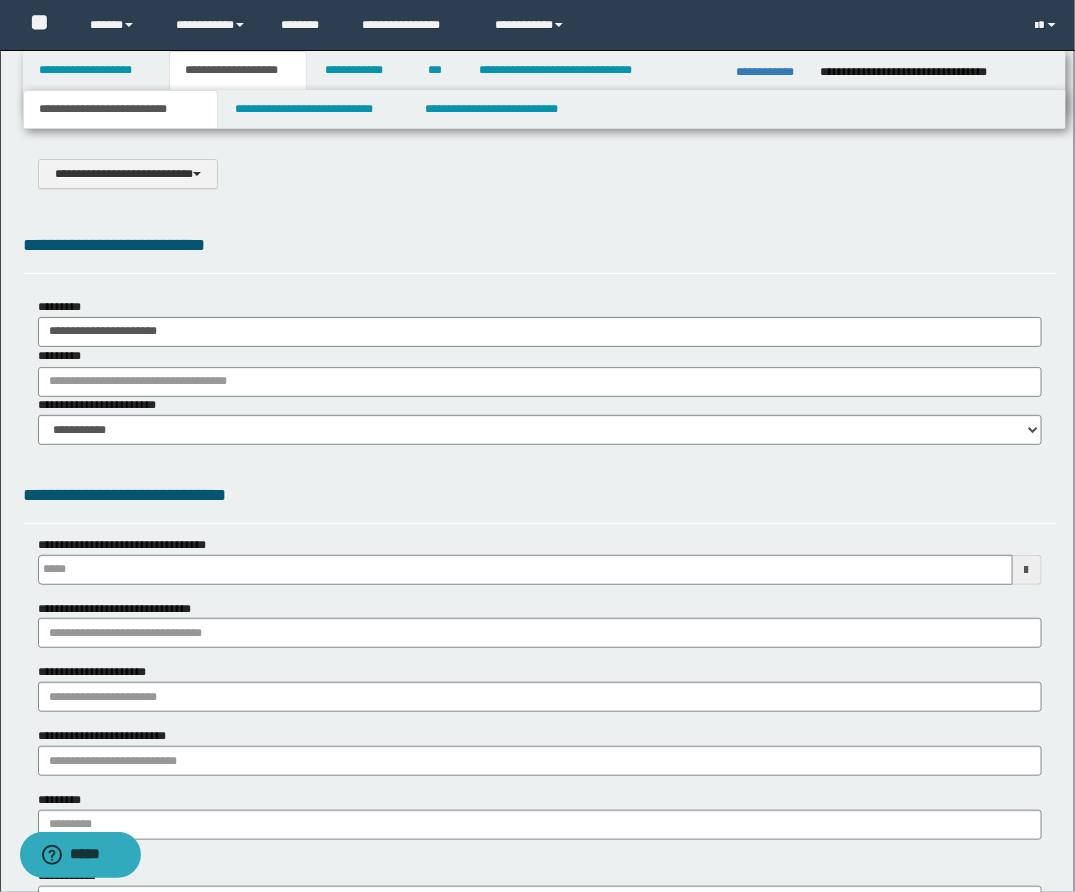 scroll, scrollTop: 0, scrollLeft: 0, axis: both 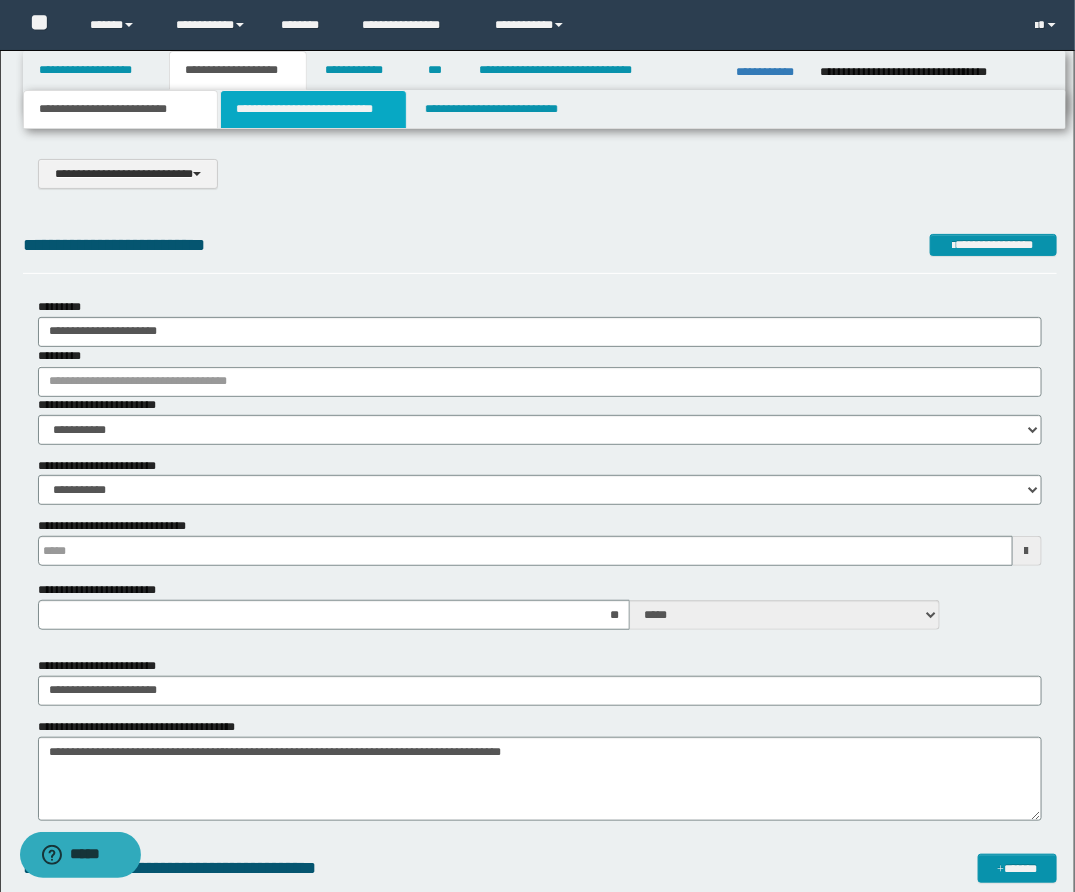 click on "**********" at bounding box center (313, 109) 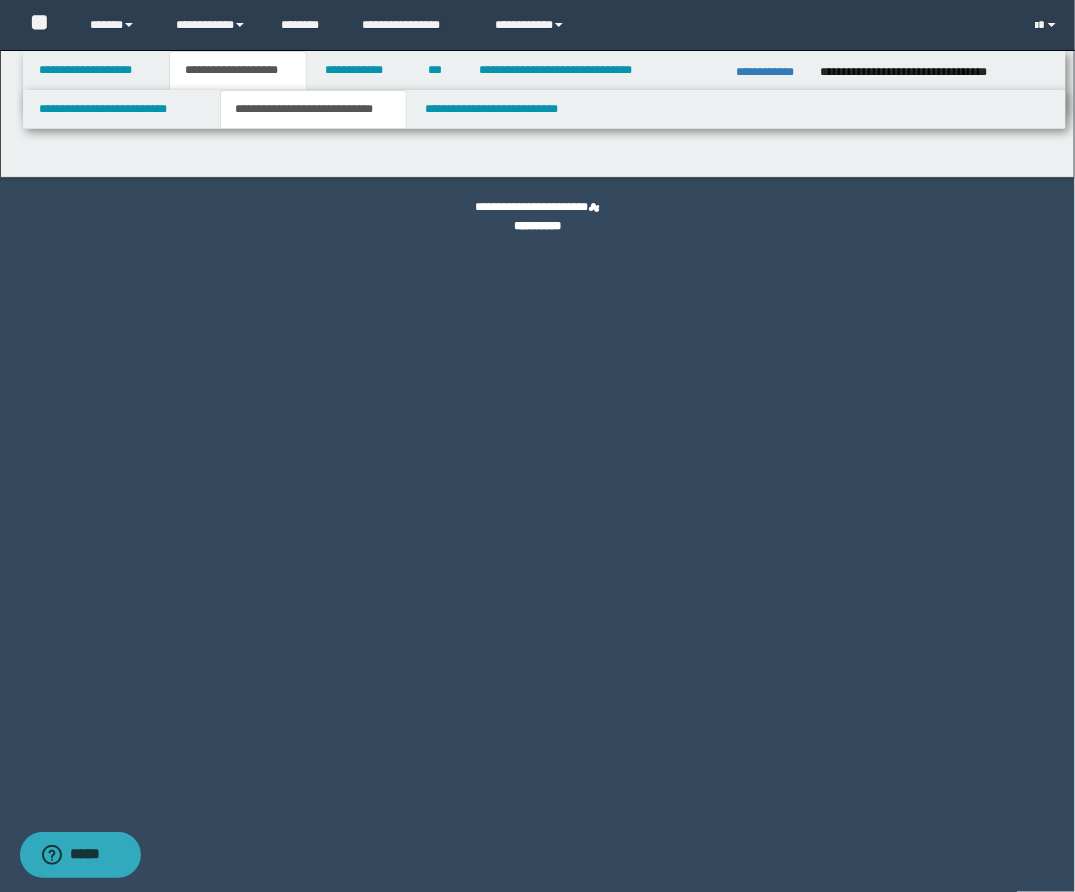 select on "*" 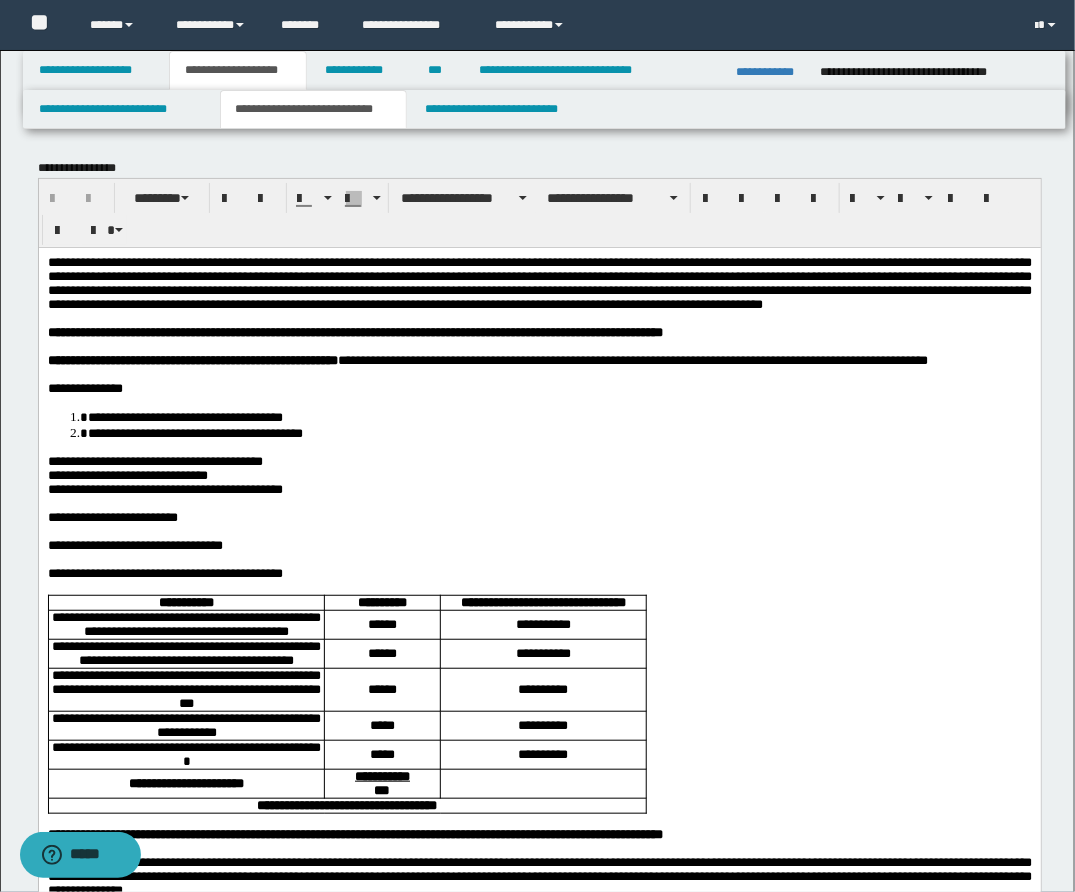 scroll, scrollTop: 0, scrollLeft: 0, axis: both 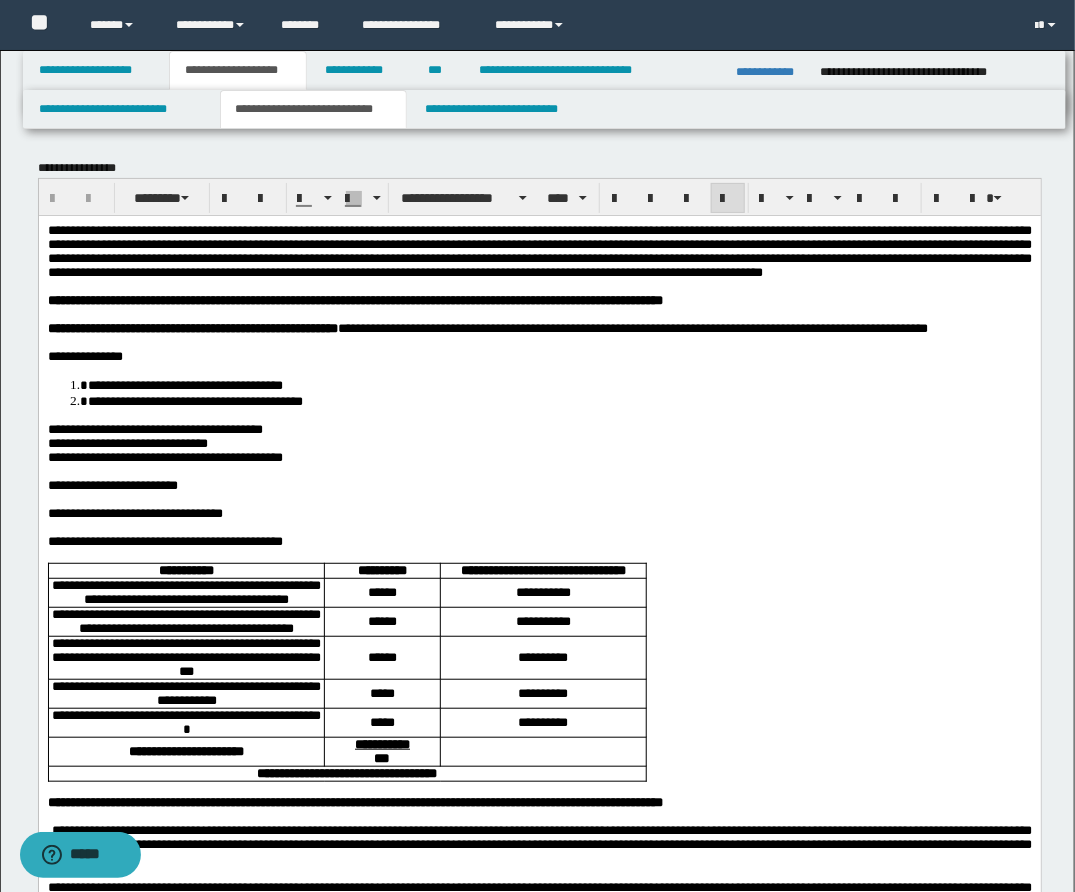 click on "**********" at bounding box center (539, 1446) 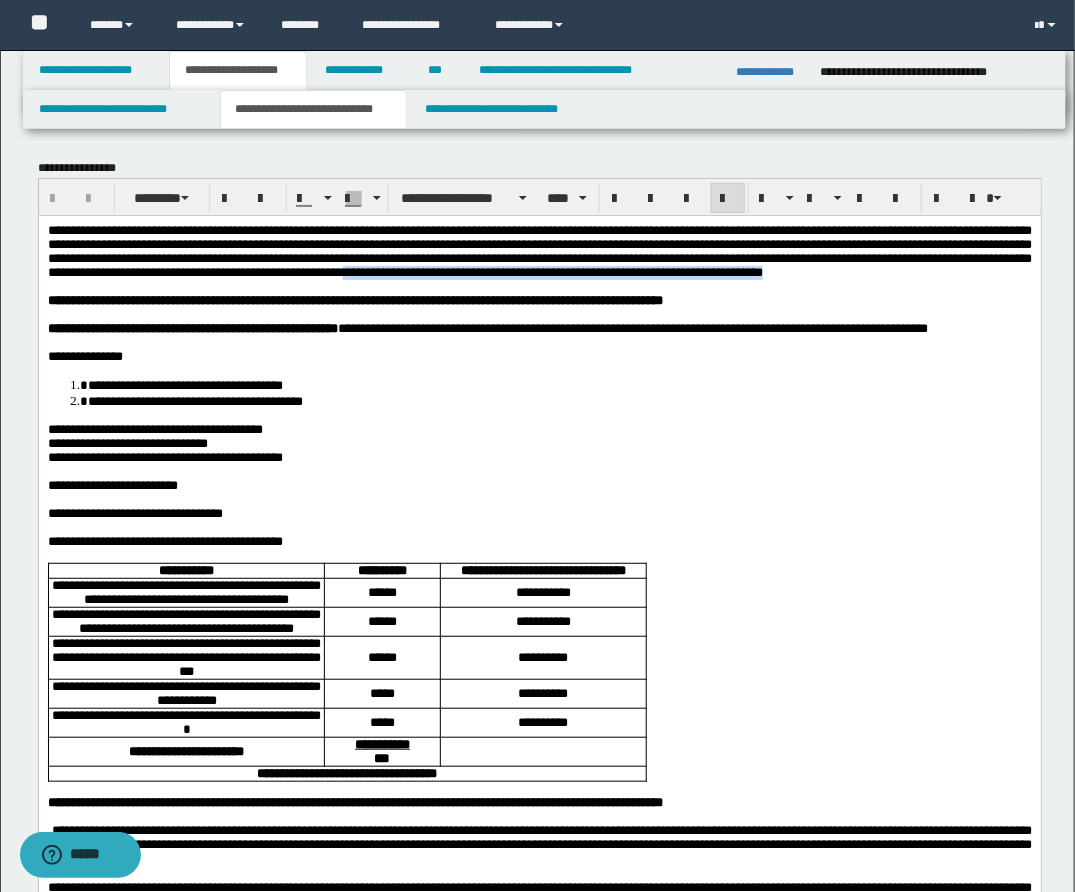 drag, startPoint x: 740, startPoint y: 275, endPoint x: 813, endPoint y: 288, distance: 74.1485 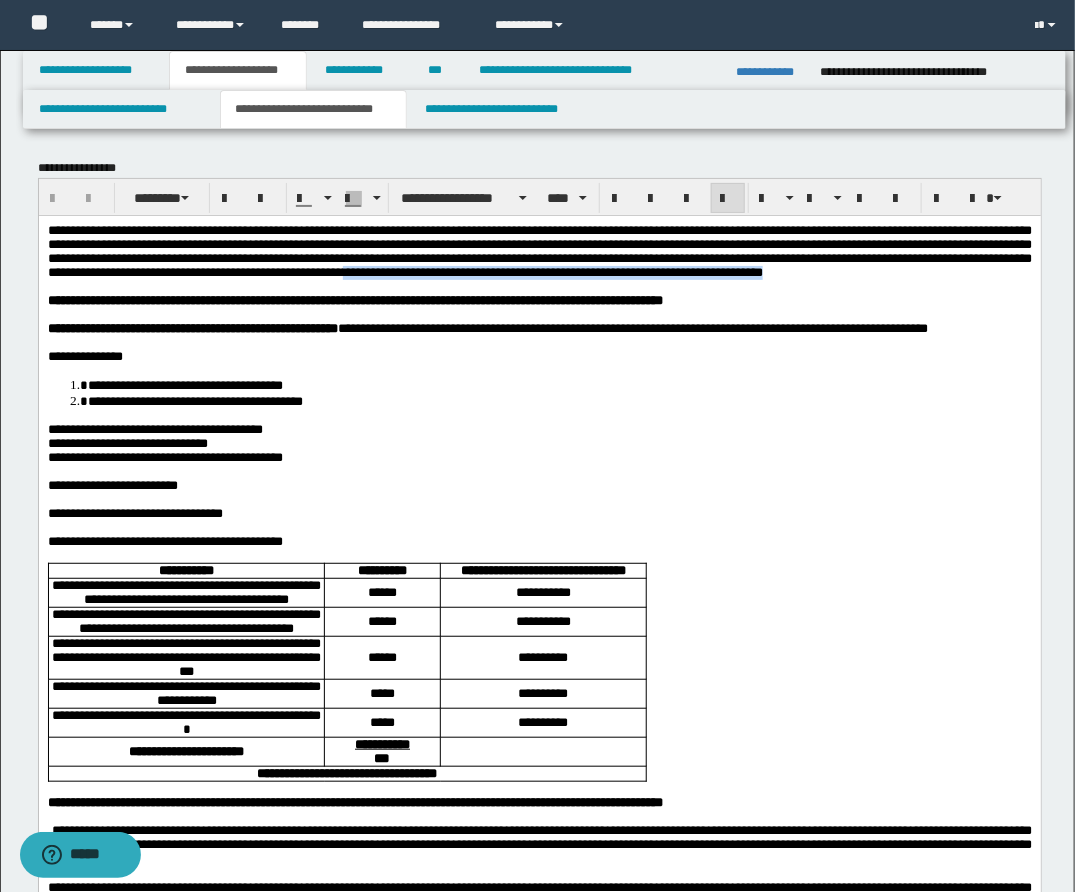 click on "**********" at bounding box center (539, 251) 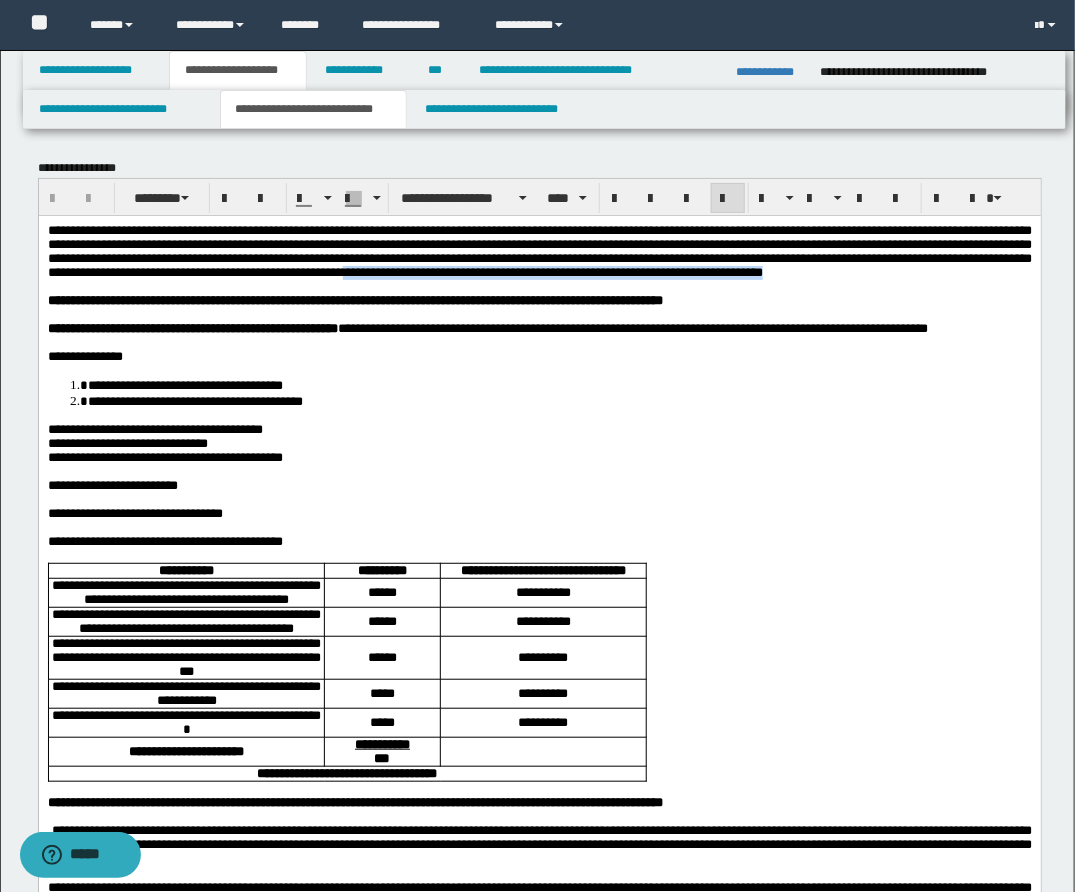 copy on "**********" 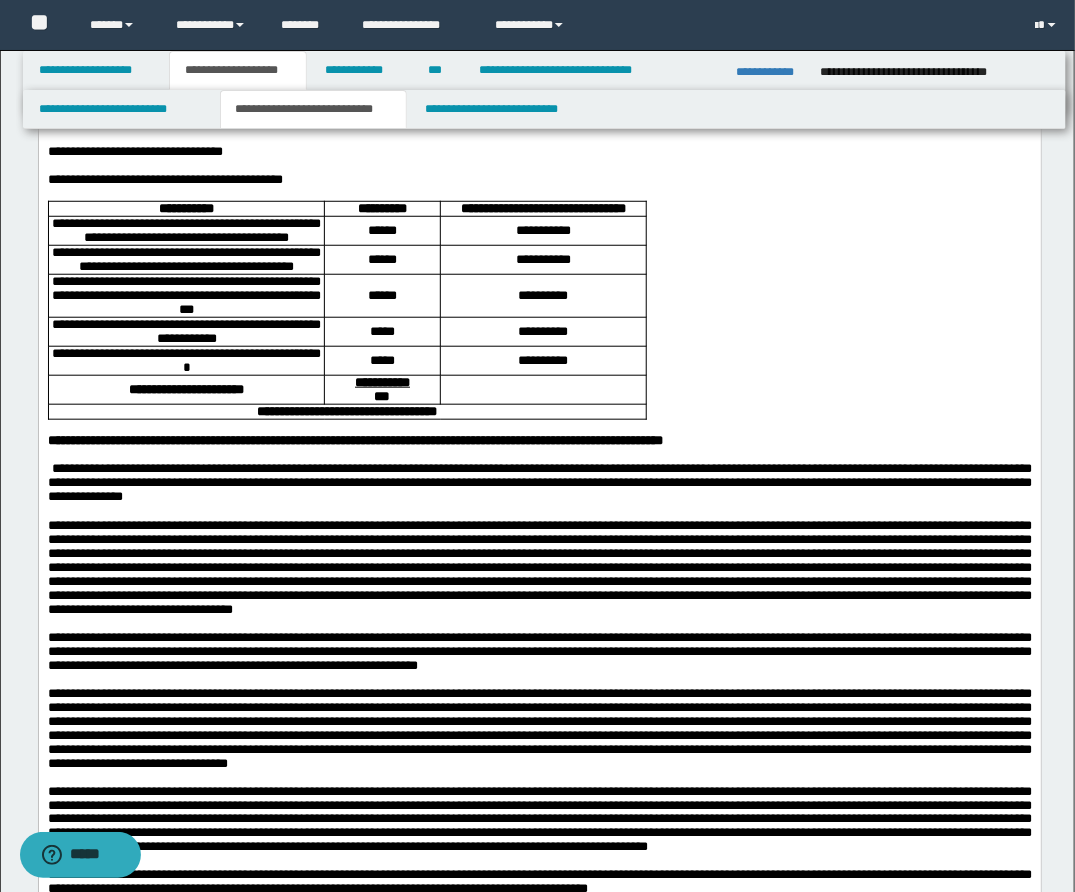 scroll, scrollTop: 376, scrollLeft: 0, axis: vertical 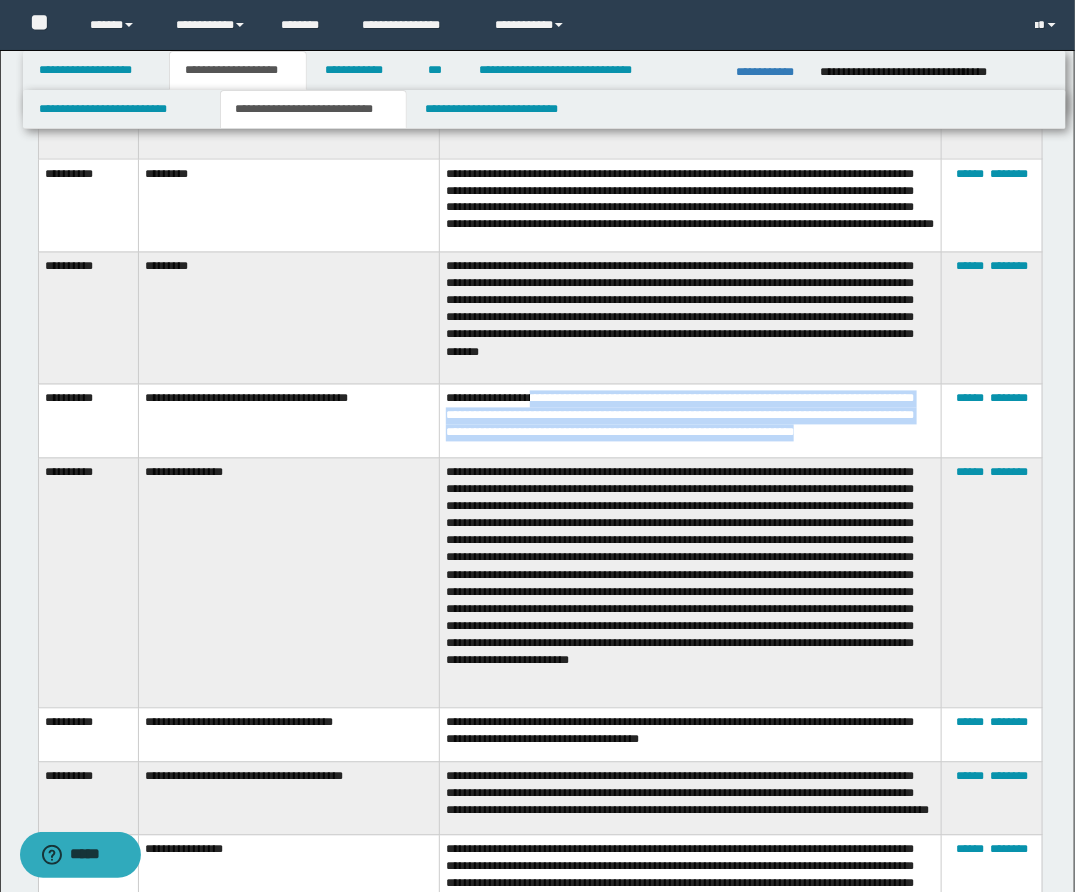 drag, startPoint x: 560, startPoint y: 388, endPoint x: 652, endPoint y: 431, distance: 101.55294 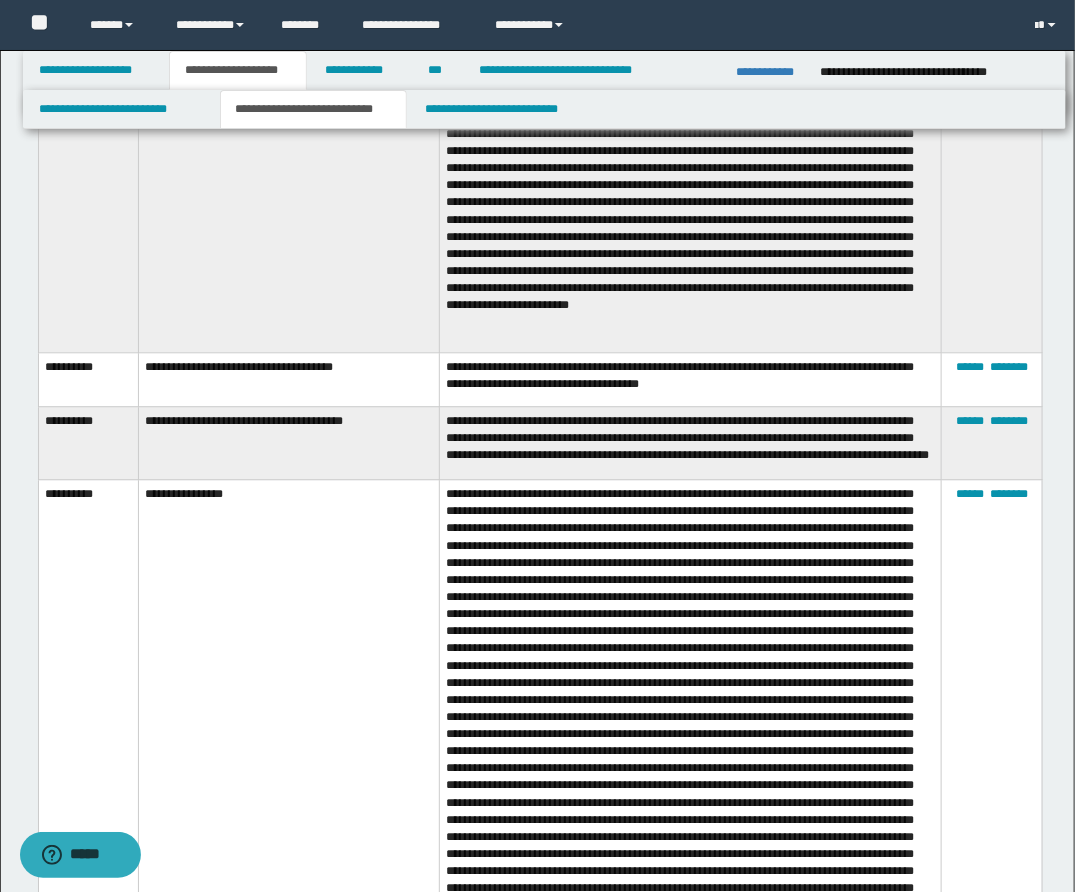 scroll, scrollTop: 3709, scrollLeft: 0, axis: vertical 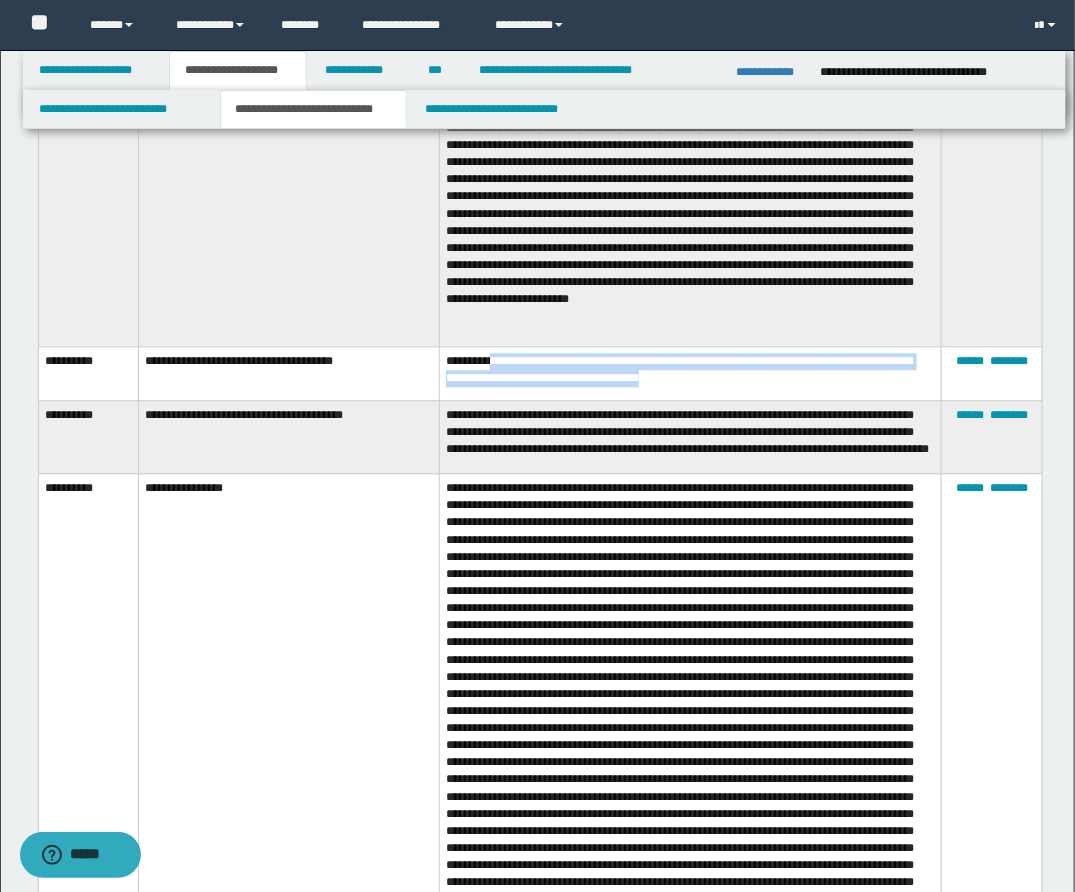 drag, startPoint x: 498, startPoint y: 359, endPoint x: 780, endPoint y: 379, distance: 282.70834 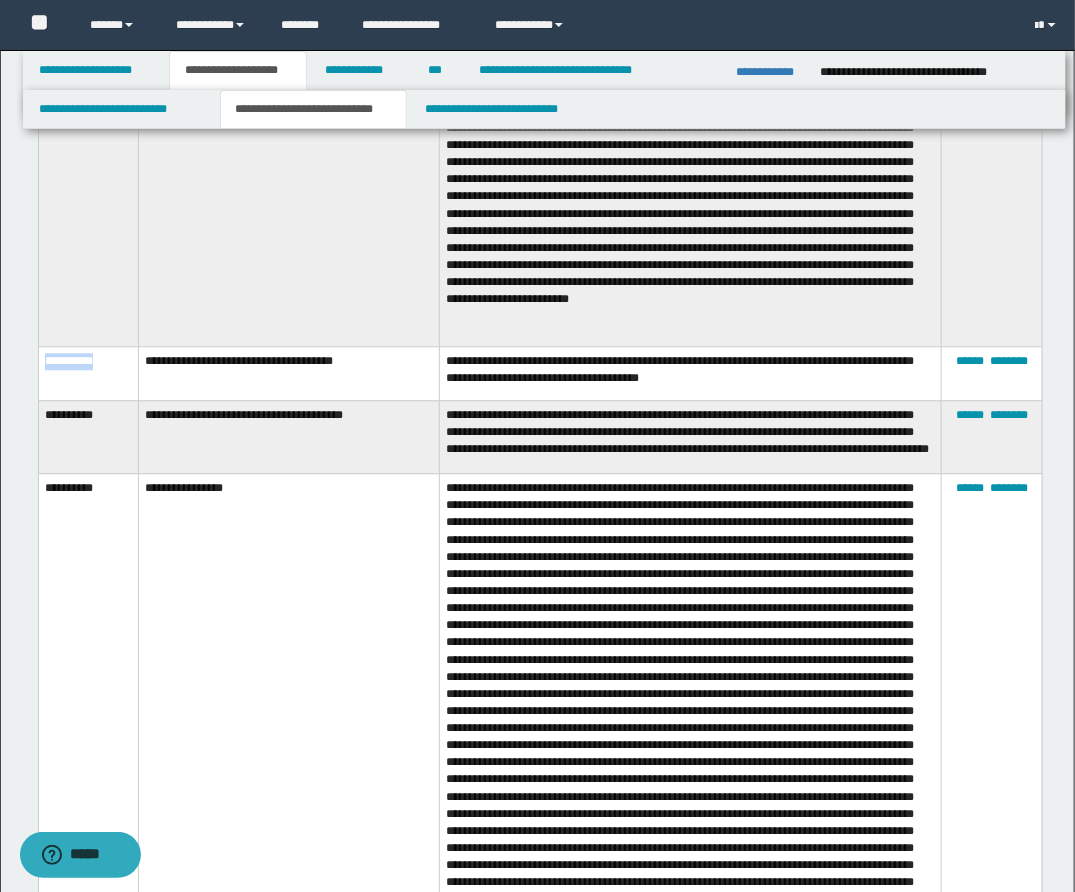drag, startPoint x: 110, startPoint y: 361, endPoint x: 43, endPoint y: 363, distance: 67.02985 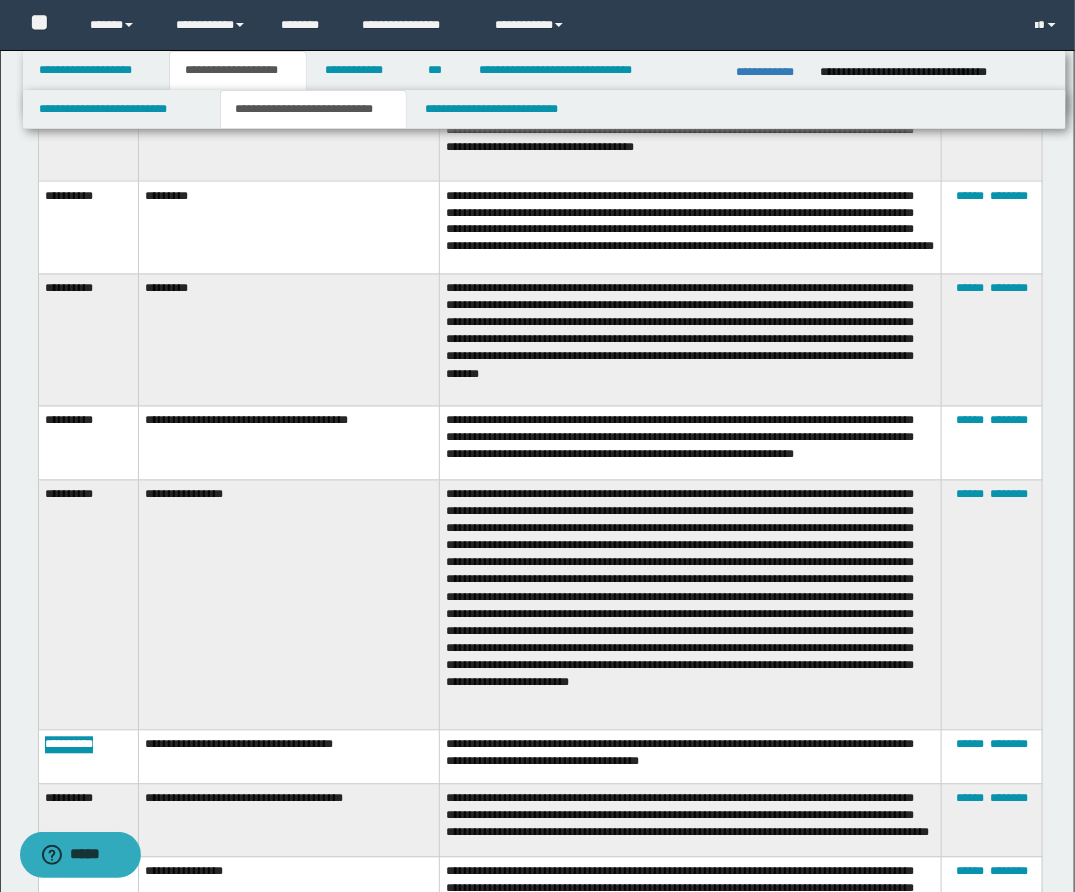 scroll, scrollTop: 3687, scrollLeft: 0, axis: vertical 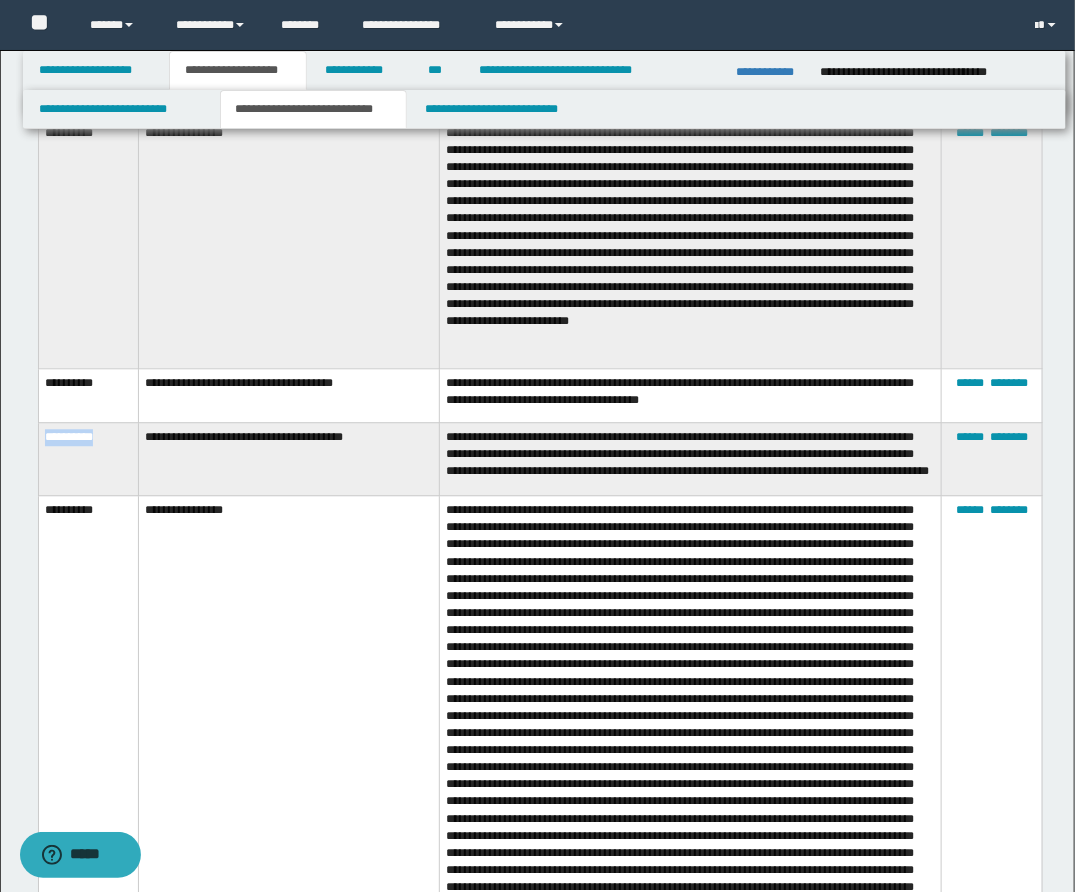 drag, startPoint x: 45, startPoint y: 428, endPoint x: 122, endPoint y: 428, distance: 77 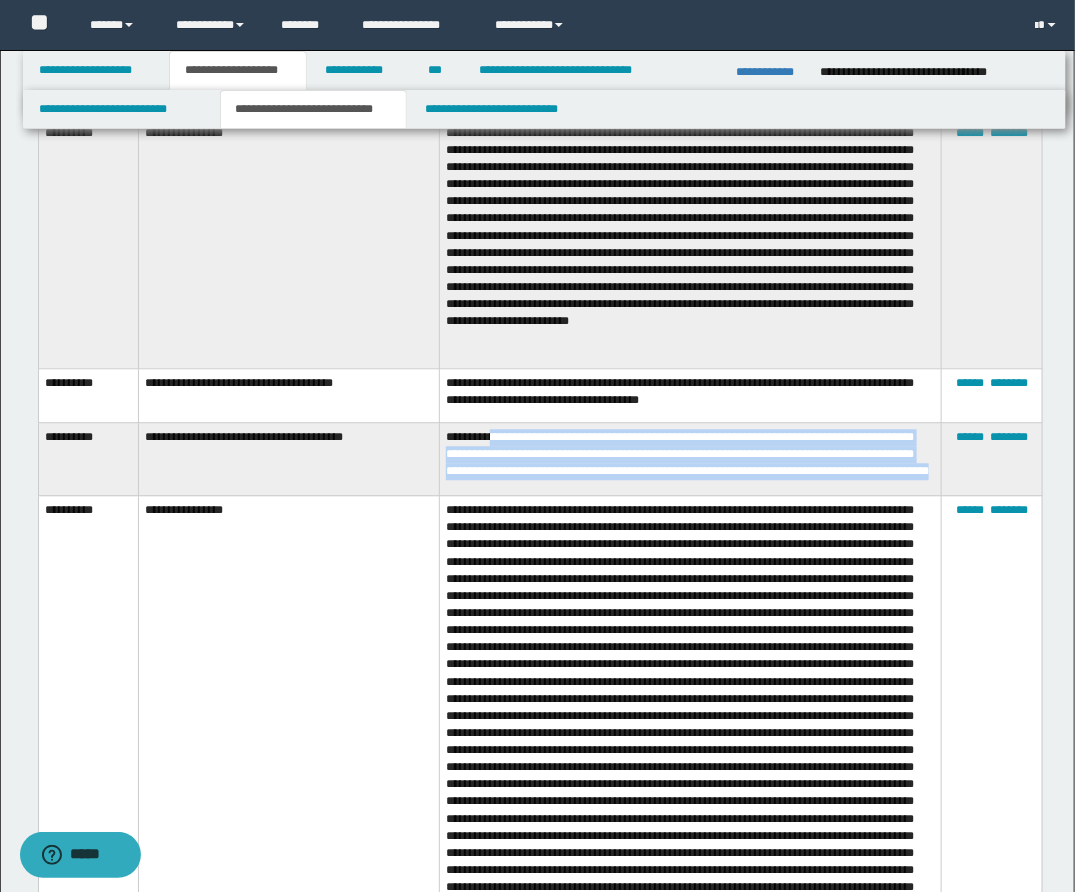 drag, startPoint x: 497, startPoint y: 431, endPoint x: 671, endPoint y: 472, distance: 178.76521 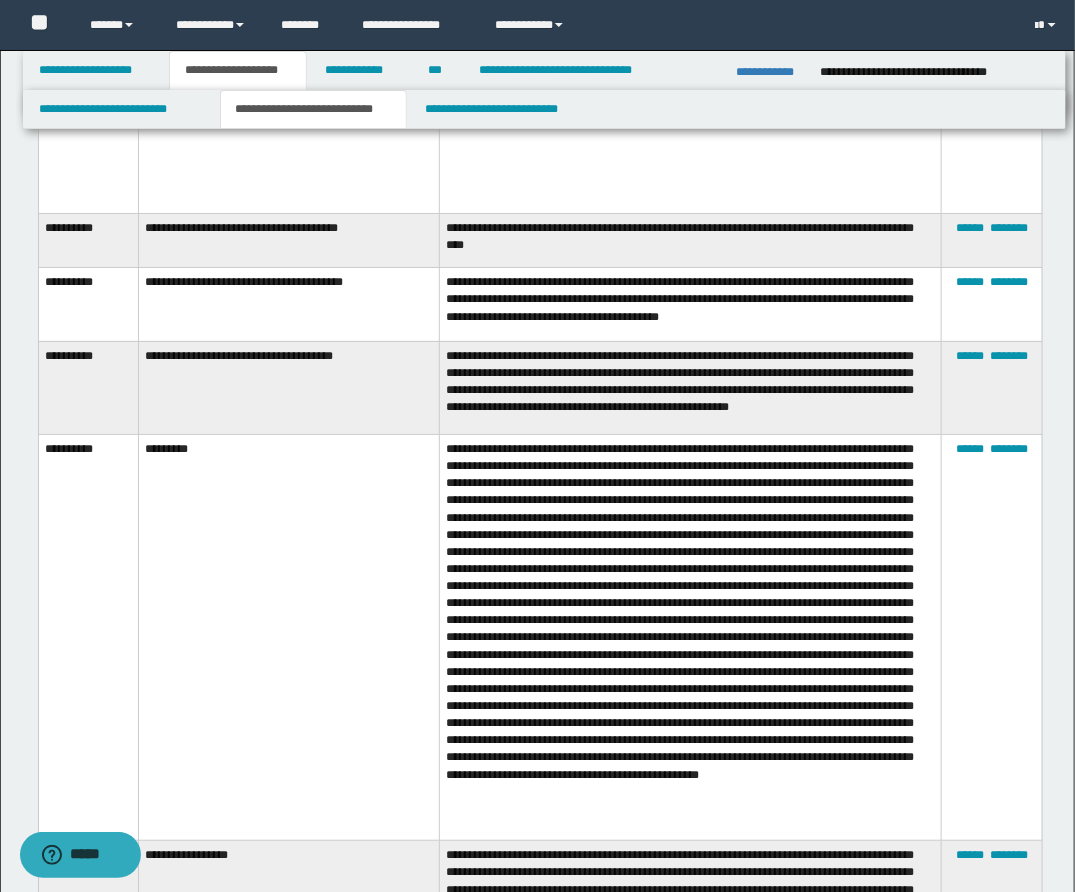 scroll, scrollTop: 4576, scrollLeft: 0, axis: vertical 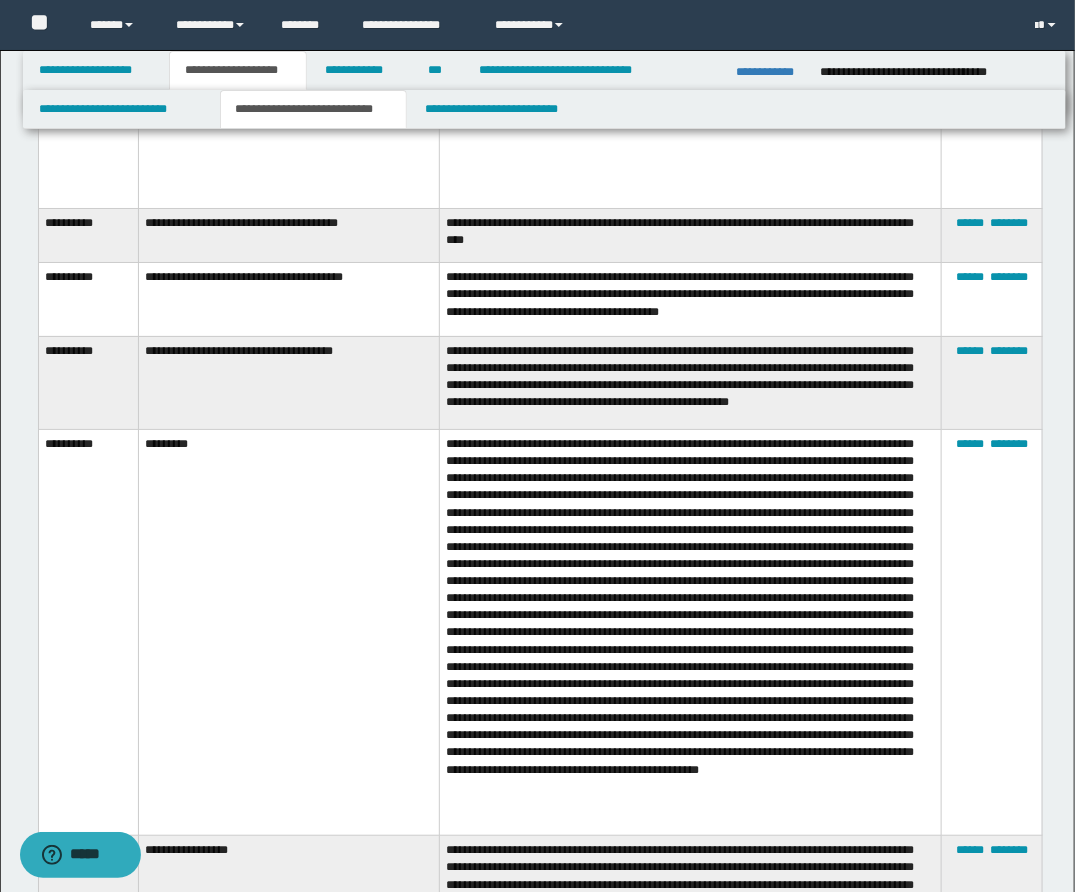 drag, startPoint x: 51, startPoint y: 268, endPoint x: 52, endPoint y: 278, distance: 10.049875 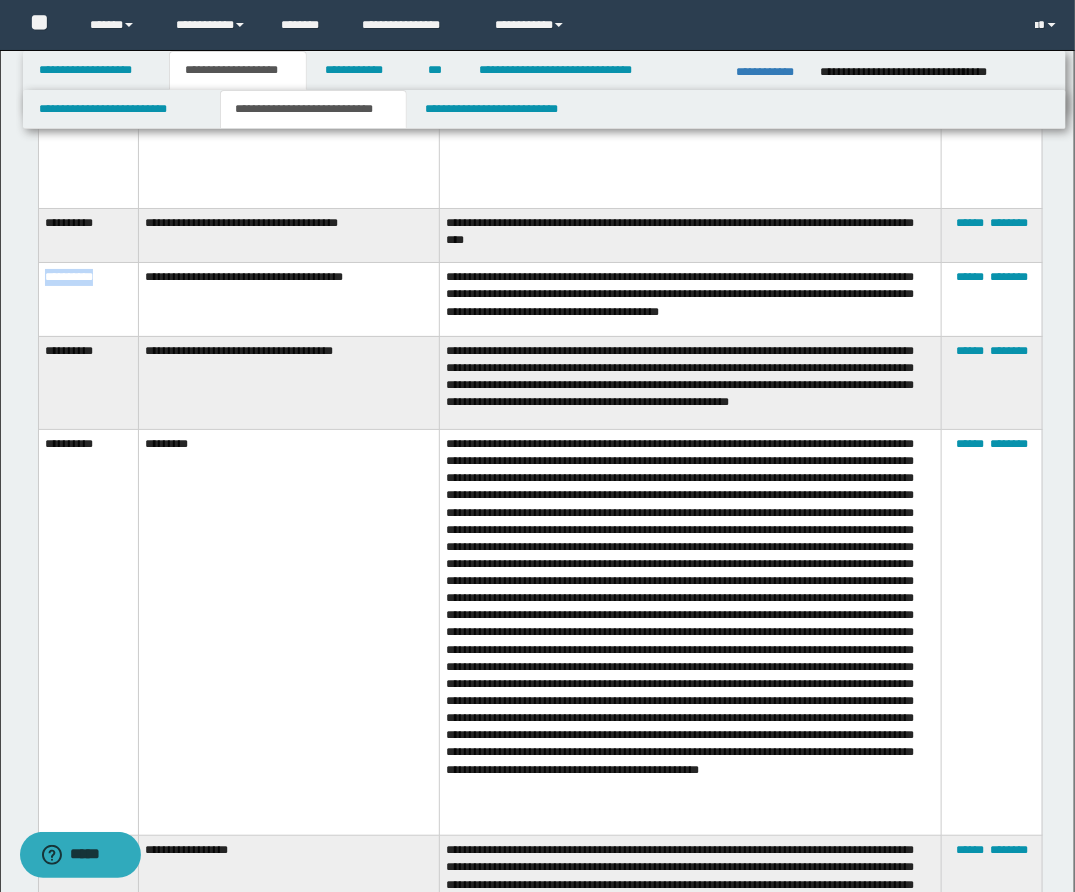 drag, startPoint x: 46, startPoint y: 283, endPoint x: 114, endPoint y: 282, distance: 68.007355 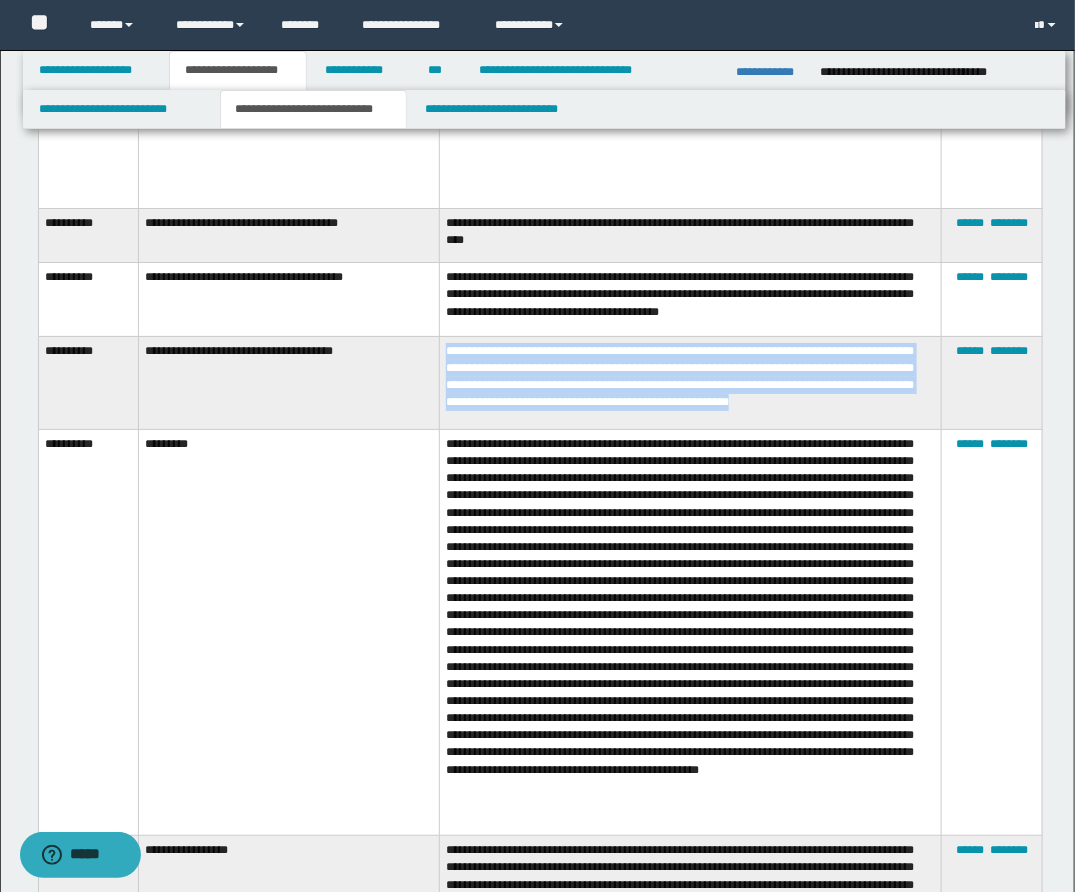 drag, startPoint x: 444, startPoint y: 345, endPoint x: 591, endPoint y: 408, distance: 159.93123 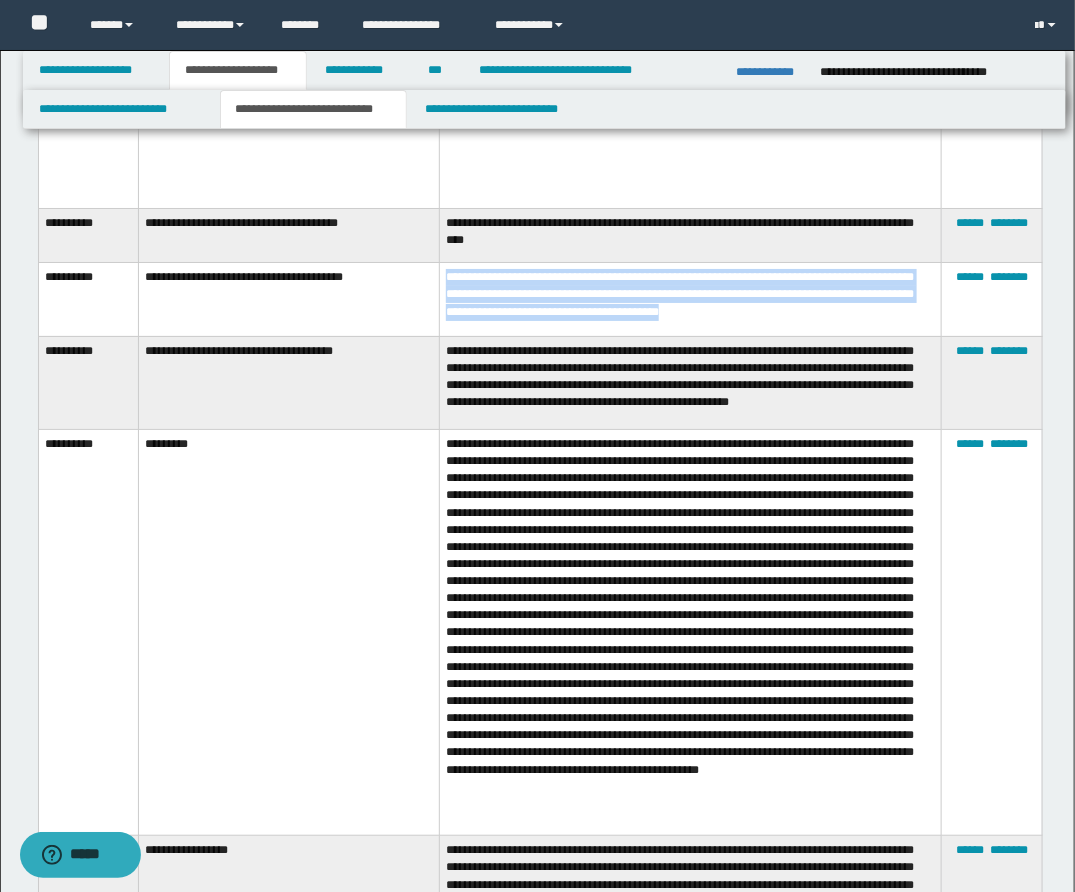 drag, startPoint x: 464, startPoint y: 286, endPoint x: 790, endPoint y: 315, distance: 327.28732 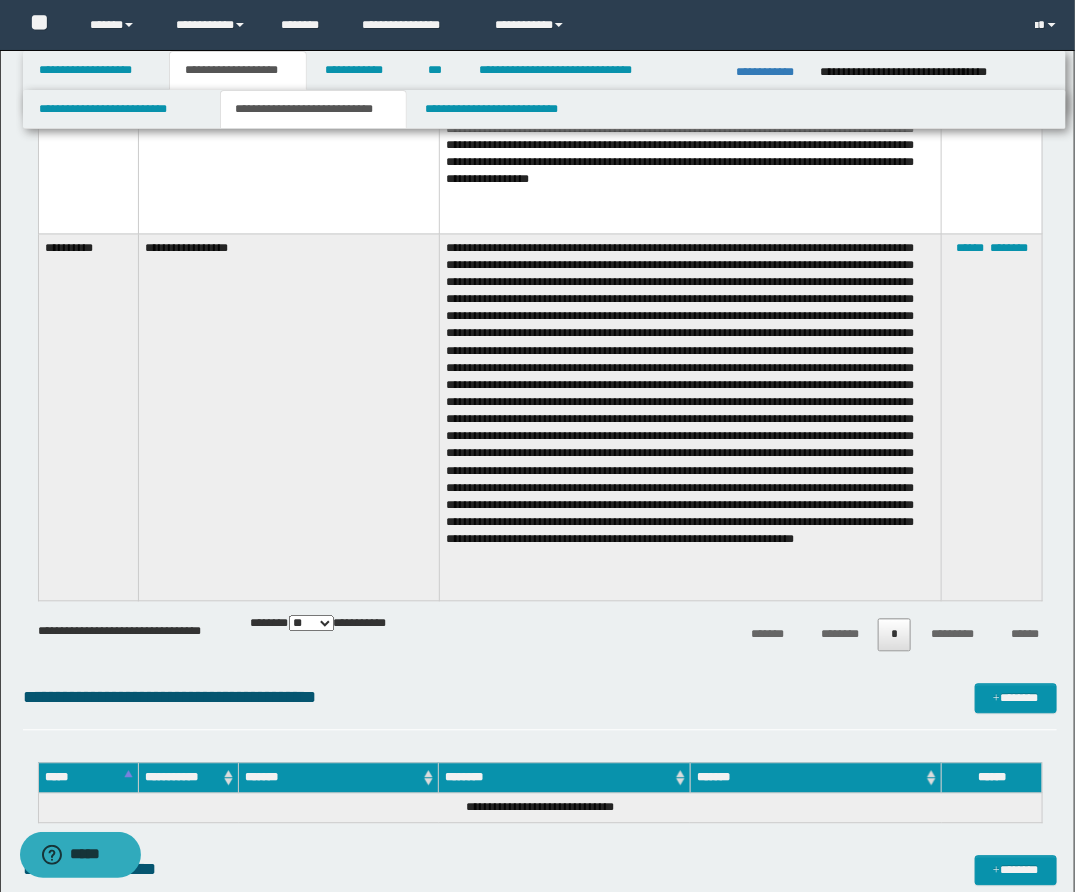 scroll, scrollTop: 5786, scrollLeft: 0, axis: vertical 